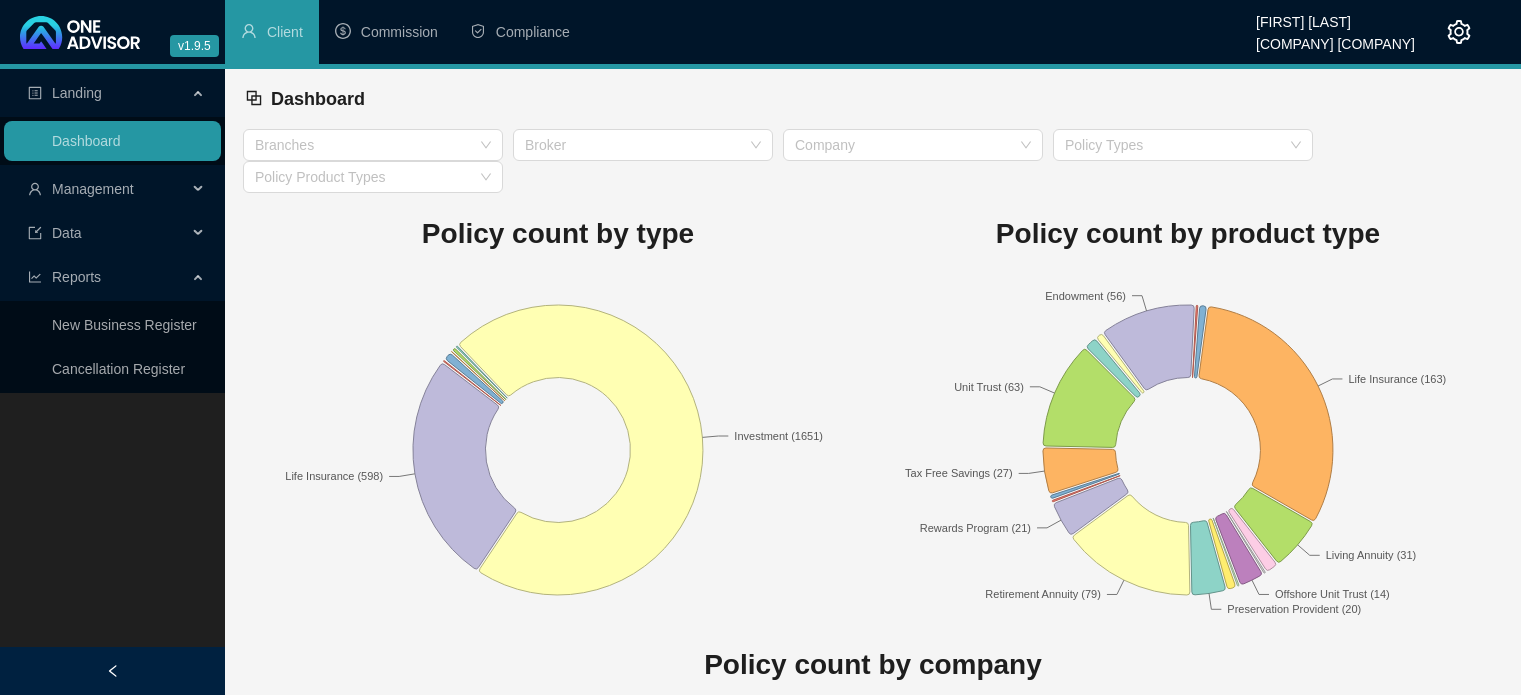 scroll, scrollTop: 0, scrollLeft: 0, axis: both 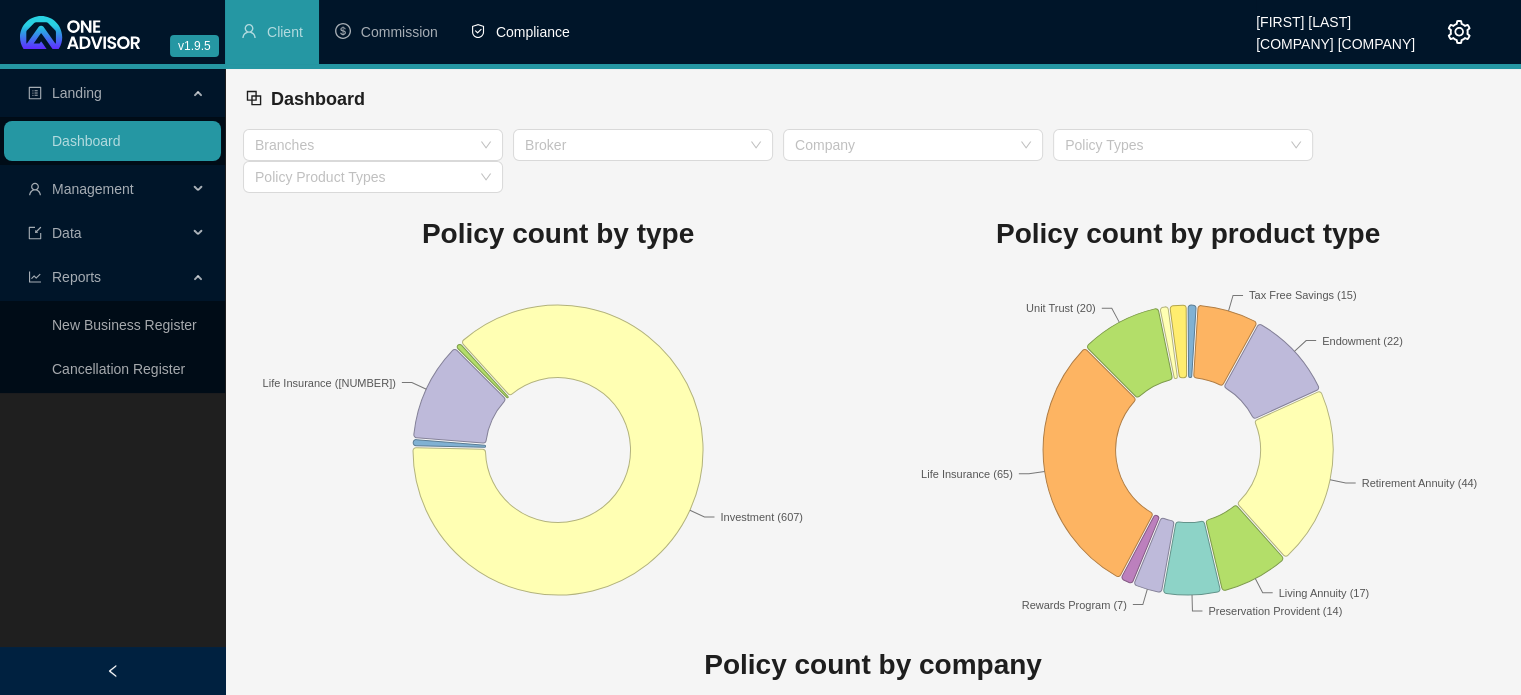 click on "Compliance" at bounding box center [520, 32] 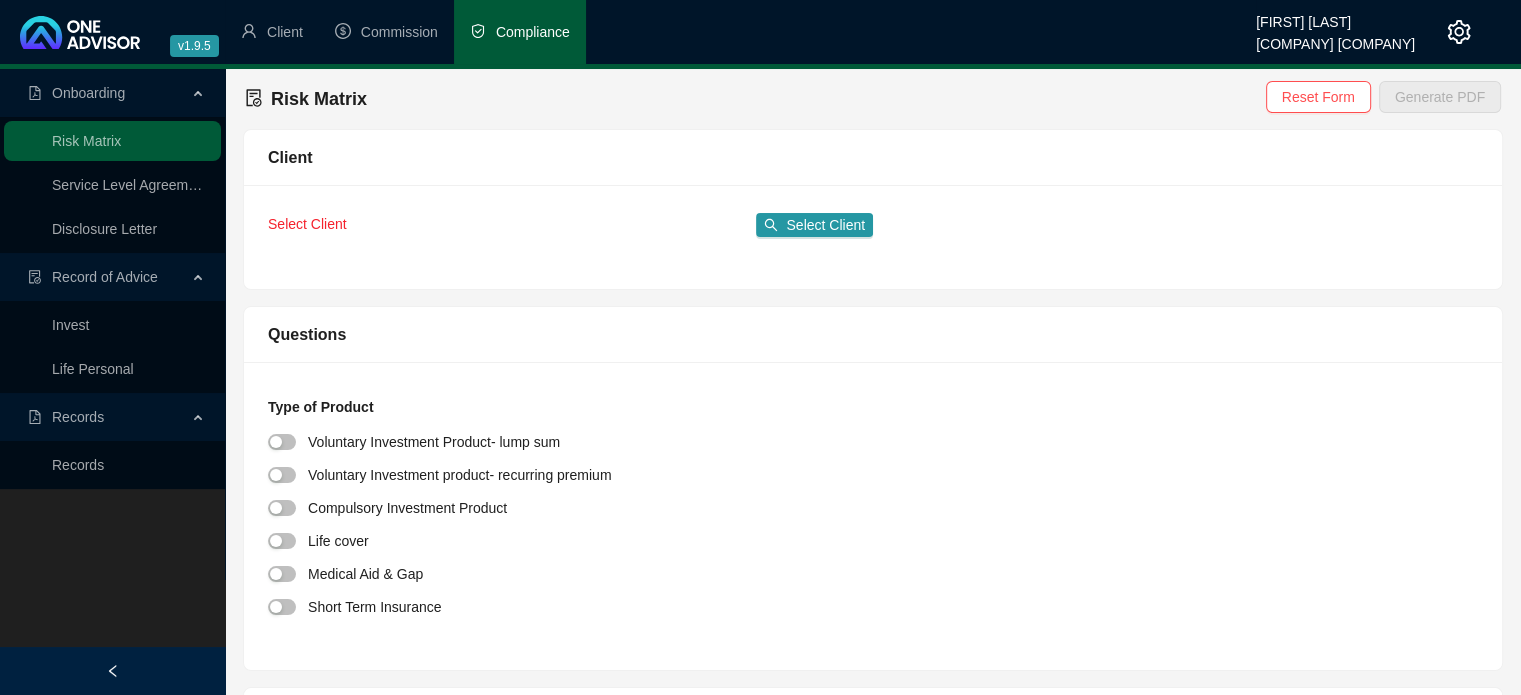click on "Select Client Select Client" at bounding box center [873, 237] 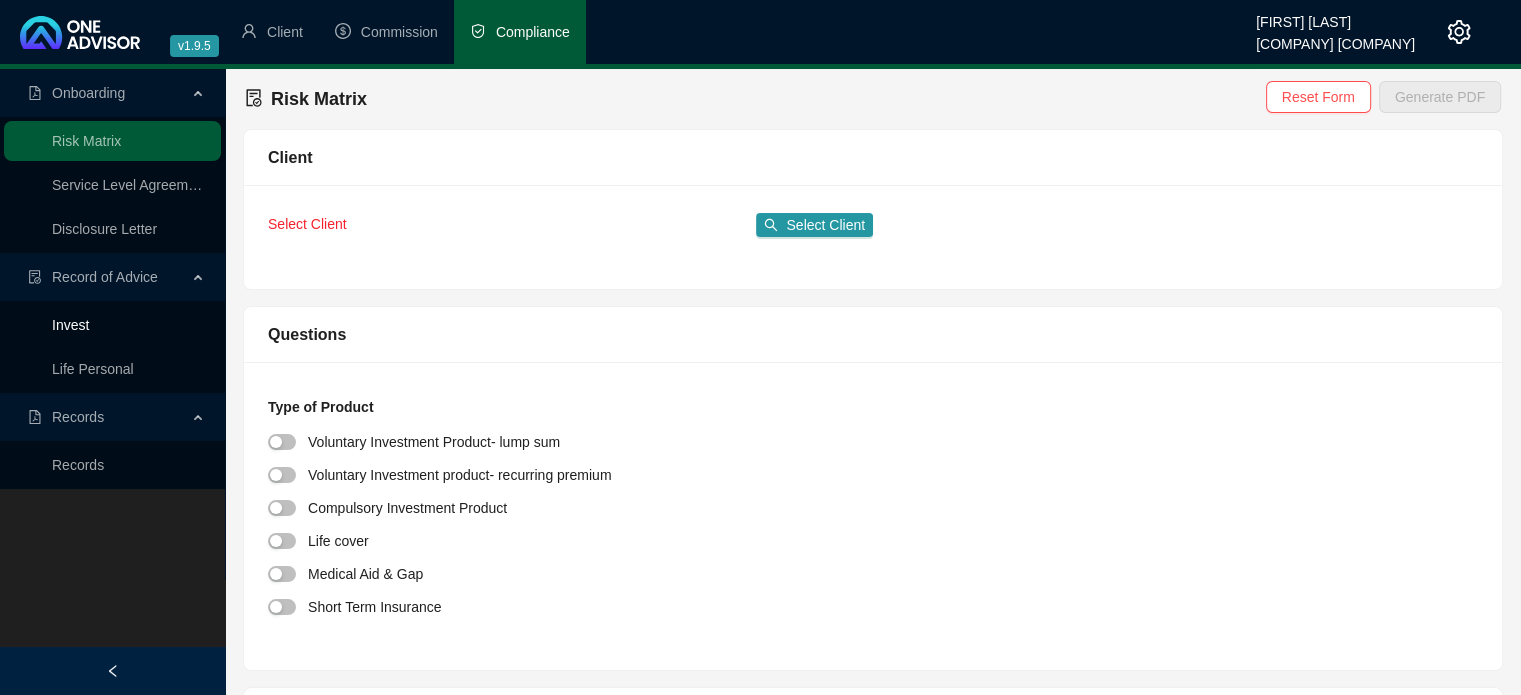 click on "Invest" at bounding box center (70, 325) 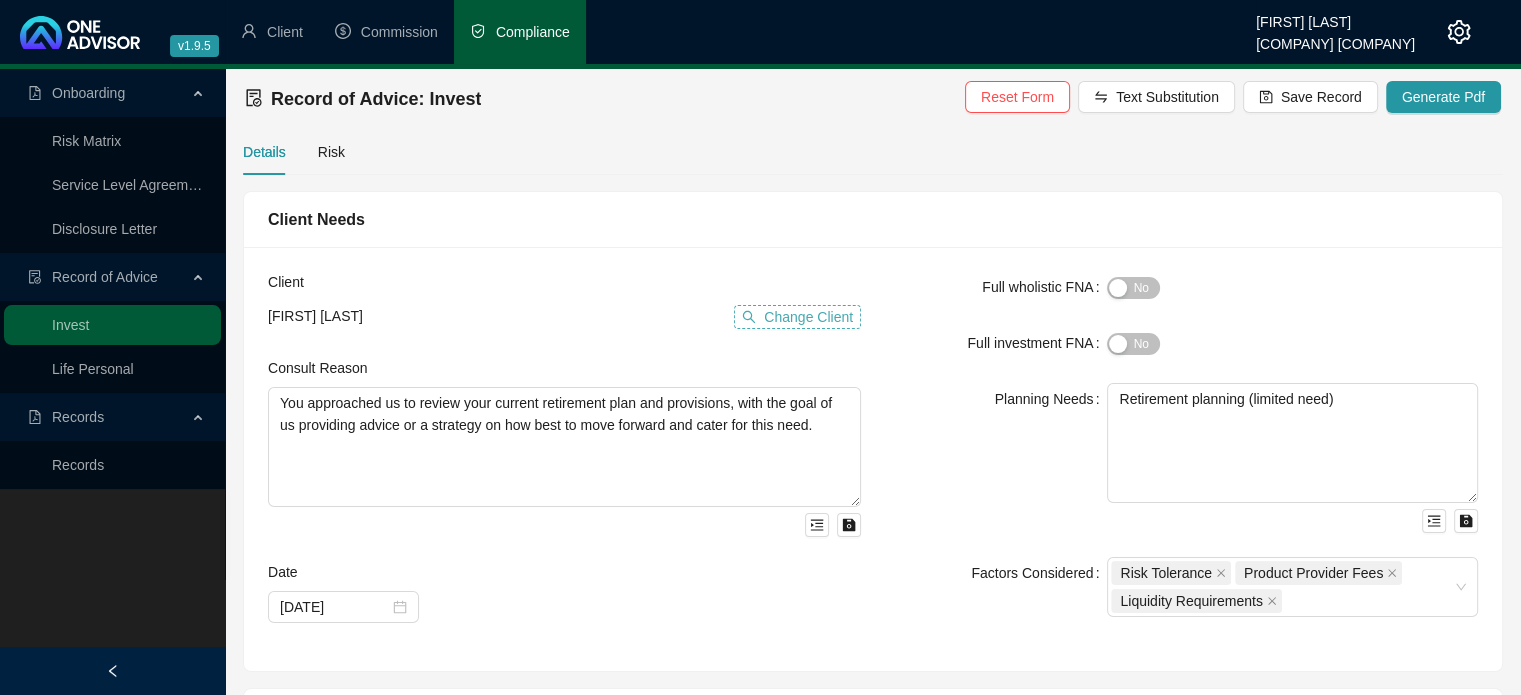 click on "Change Client" at bounding box center [808, 317] 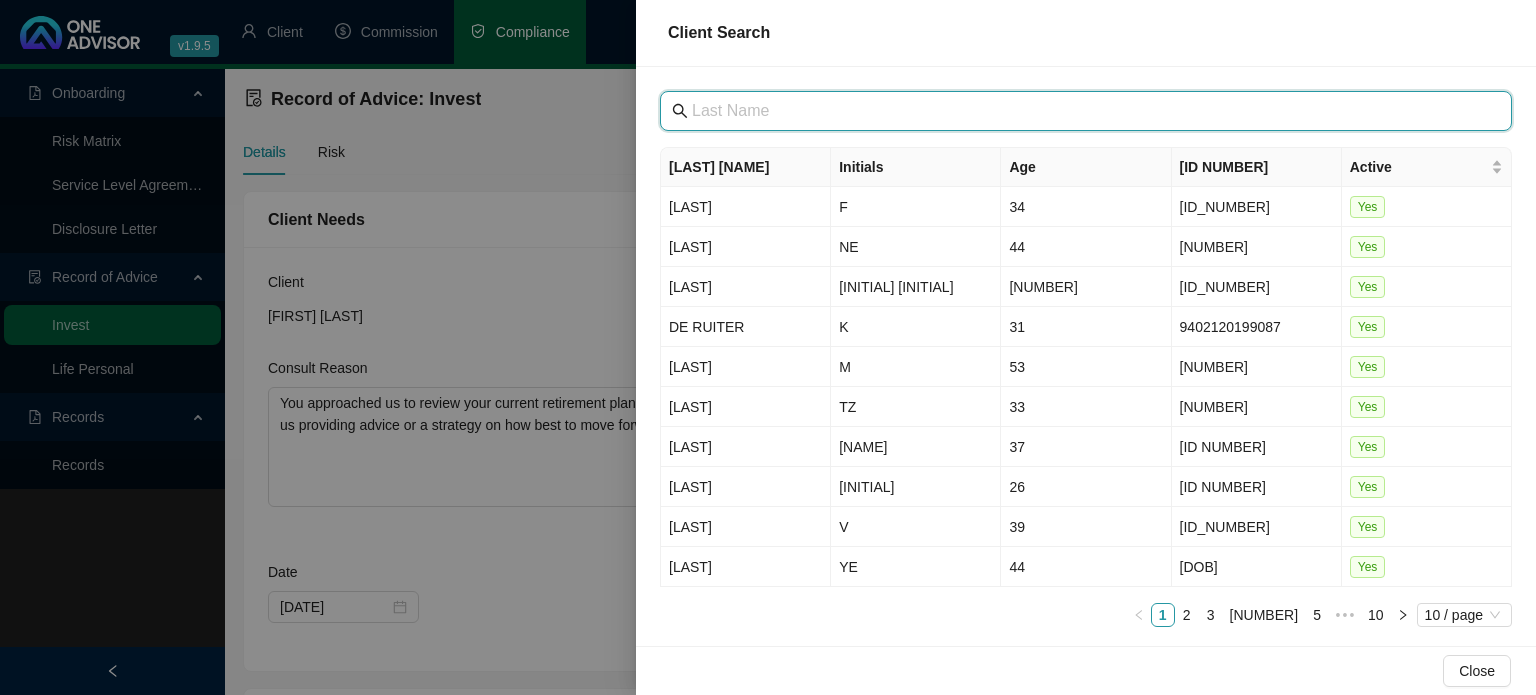 click at bounding box center [1088, 111] 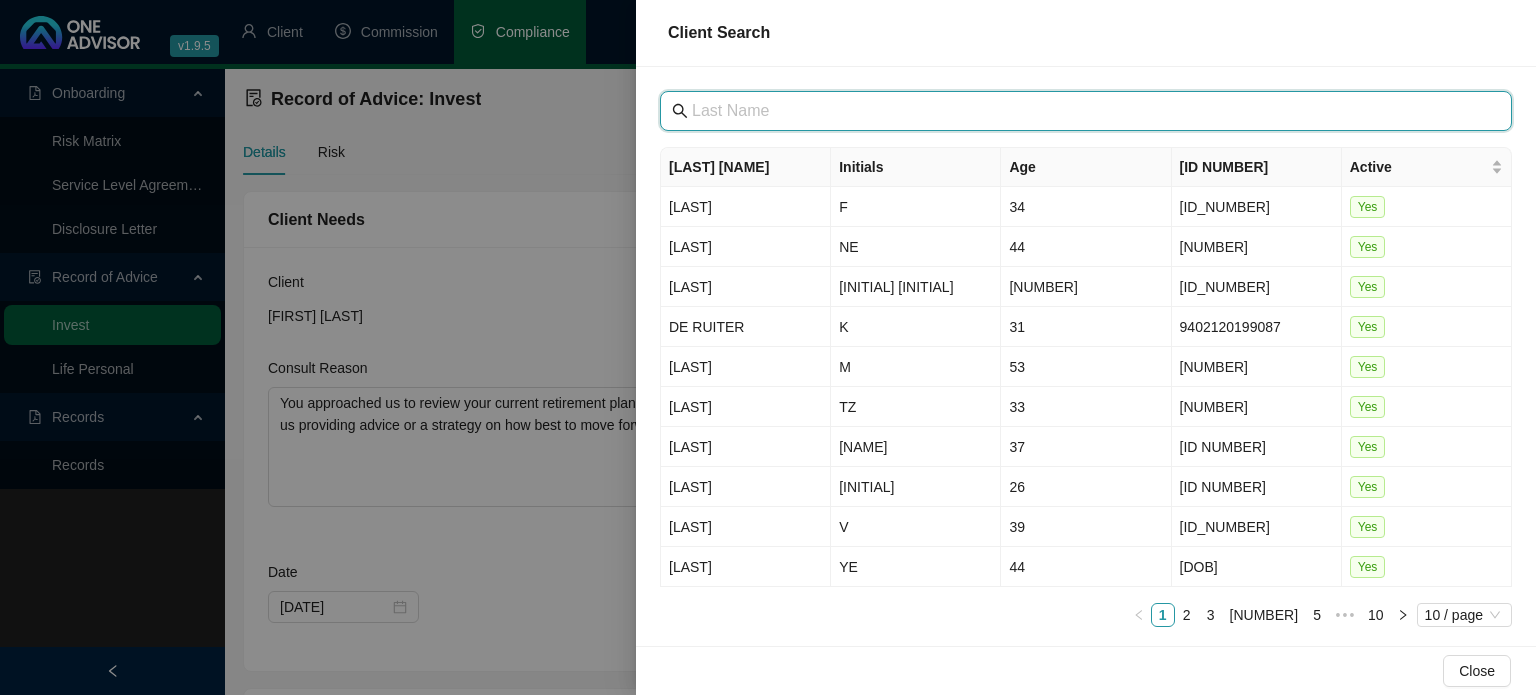 click at bounding box center [1088, 111] 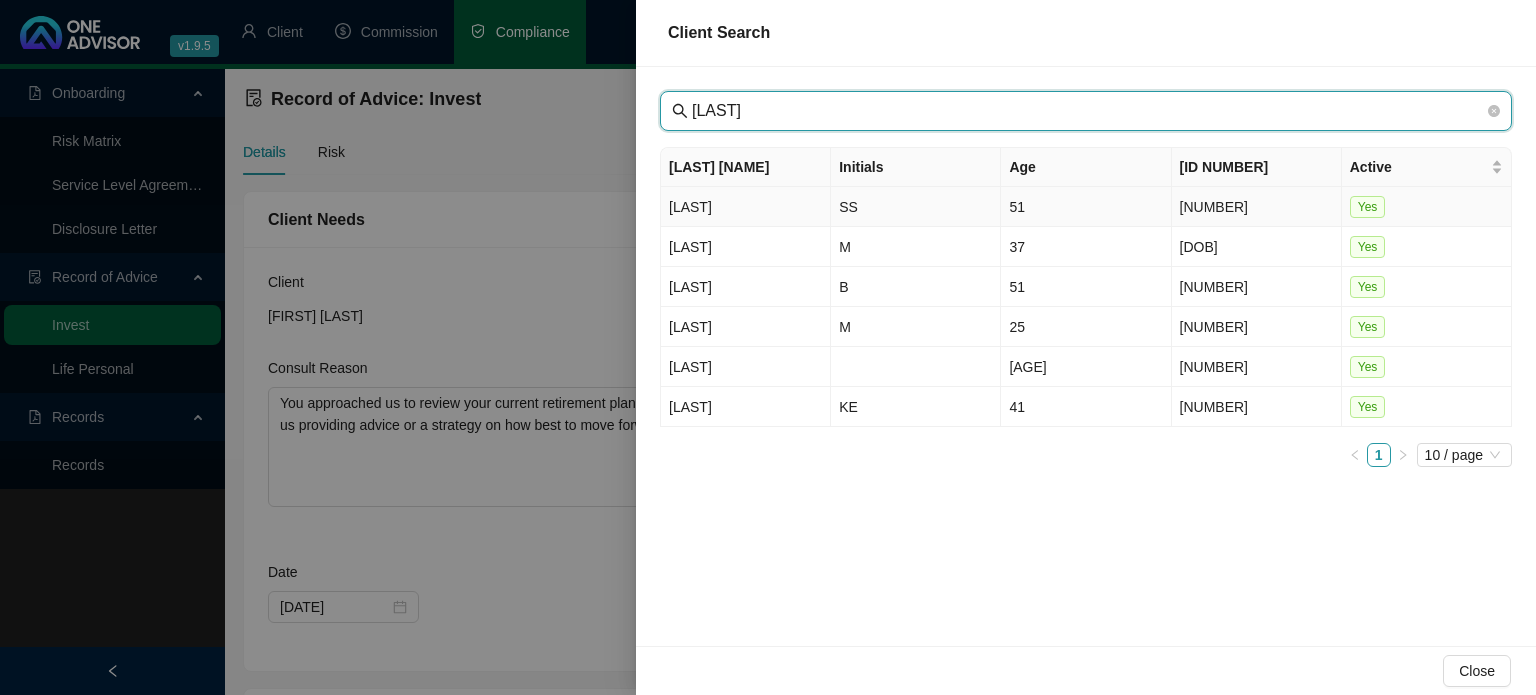 type on "[LAST]" 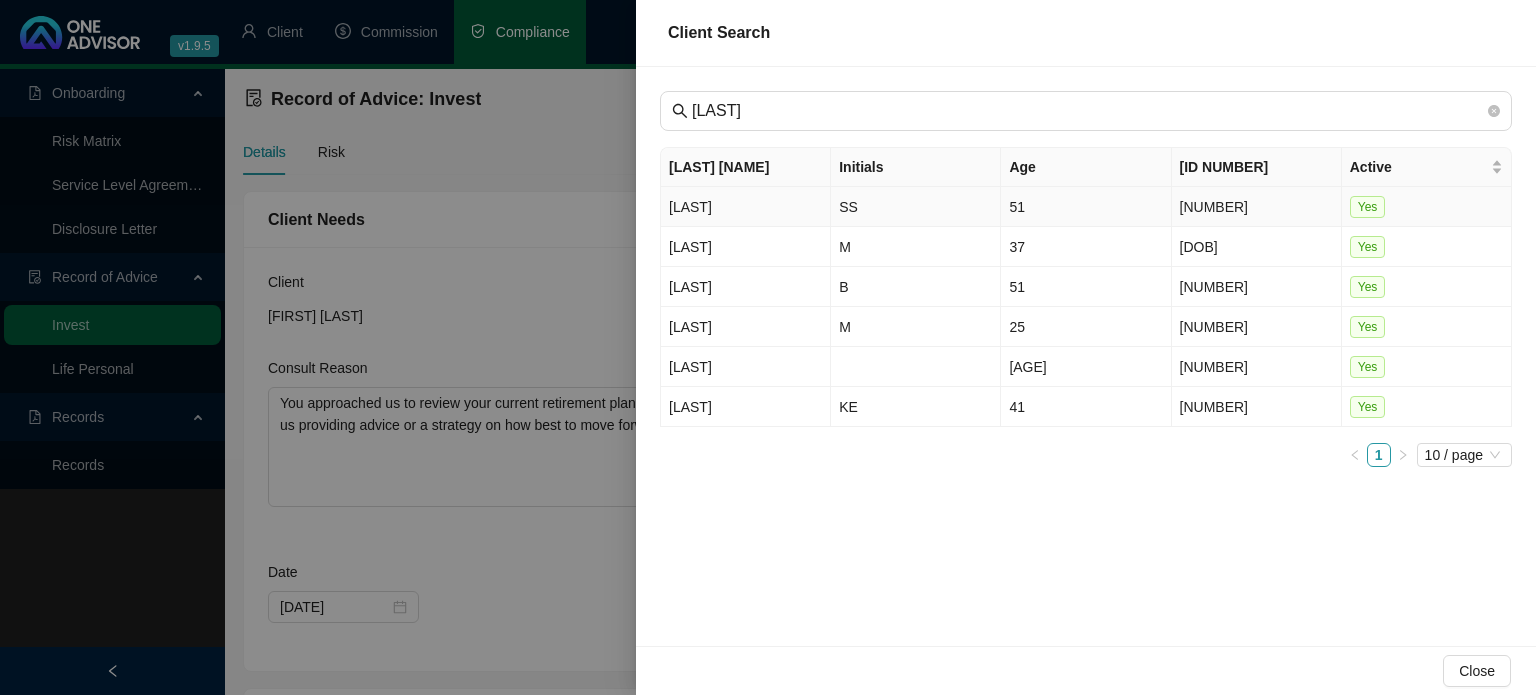 click on "[LAST]" at bounding box center (746, 207) 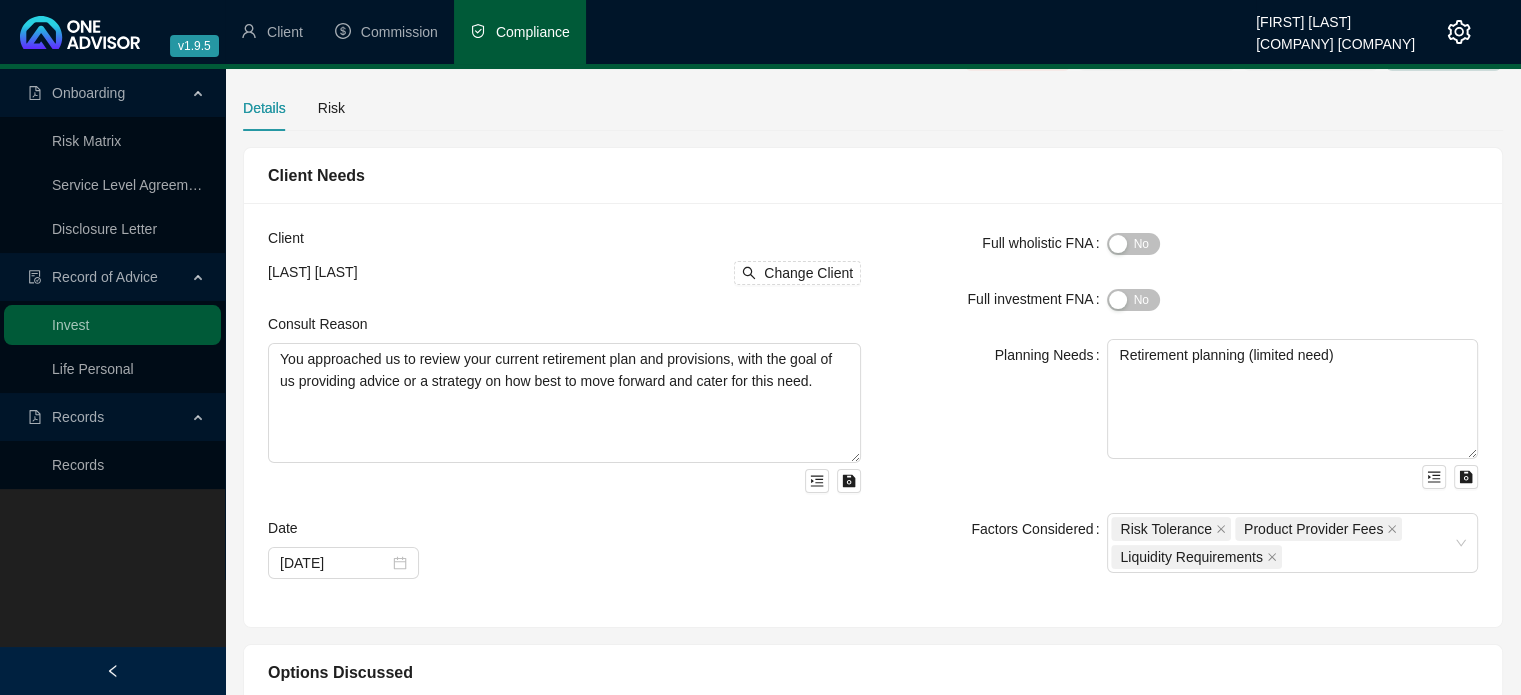 scroll, scrollTop: 0, scrollLeft: 0, axis: both 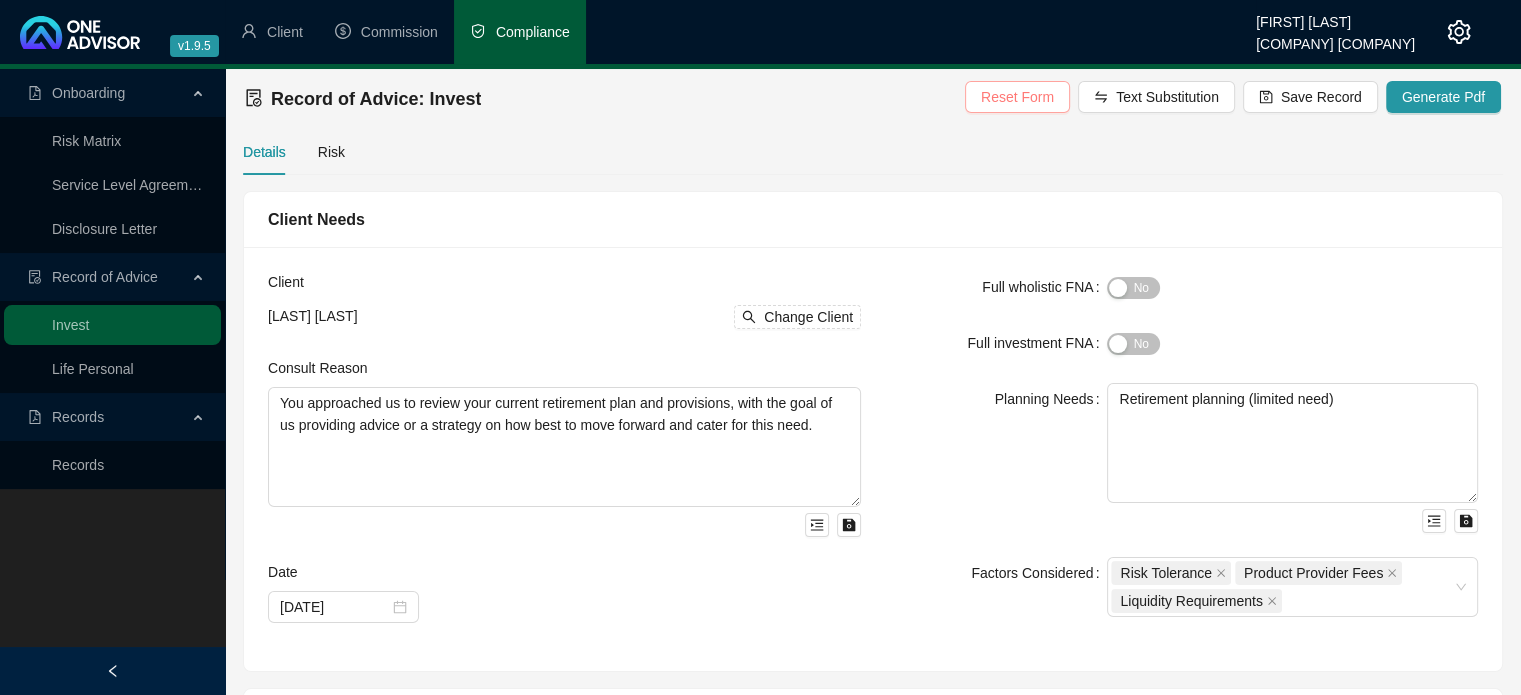 click on "Reset Form" at bounding box center [1017, 97] 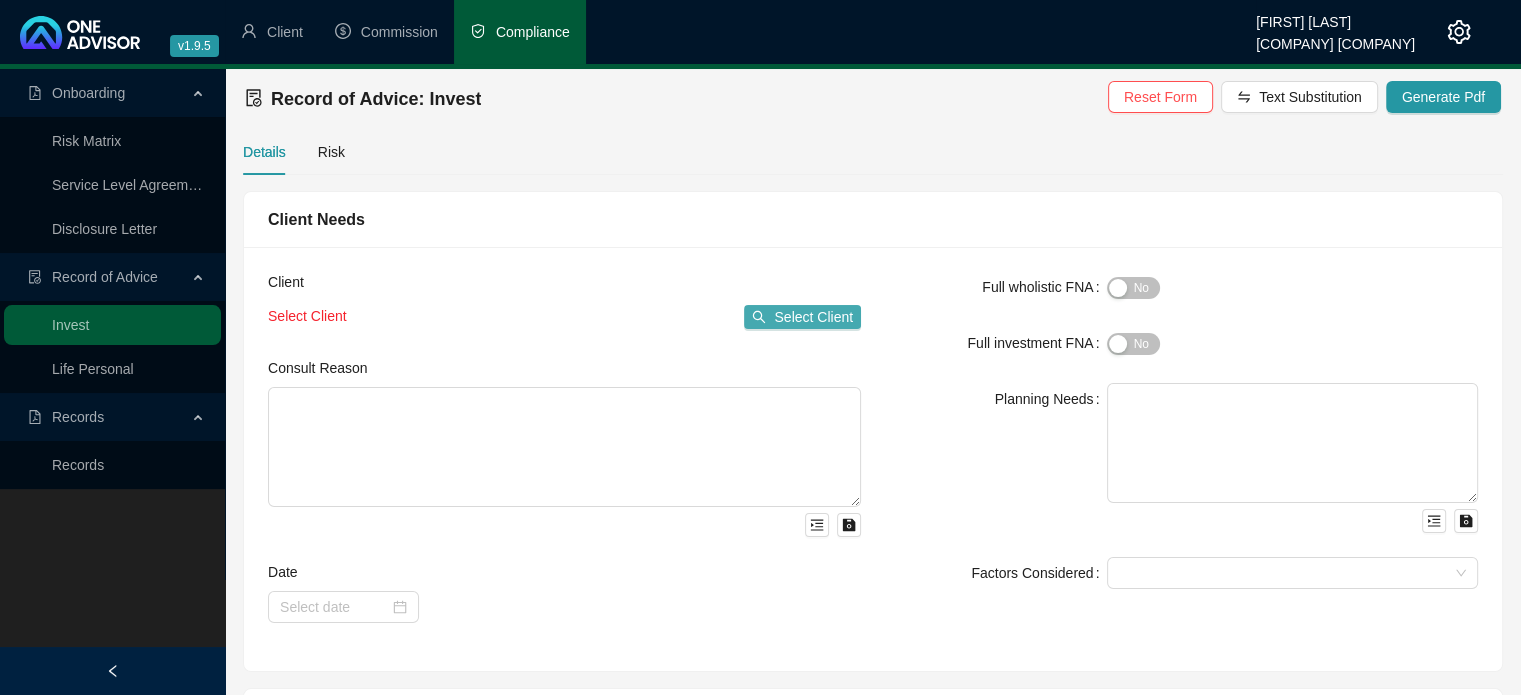 click on "Select Client" at bounding box center [813, 317] 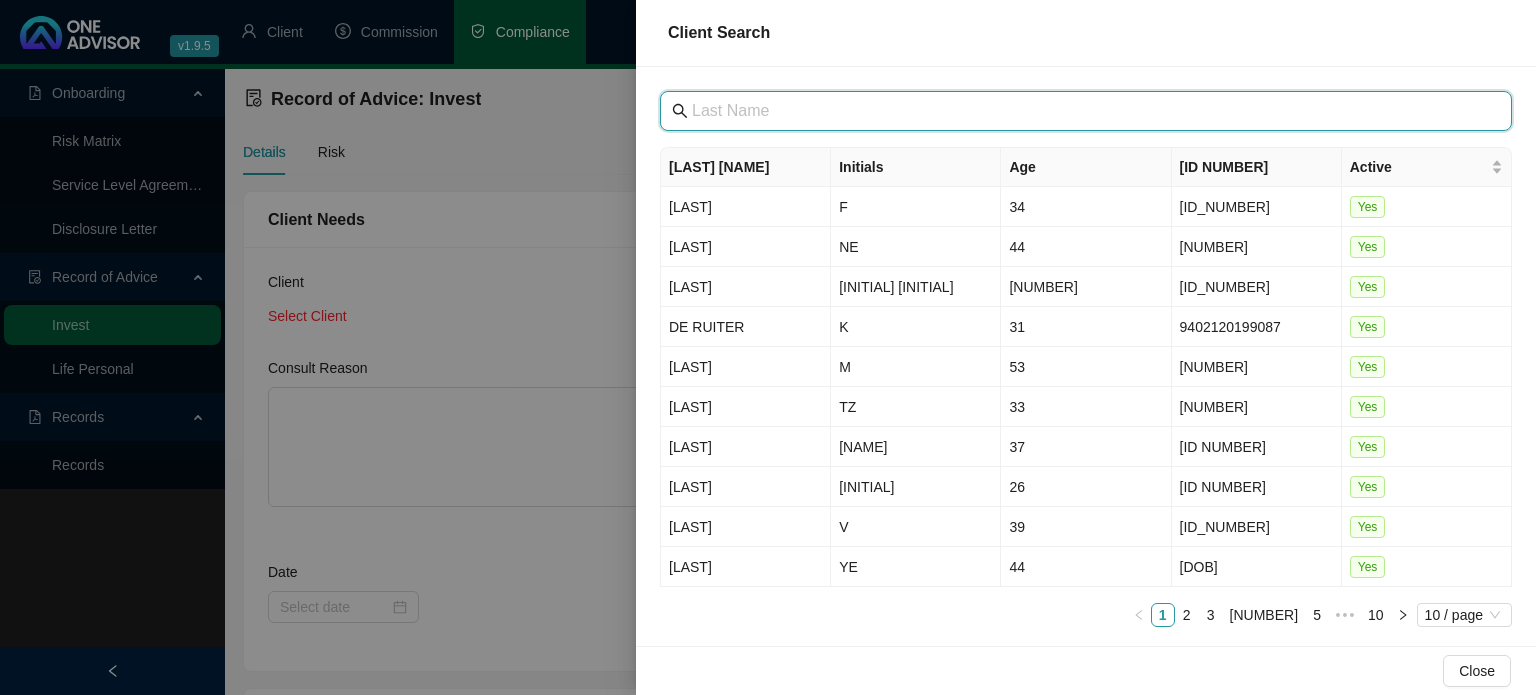 click at bounding box center [1088, 111] 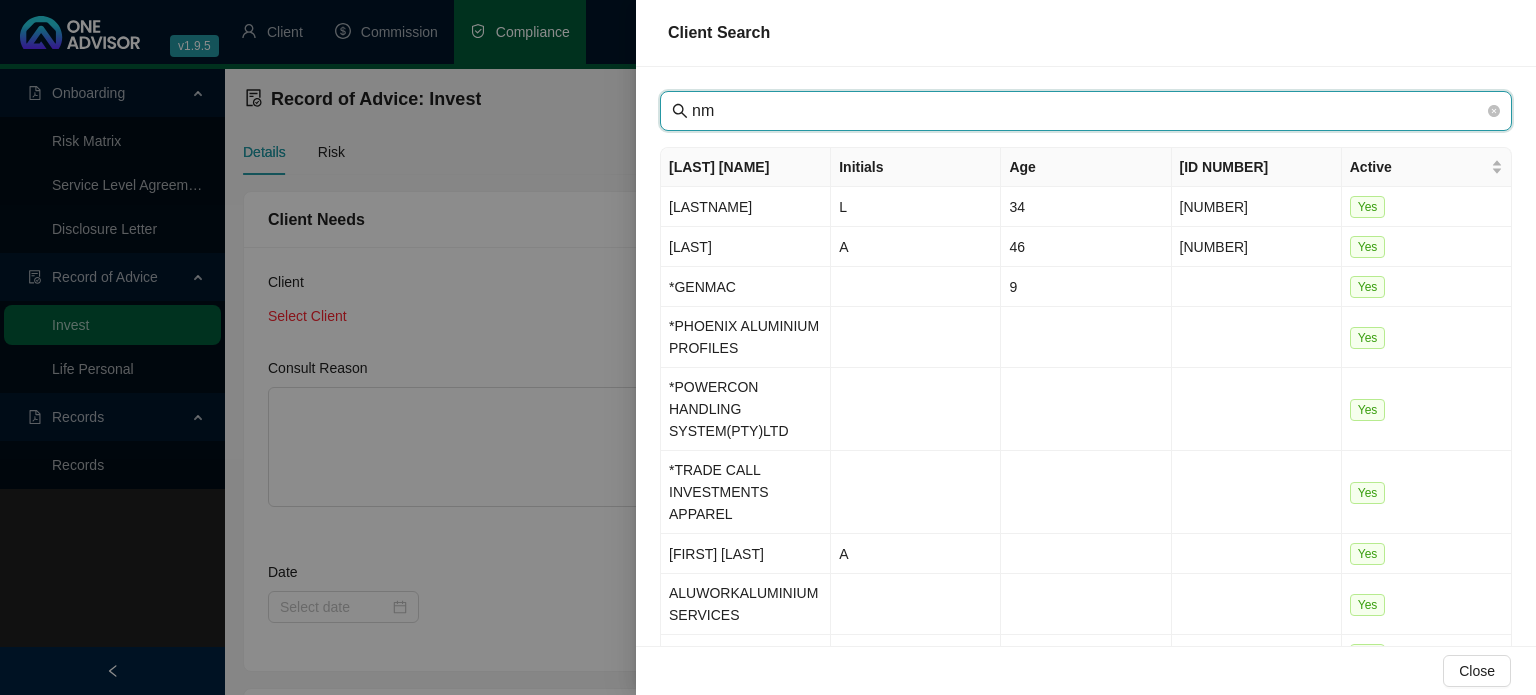 type on "[LETTER]" 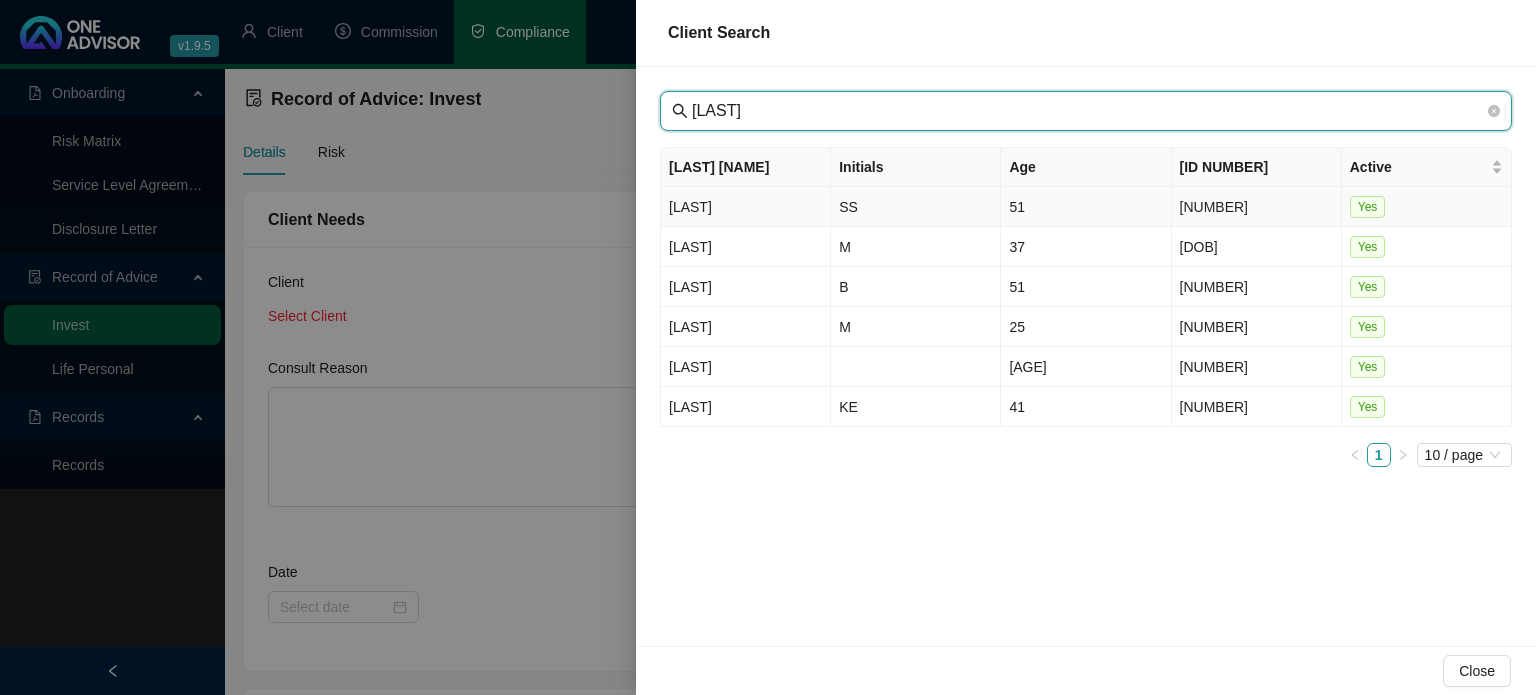 type on "[LAST]" 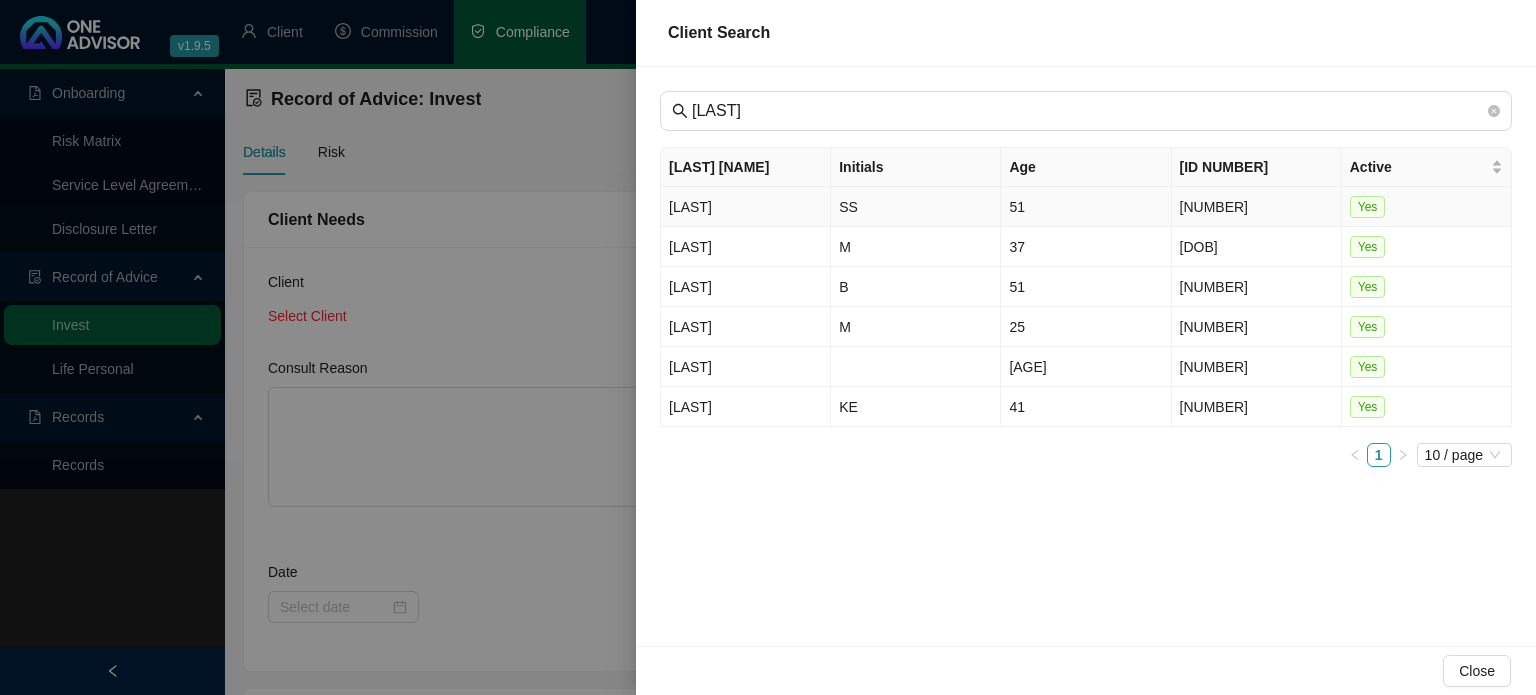 click on "[LAST]" at bounding box center [746, 207] 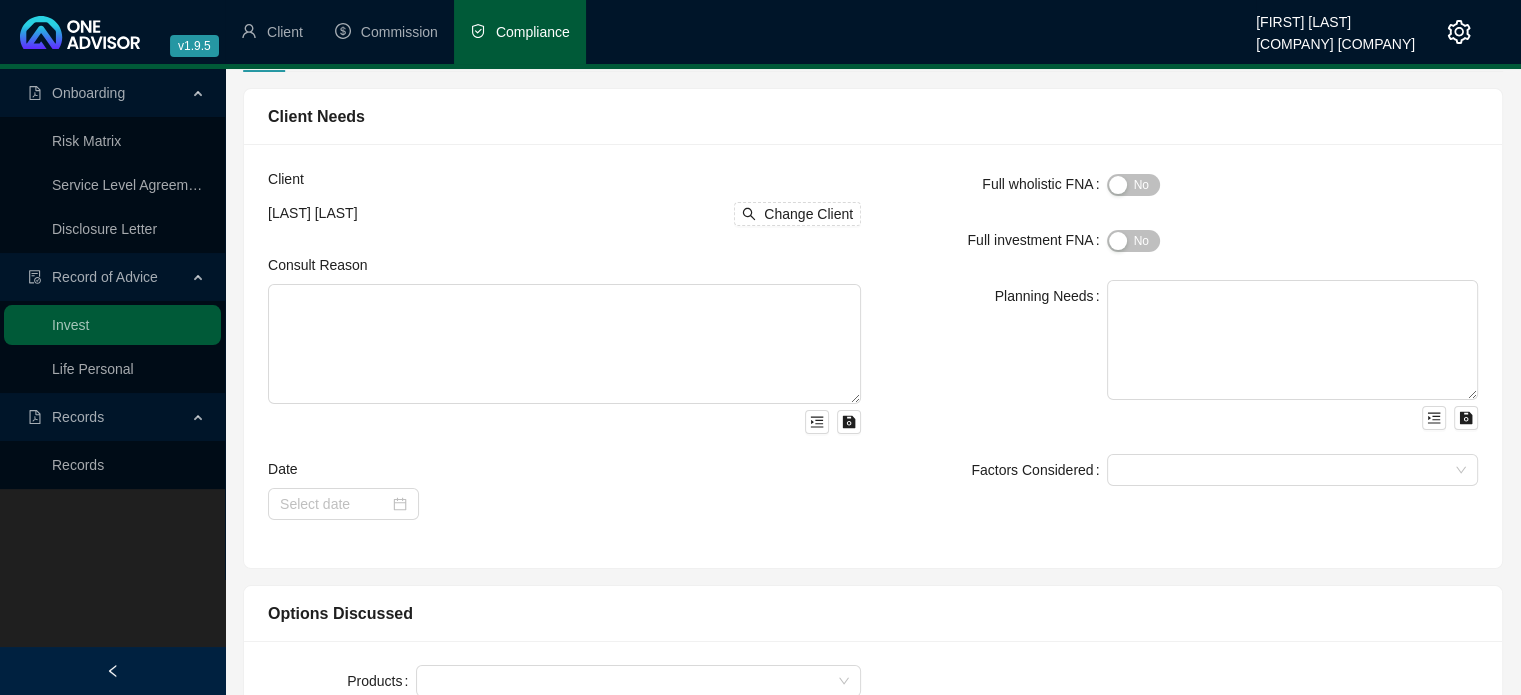 scroll, scrollTop: 200, scrollLeft: 0, axis: vertical 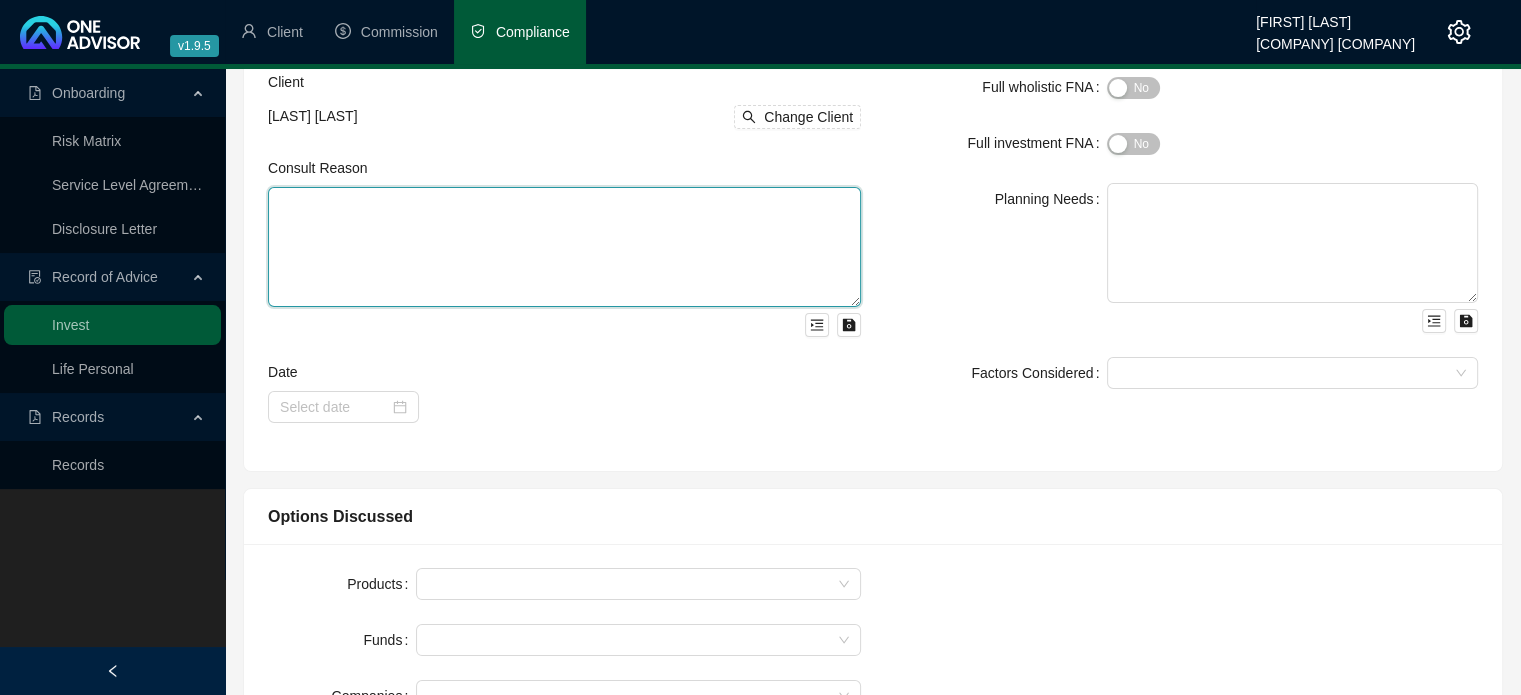 click at bounding box center [564, 247] 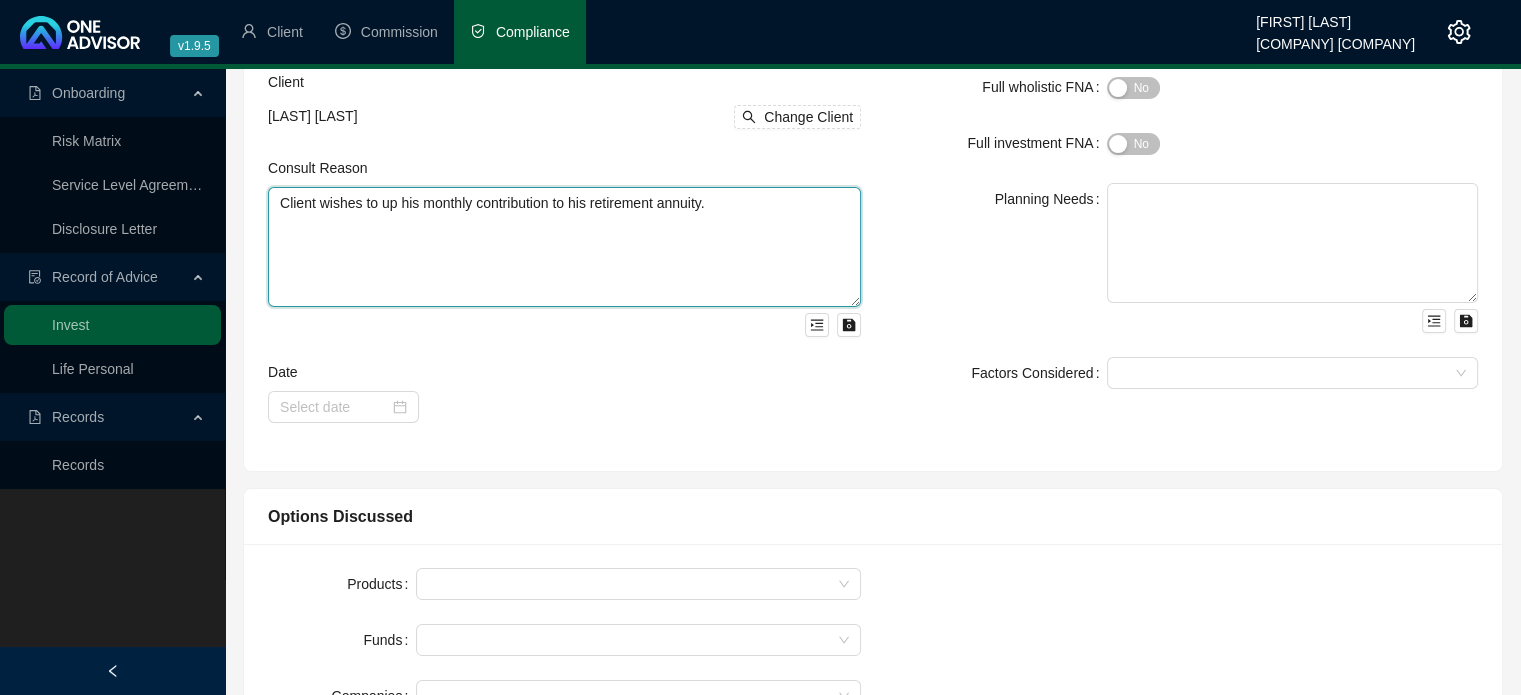click on "Client wishes to up his monthly contribution to his retirement annuity." at bounding box center [564, 247] 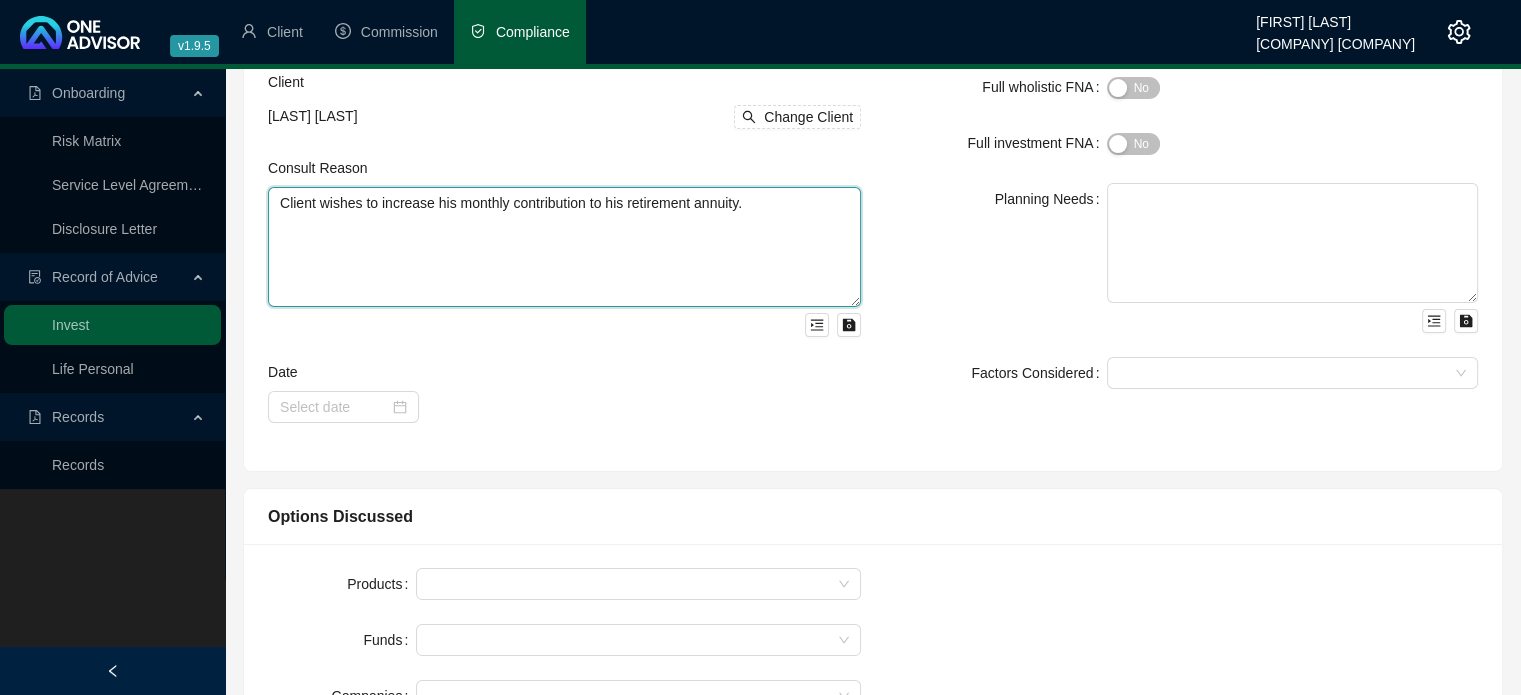type on "Client wishes to increase his monthly contribution to his retirement annuity." 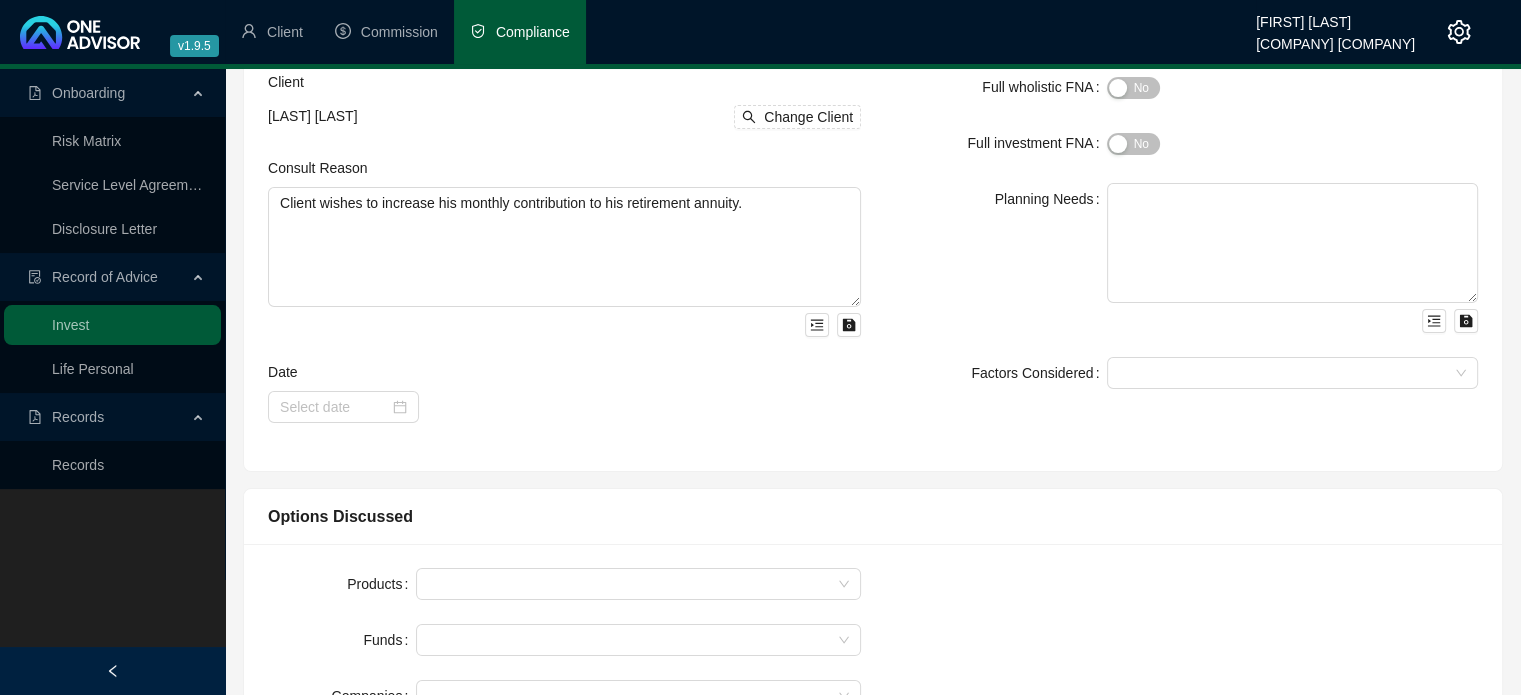 click on "Planning Needs" at bounding box center [996, 258] 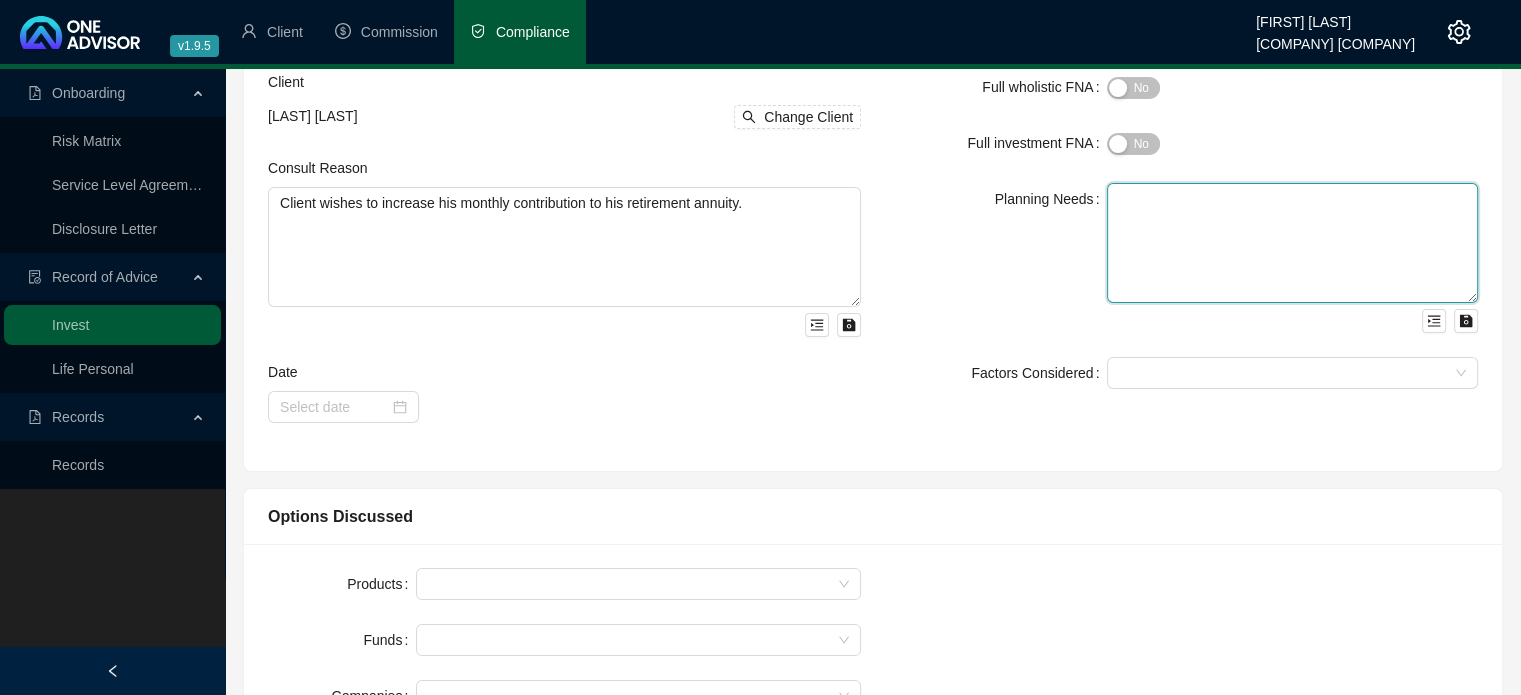 click at bounding box center (1292, 243) 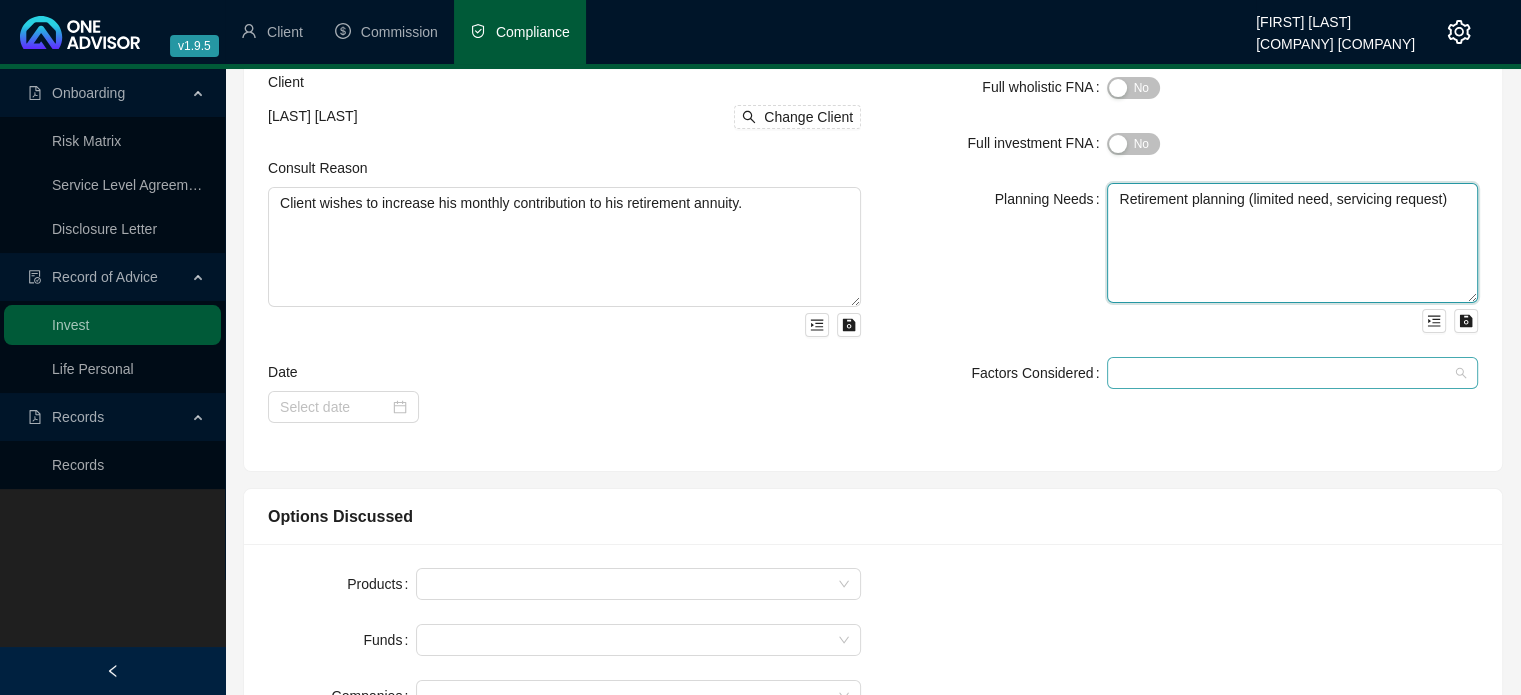 click at bounding box center [1292, 373] 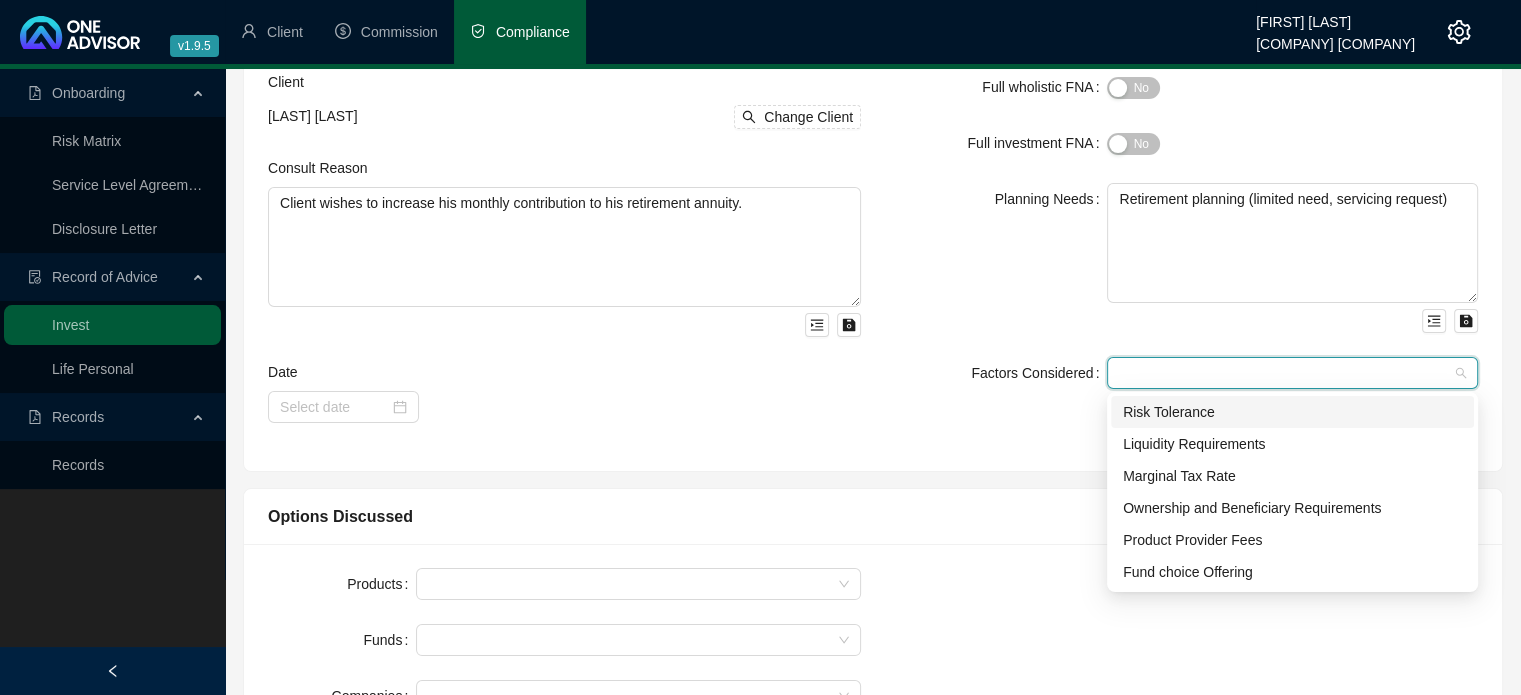click on "Risk Tolerance" at bounding box center [1292, 412] 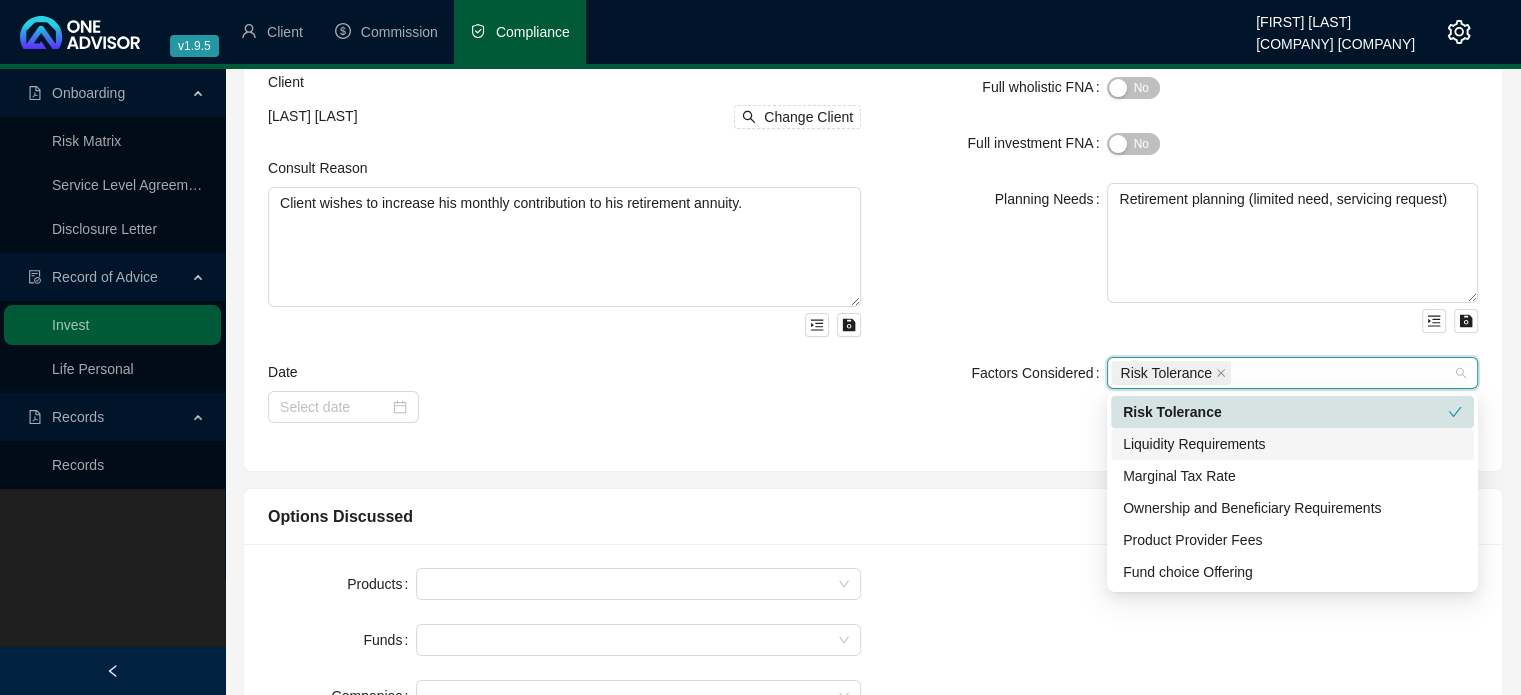 click on "Liquidity Requirements" at bounding box center [1292, 444] 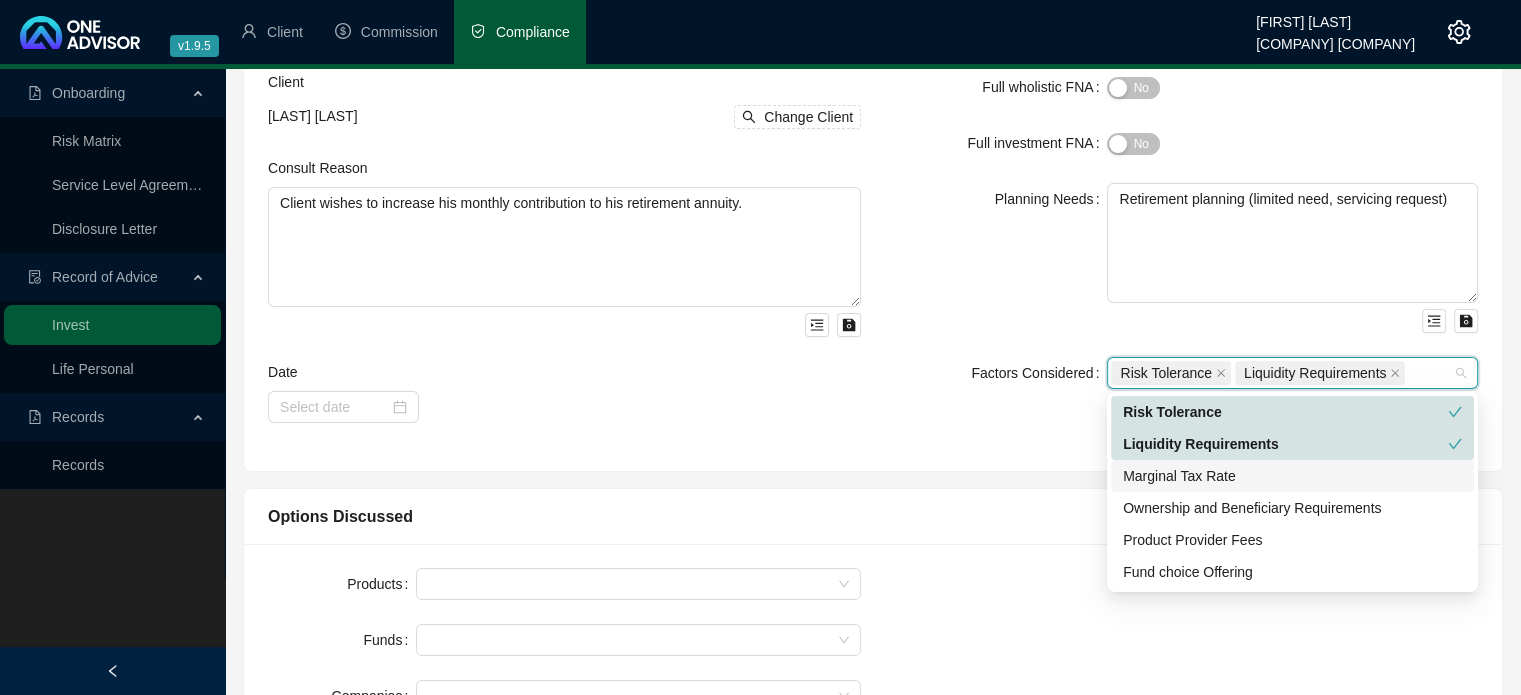 type on "w" 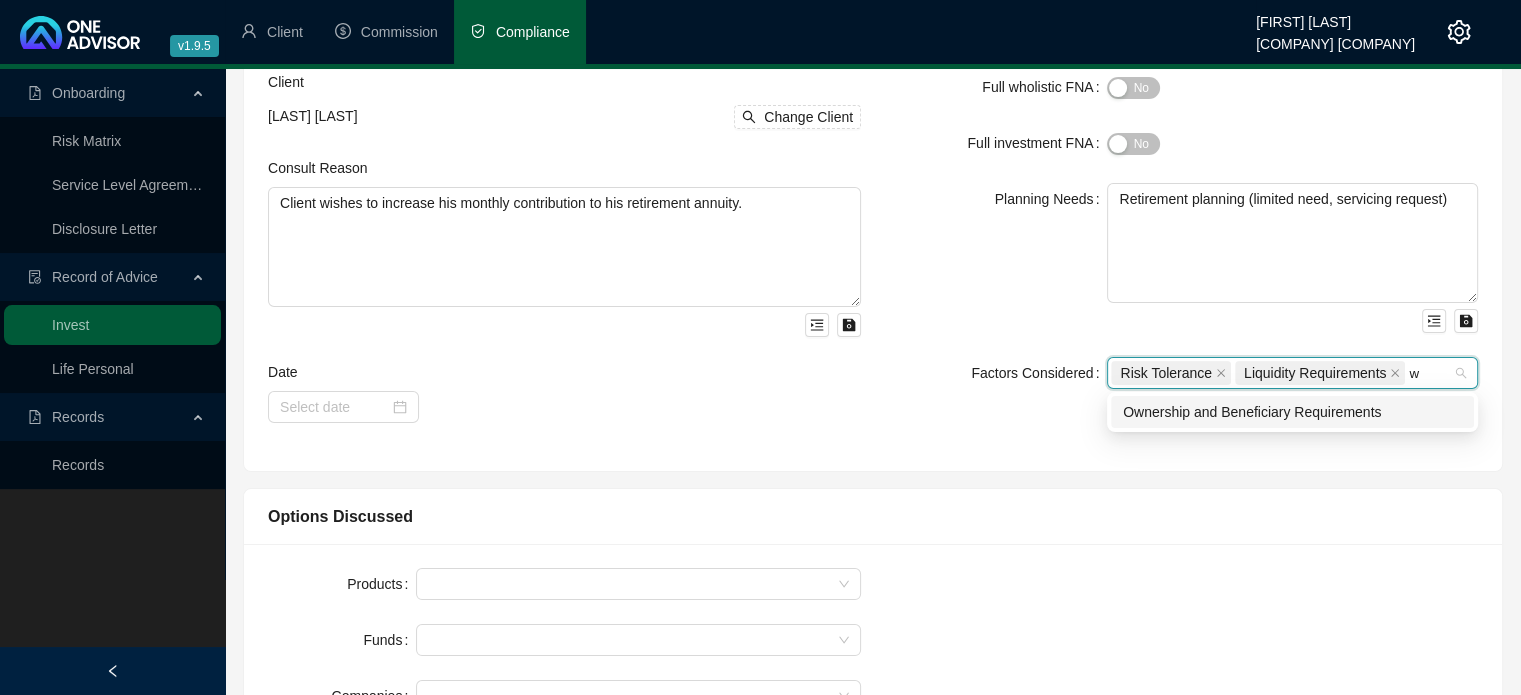 type 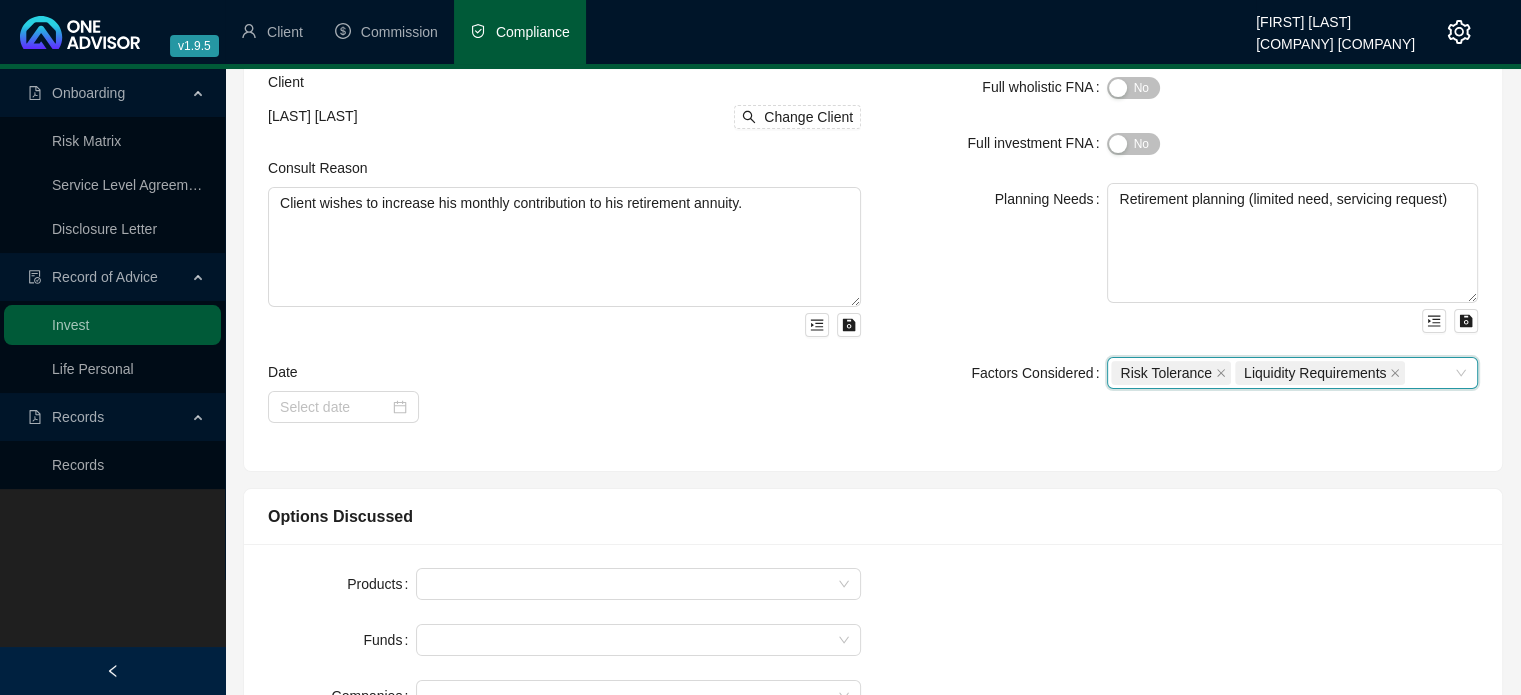 click on "Risk Tolerance Liquidity Requirements" at bounding box center (1282, 373) 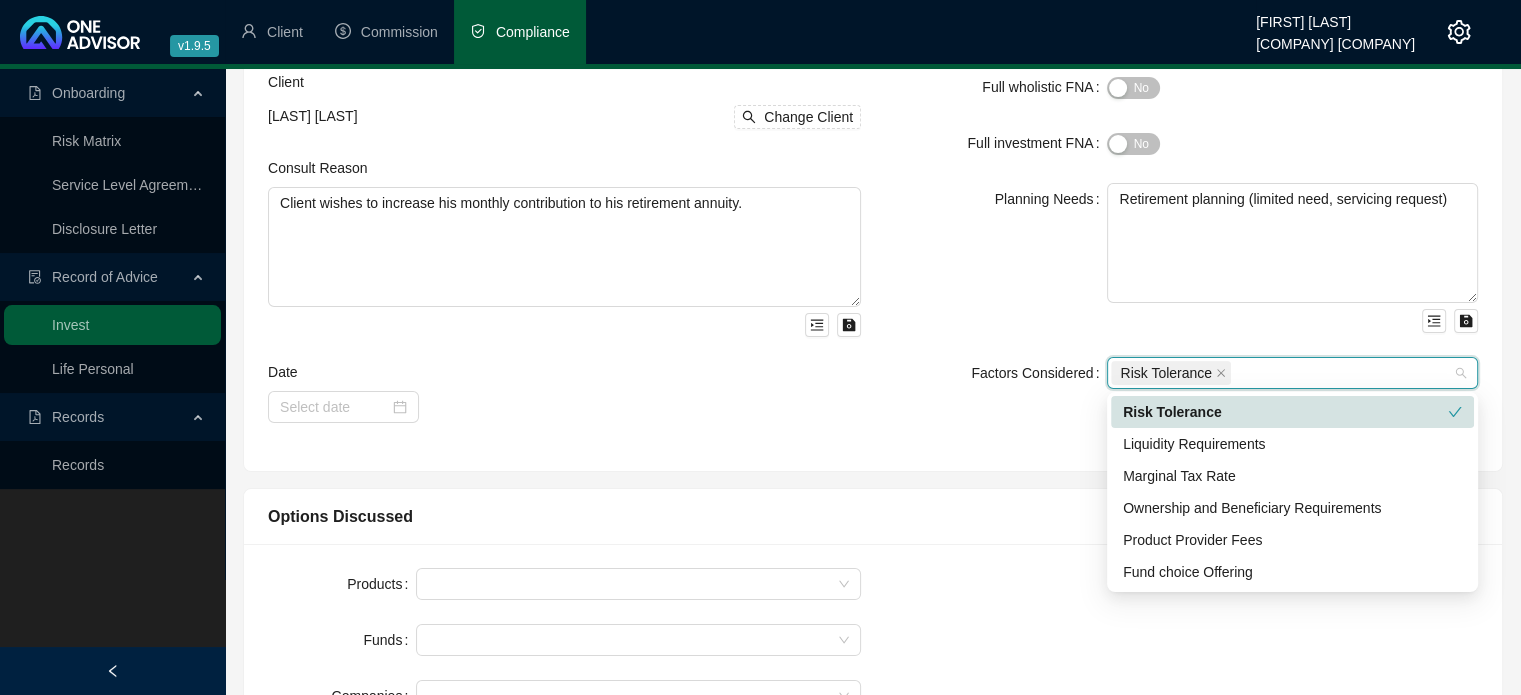 click on "Risk Tolerance" at bounding box center [1282, 373] 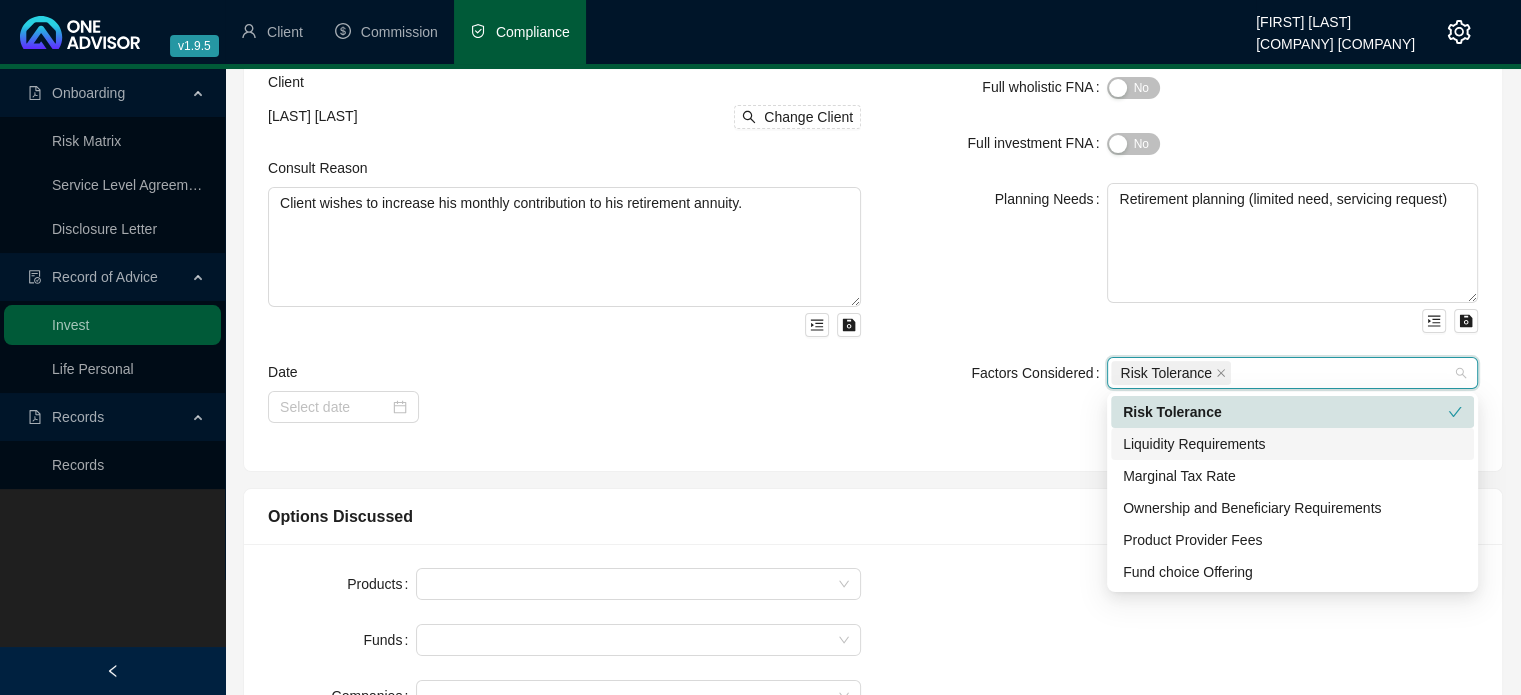click on "Liquidity Requirements" at bounding box center (1292, 444) 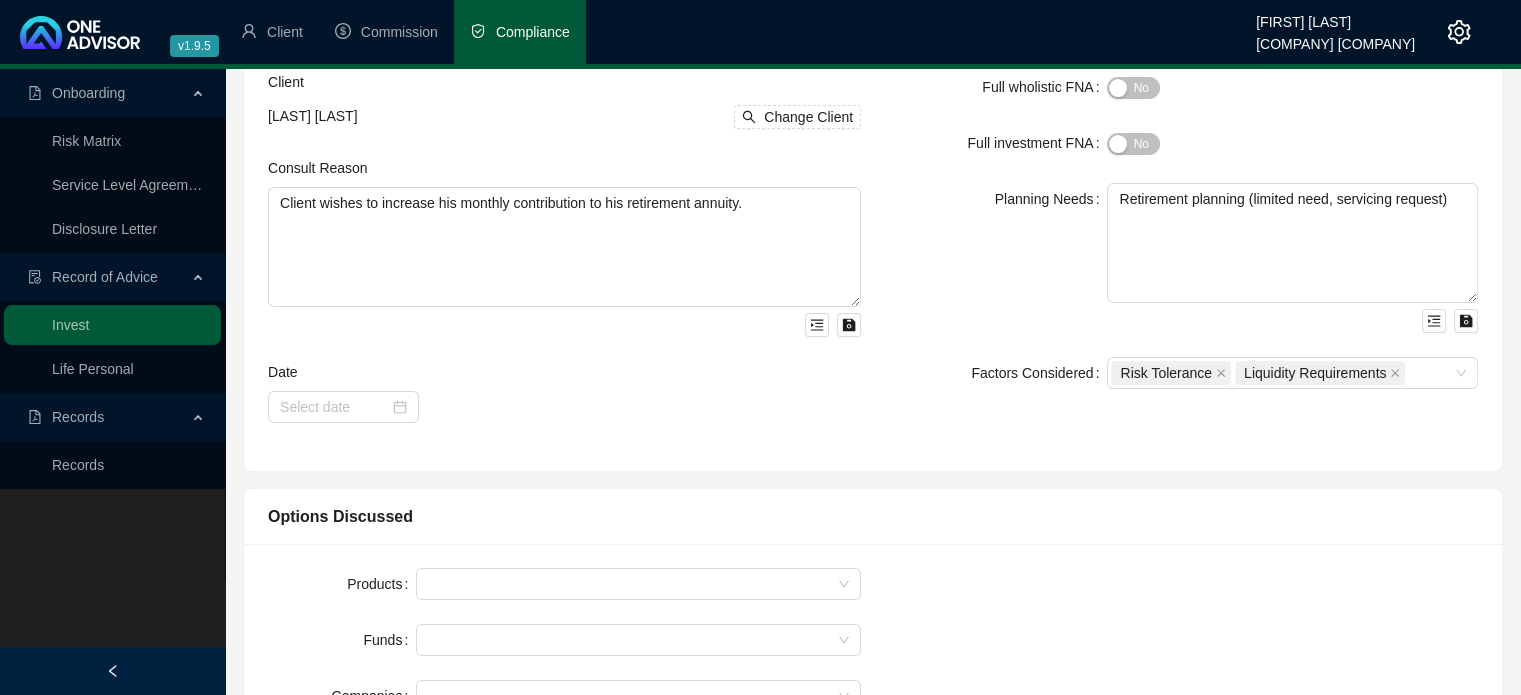 click on "Client S S Mazibuko Change Client Consult Reason Client wishes to increase his monthly contribution to his retirement annuity. Date" at bounding box center [564, 247] 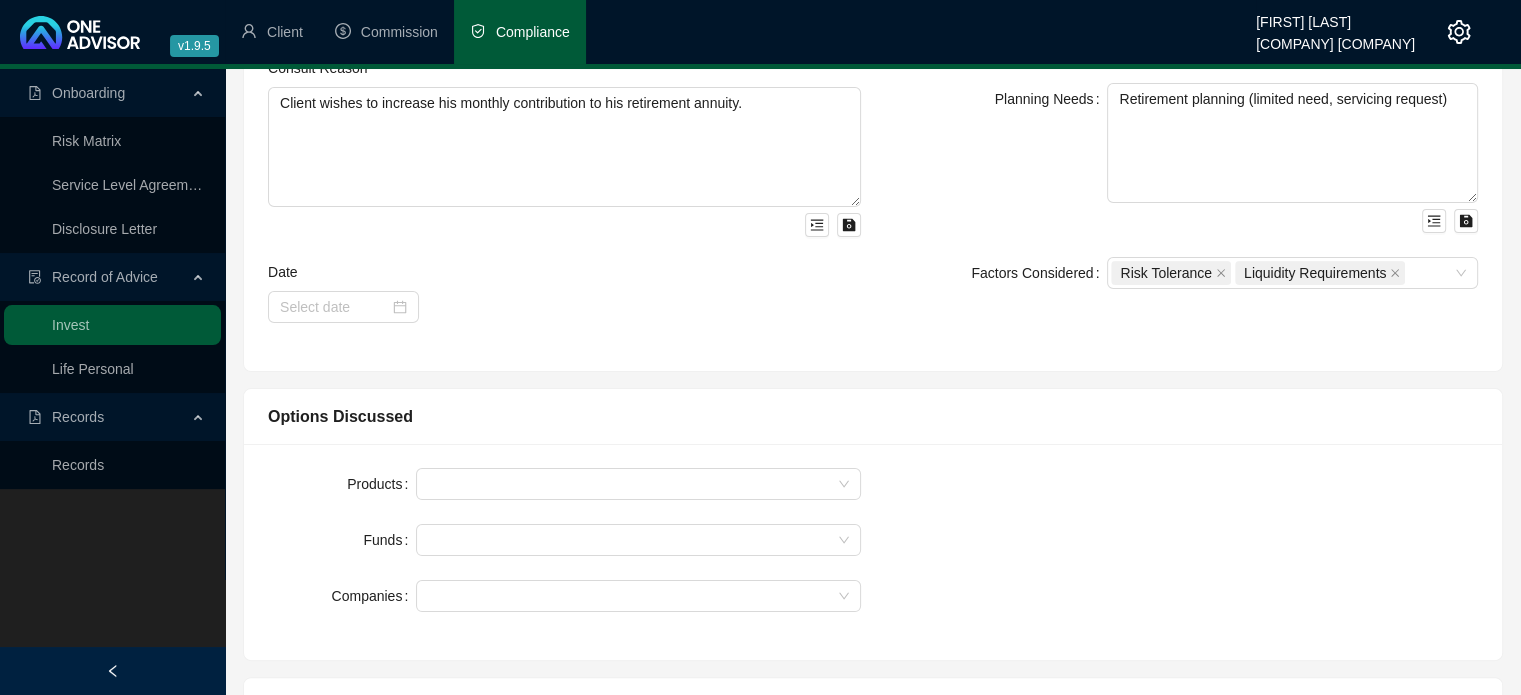 scroll, scrollTop: 500, scrollLeft: 0, axis: vertical 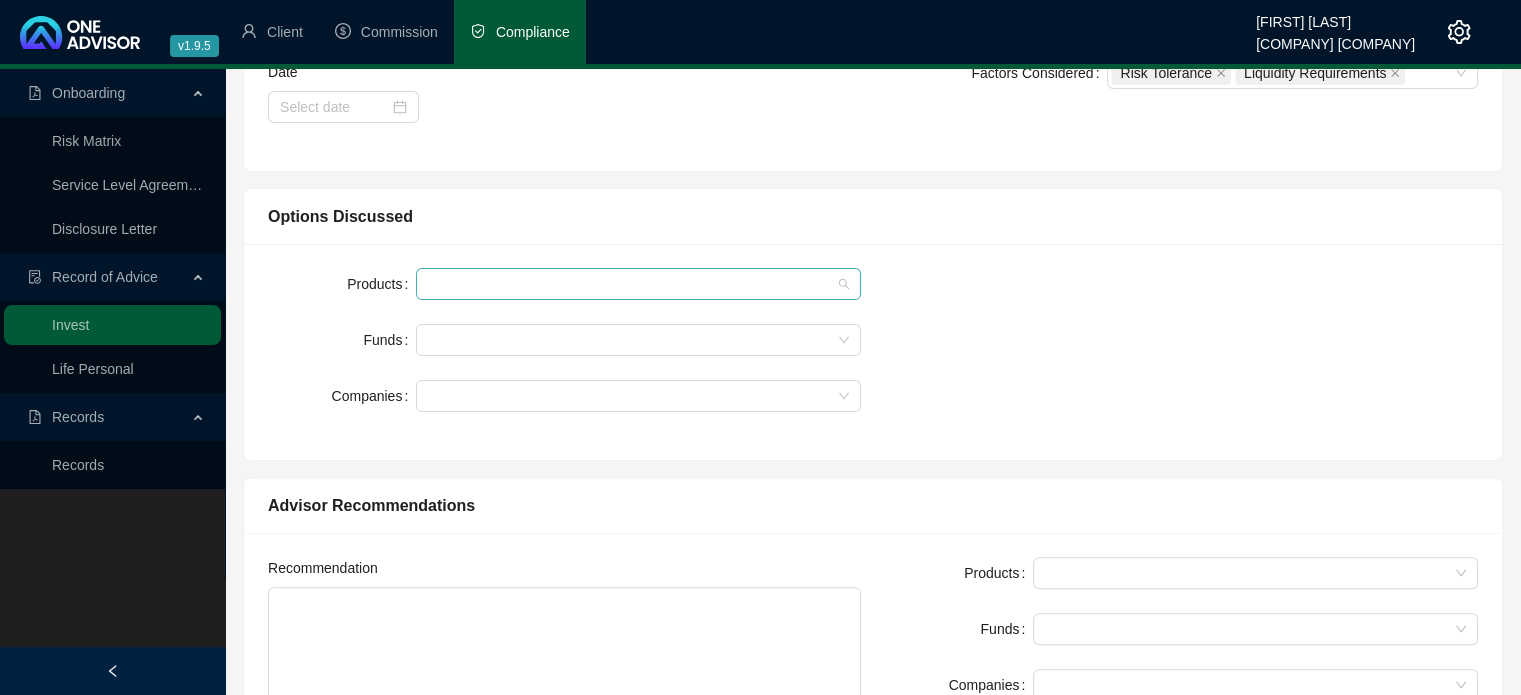 click at bounding box center (638, 284) 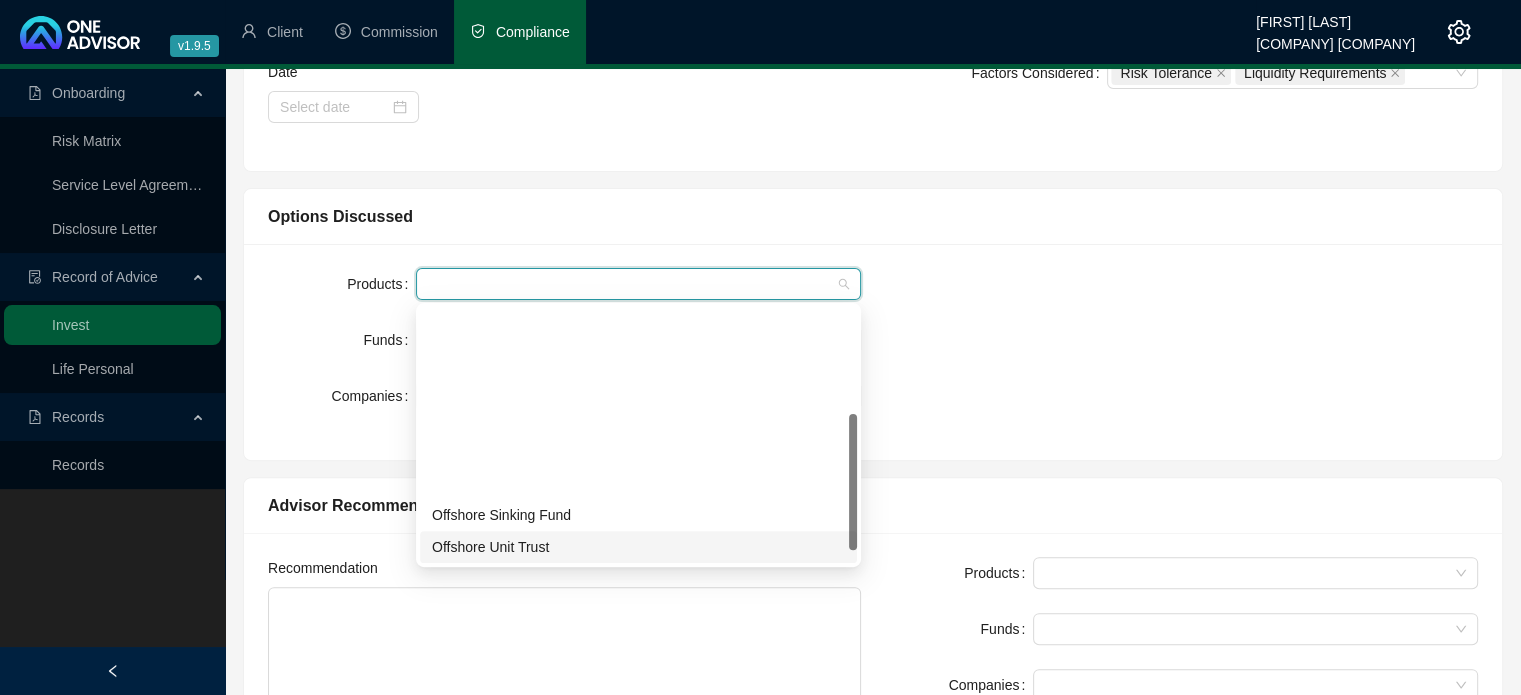 scroll, scrollTop: 200, scrollLeft: 0, axis: vertical 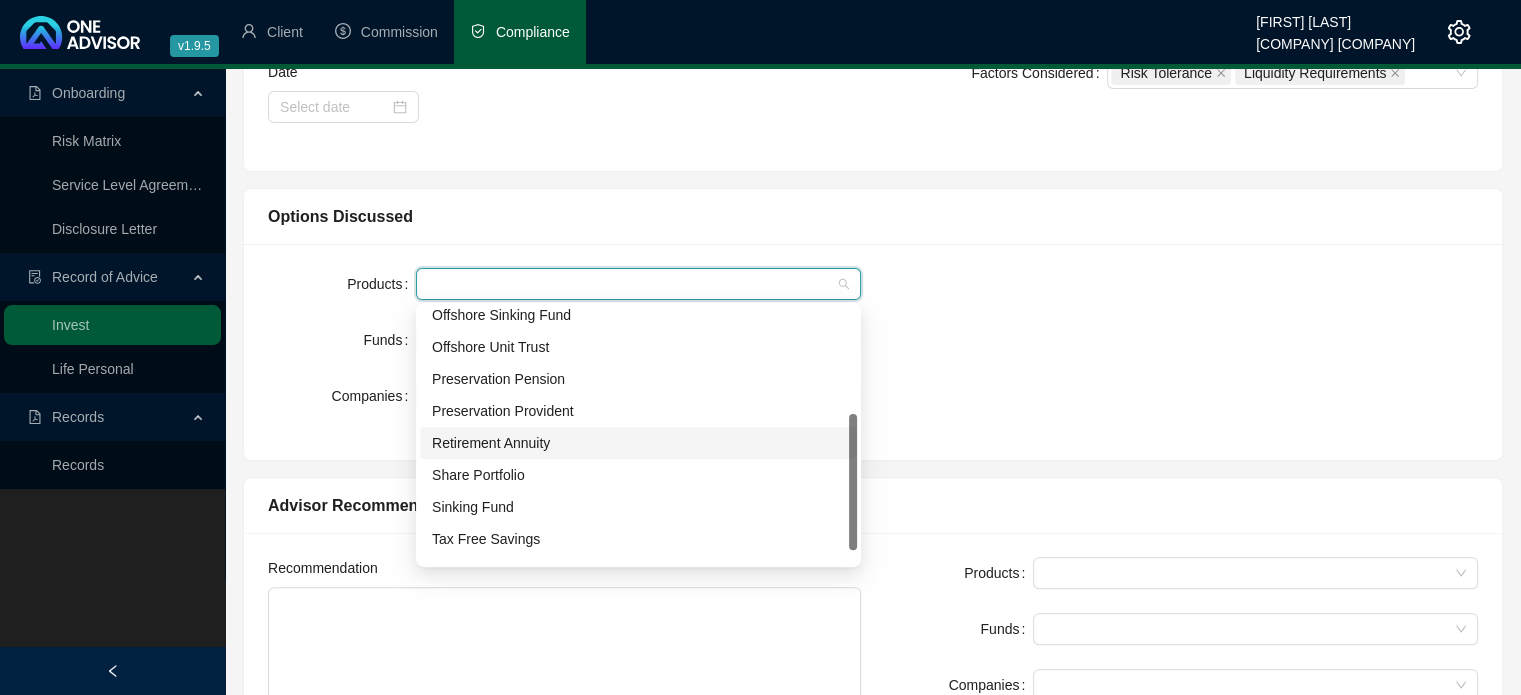 click on "Retirement Annuity" at bounding box center [638, 443] 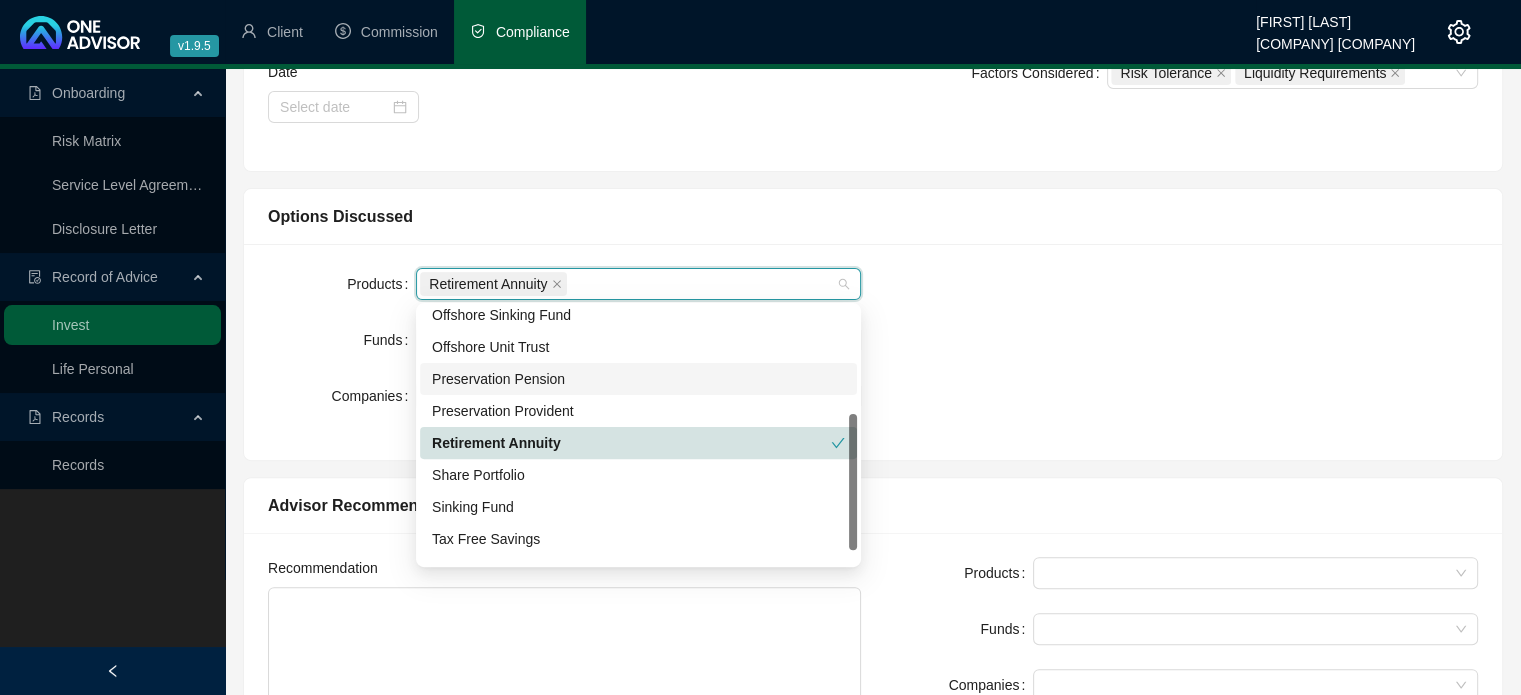 click on "Companies" at bounding box center [374, 396] 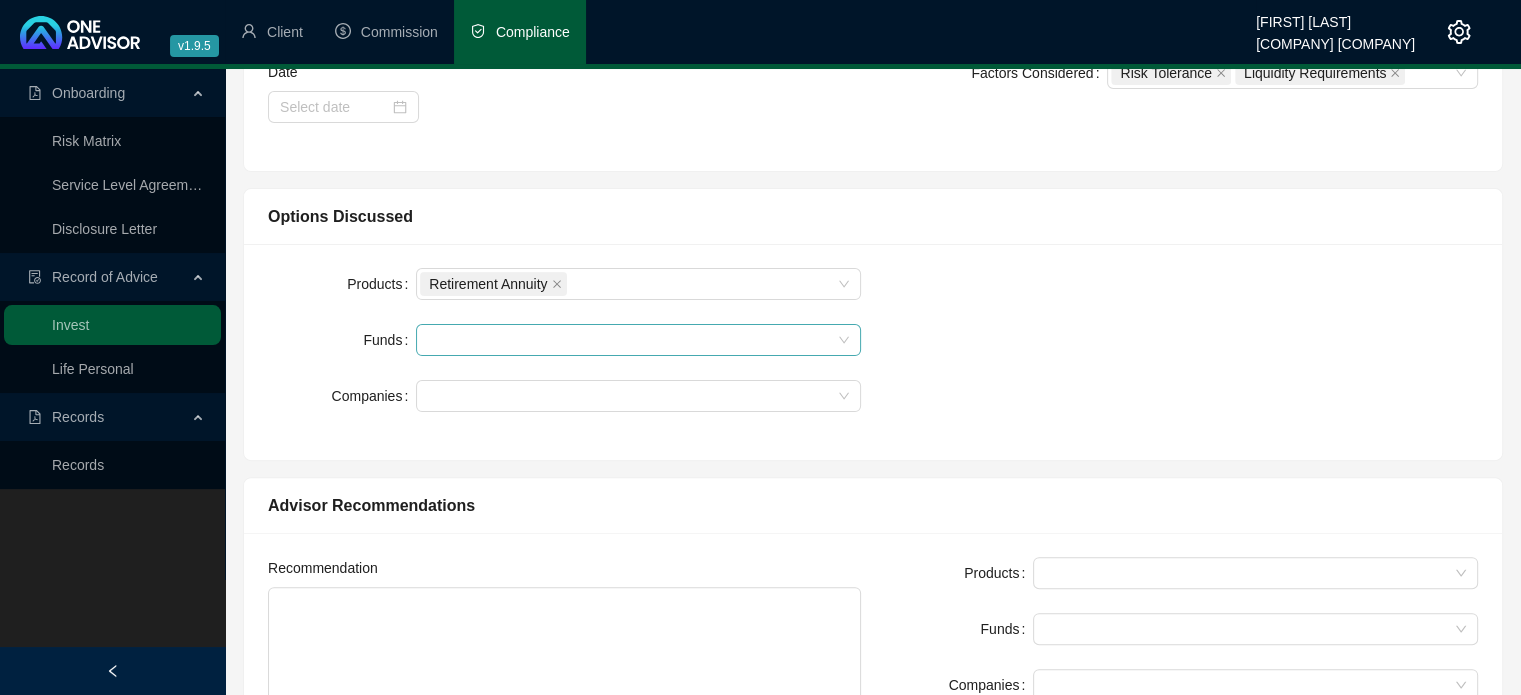 click at bounding box center [638, 340] 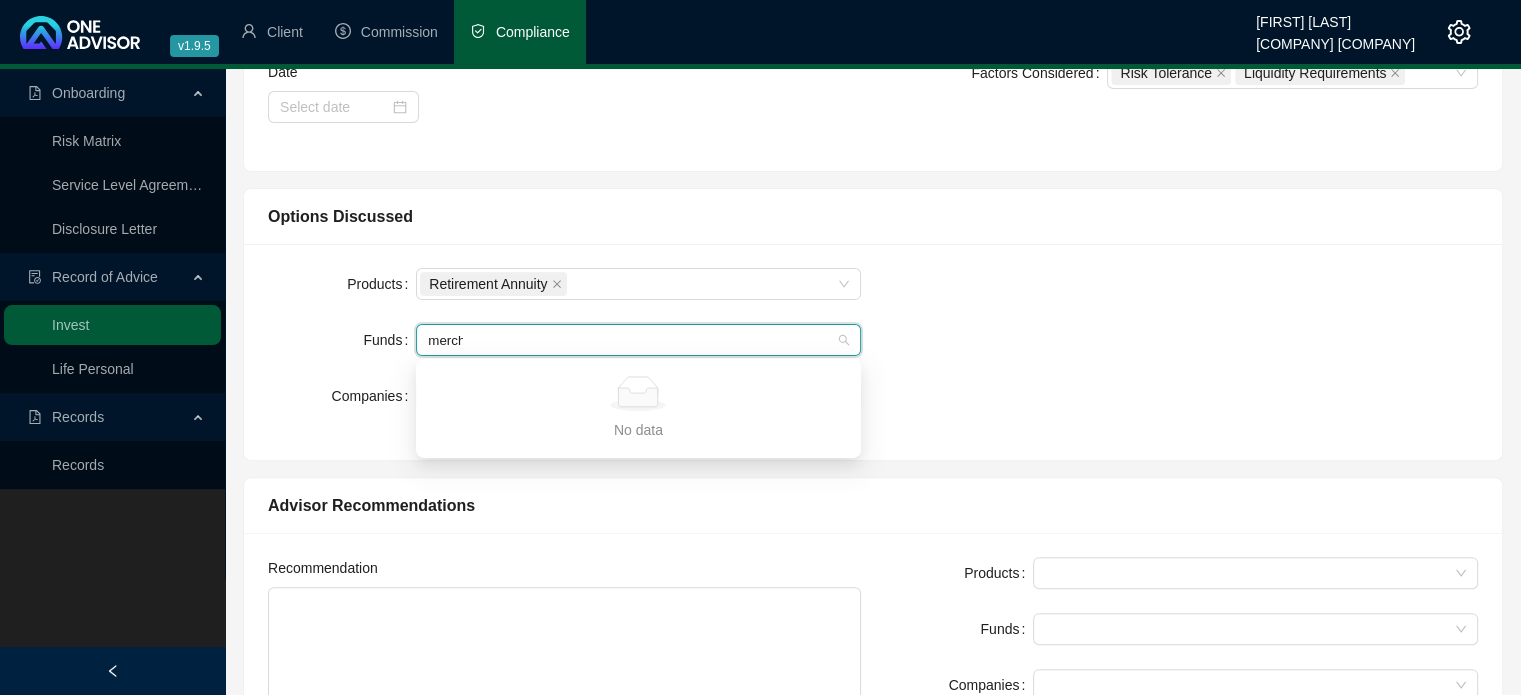 type on "mercha" 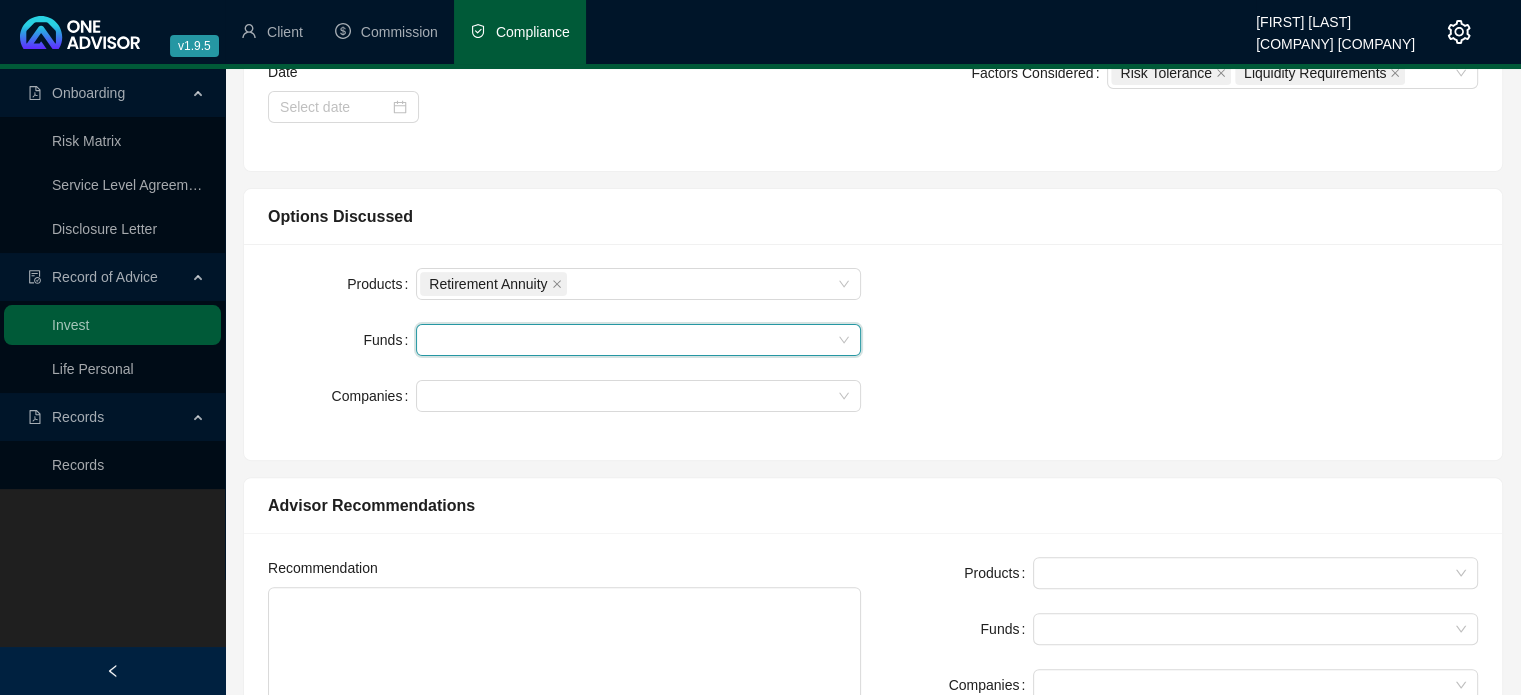 drag, startPoint x: 657, startPoint y: 326, endPoint x: 456, endPoint y: 326, distance: 201 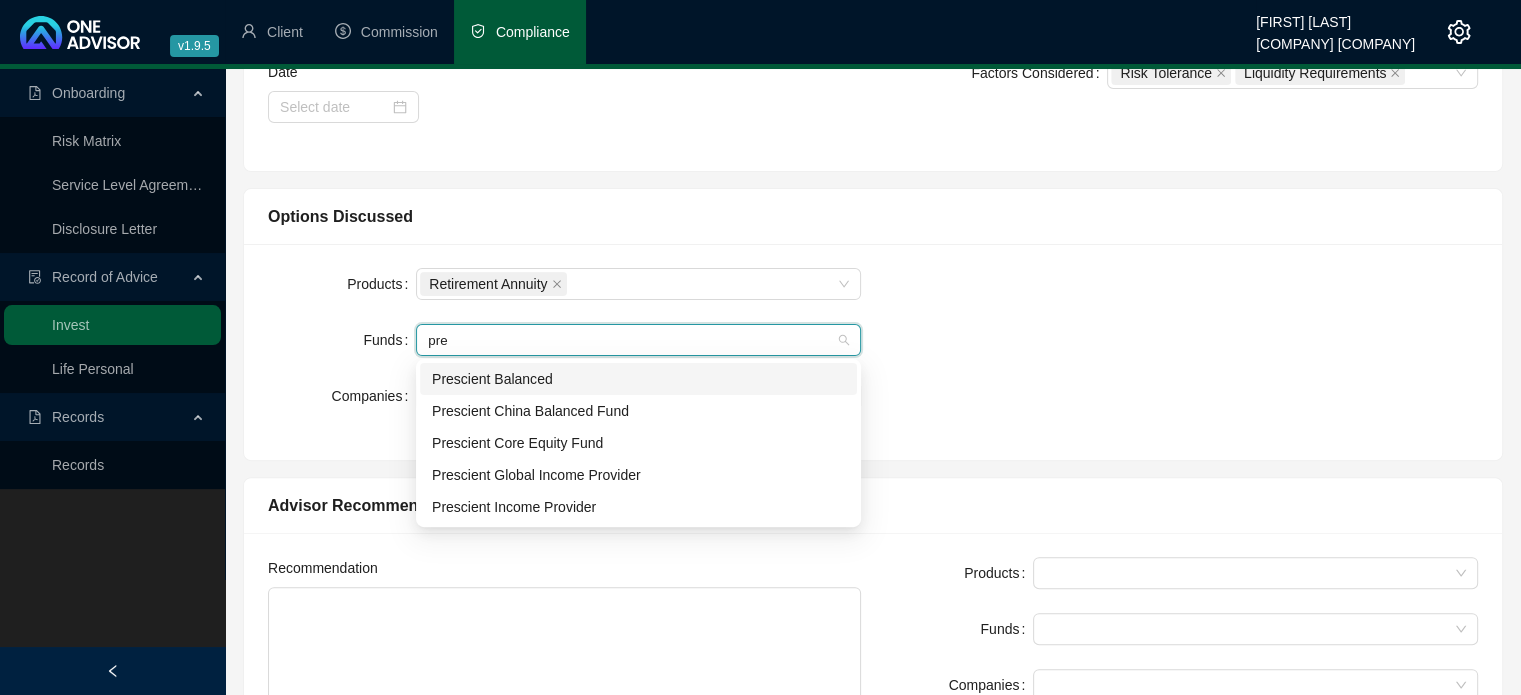 type on "pres" 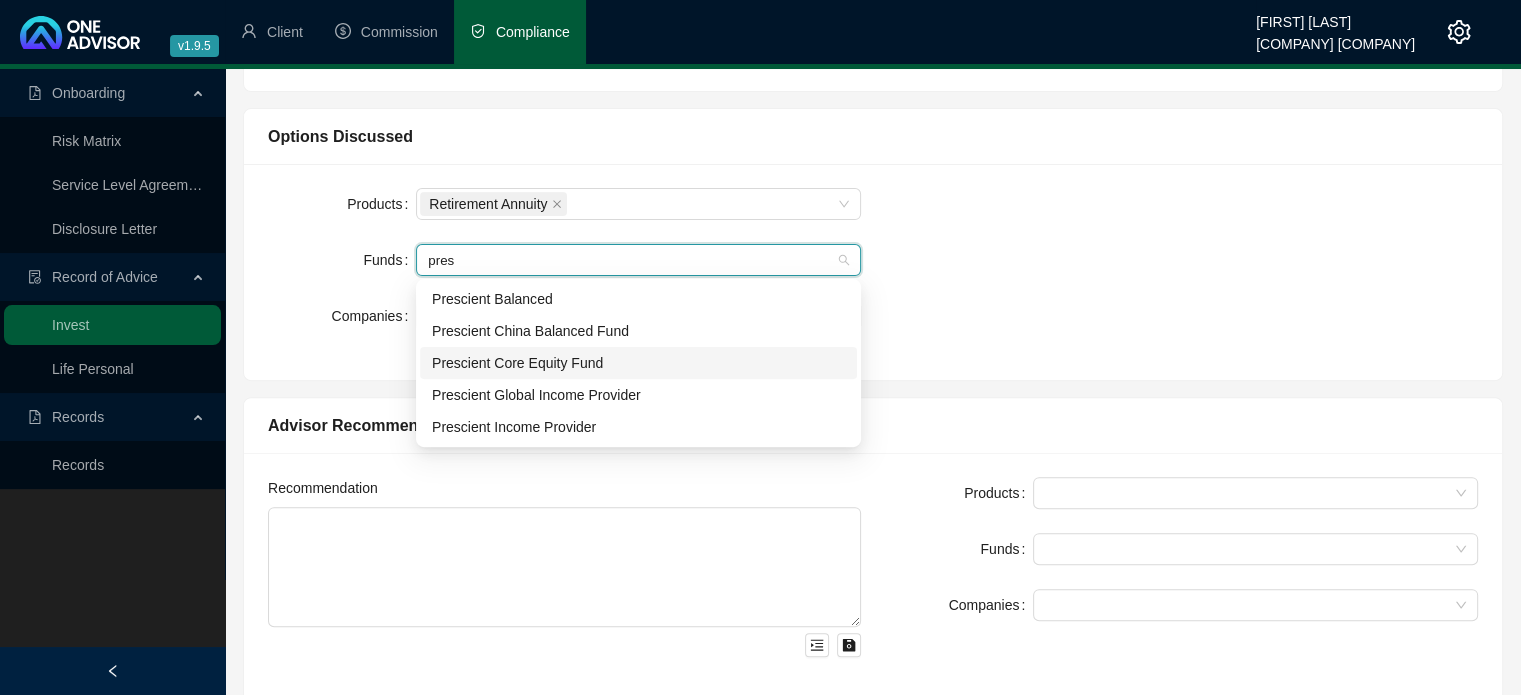 scroll, scrollTop: 600, scrollLeft: 0, axis: vertical 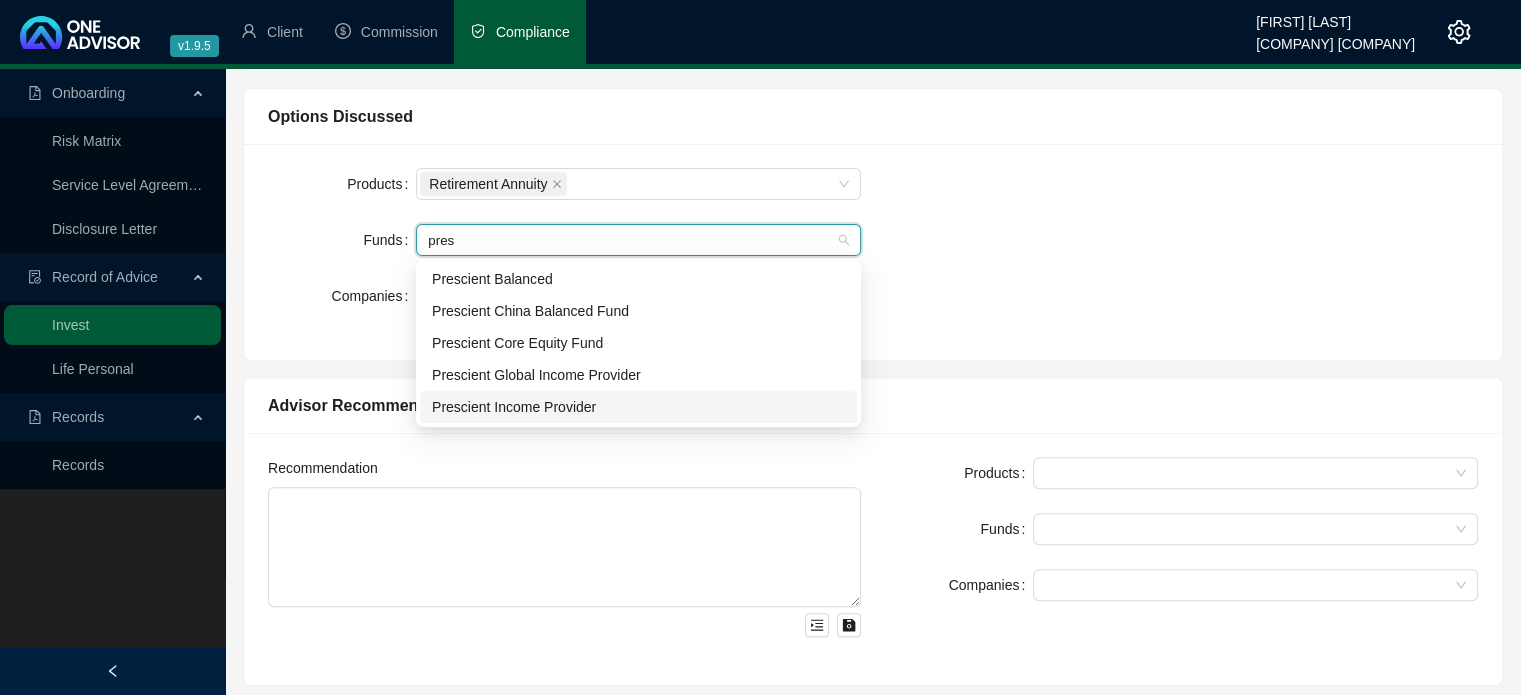 click on "Prescient Income Provider" at bounding box center (638, 407) 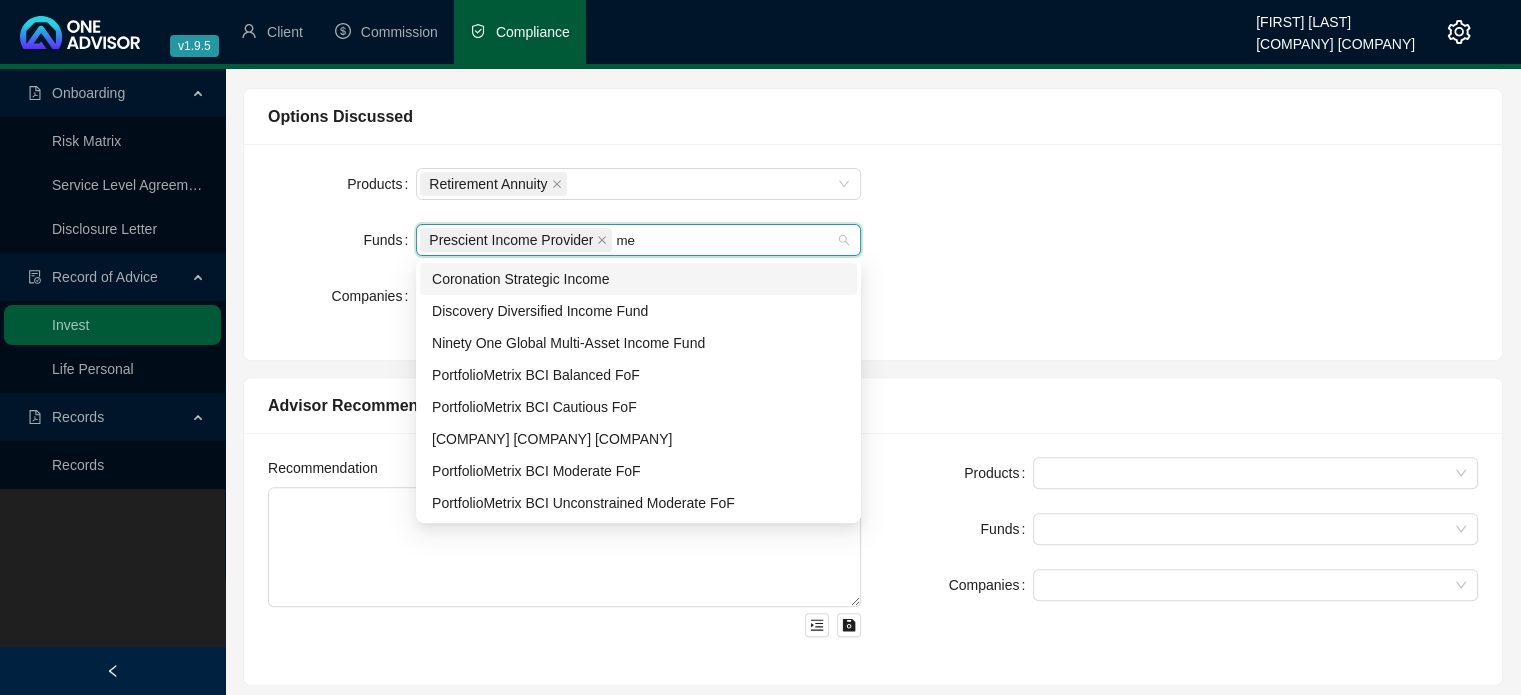 type on "m" 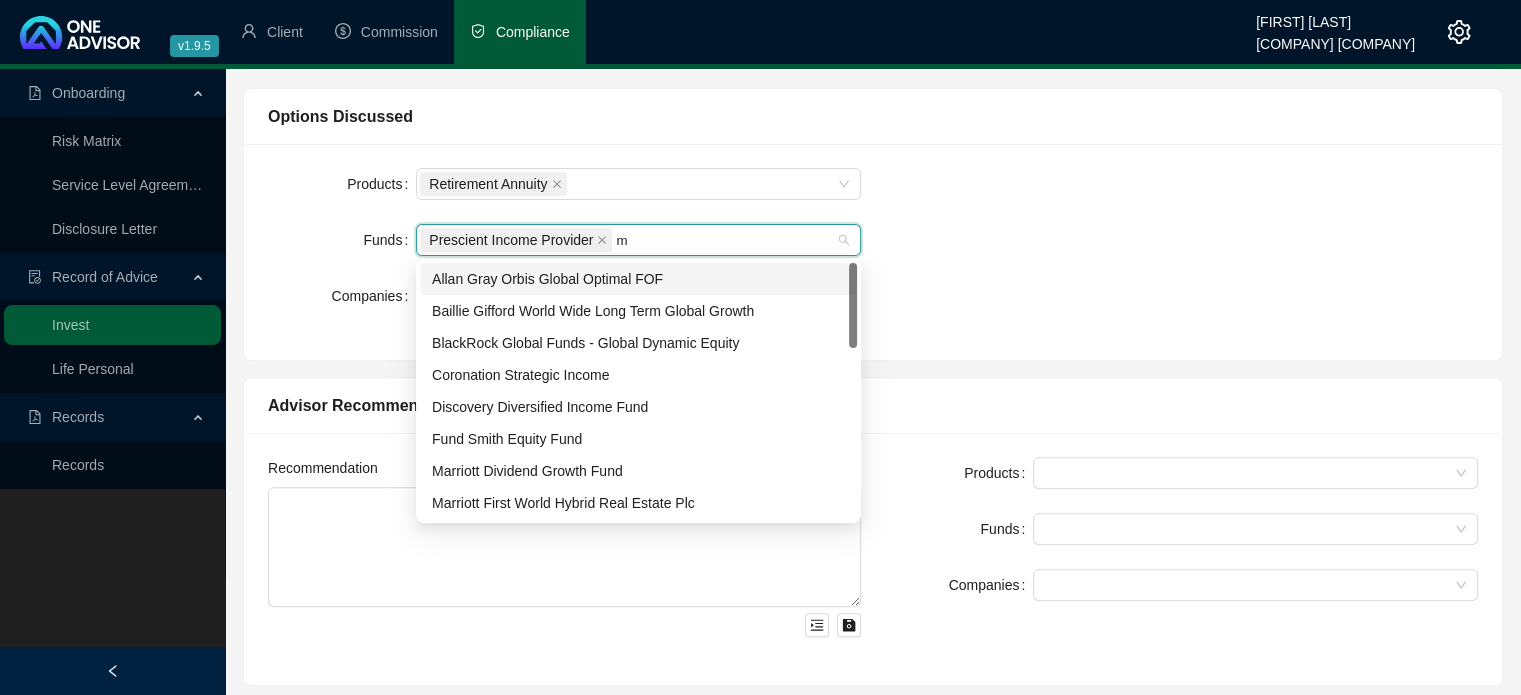 type 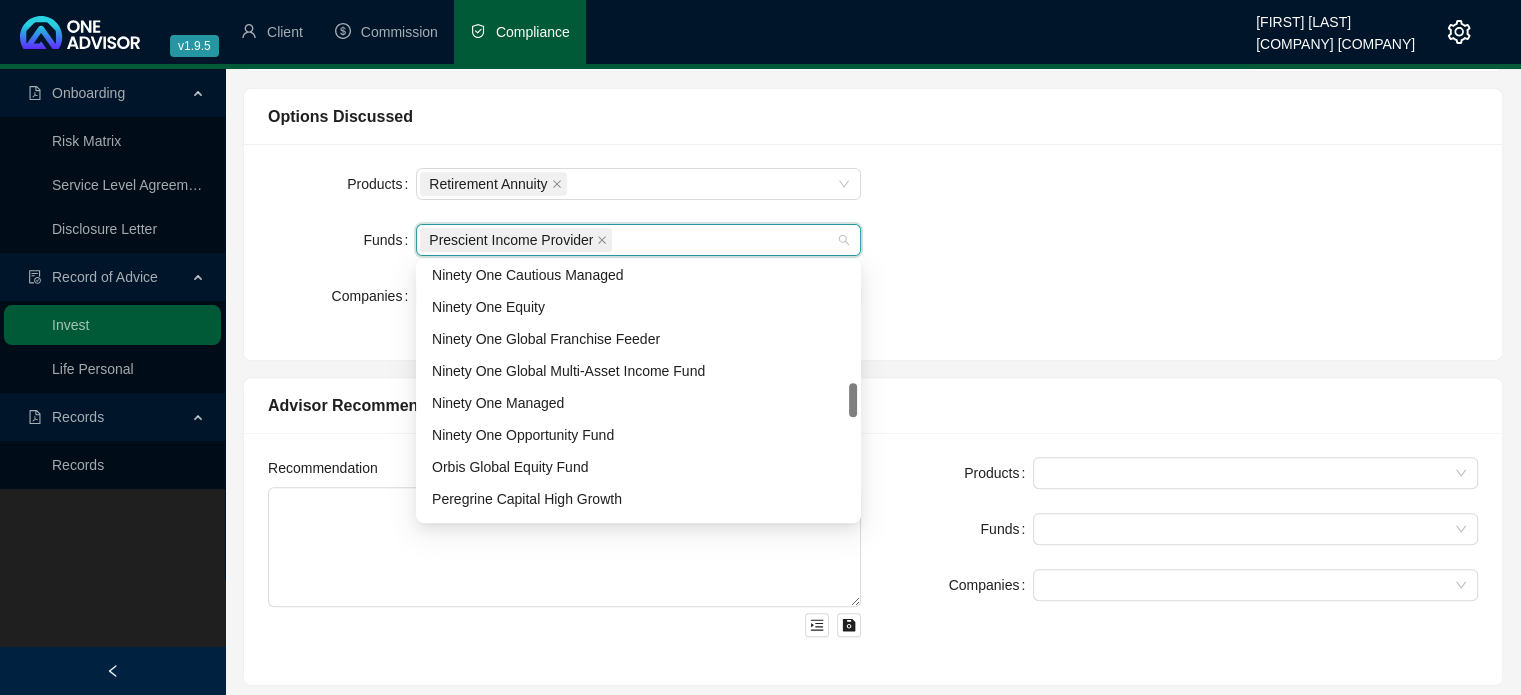 scroll, scrollTop: 800, scrollLeft: 0, axis: vertical 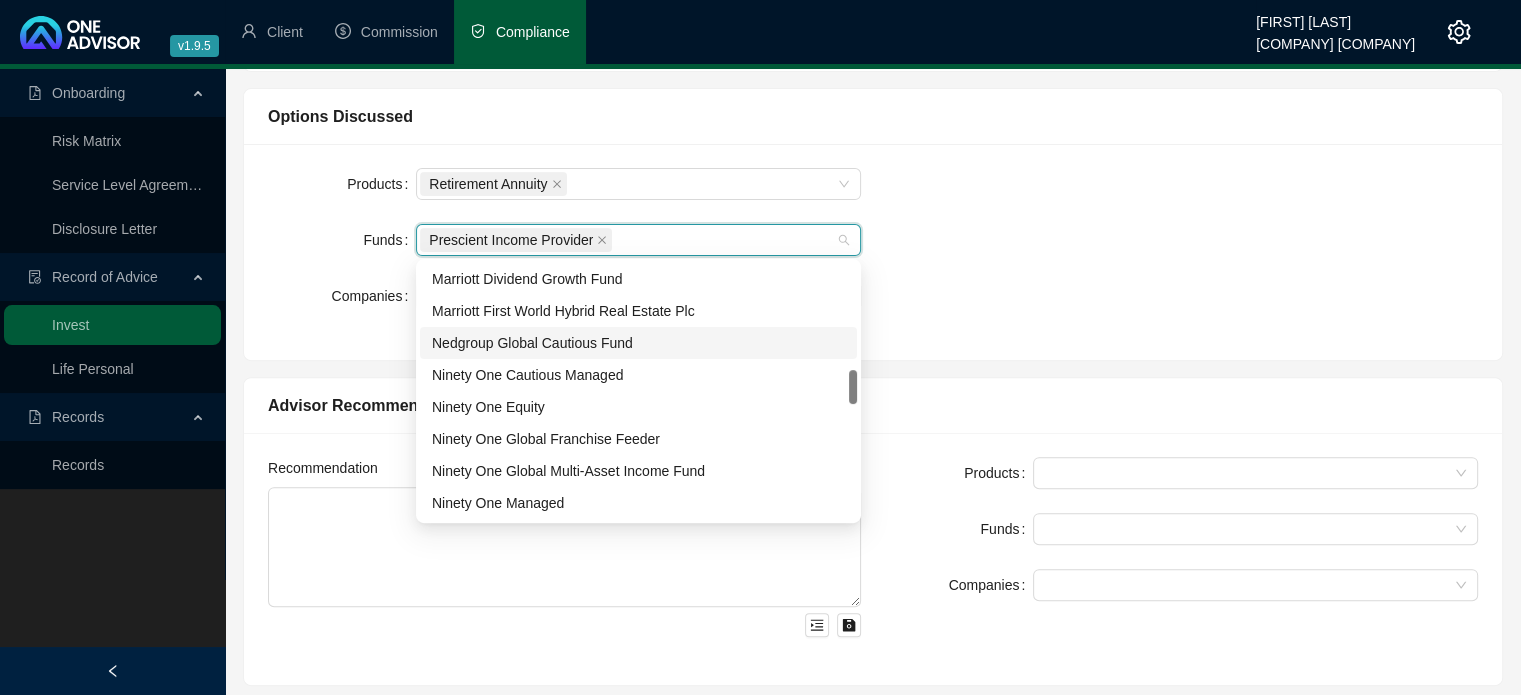 click on "Products Retirement Annuity   Funds Prescient Income Provider   Companies" at bounding box center [873, 252] 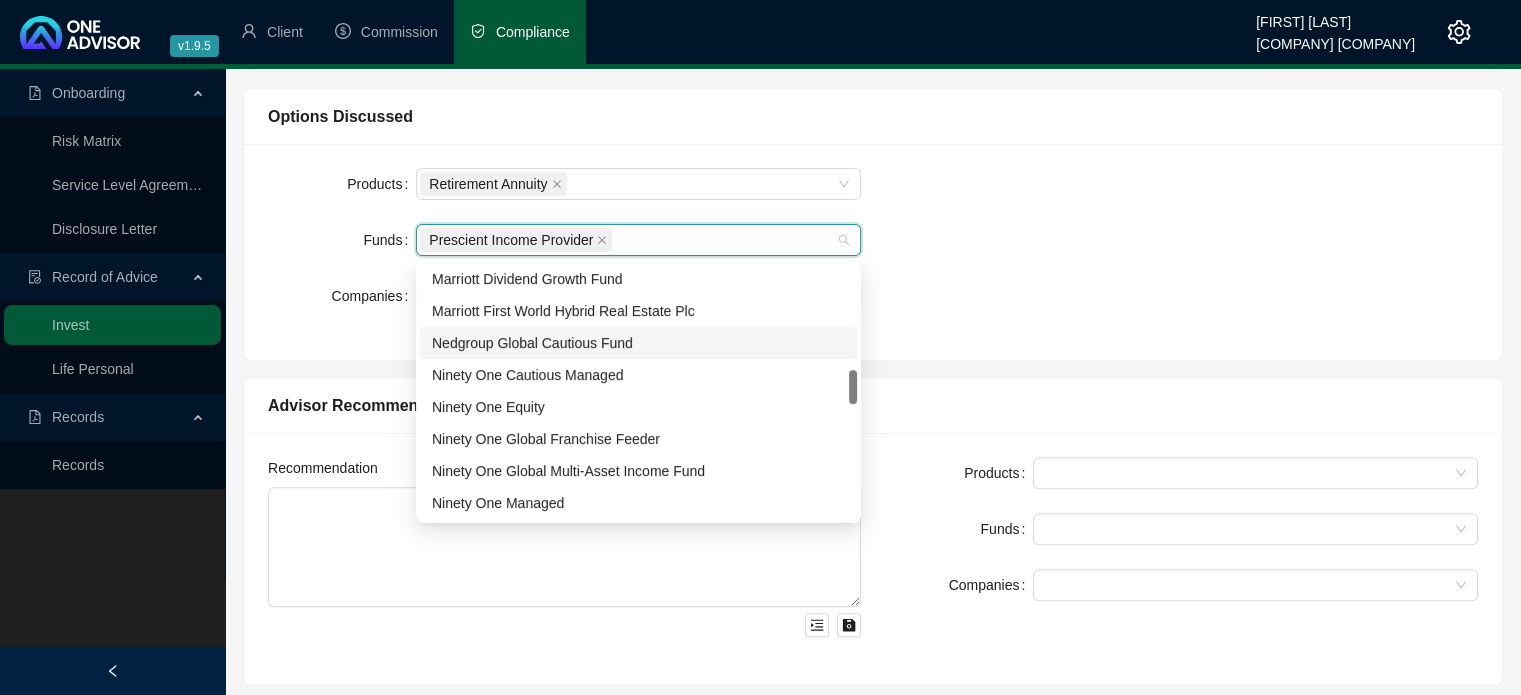 drag, startPoint x: 613, startPoint y: 236, endPoint x: 587, endPoint y: 238, distance: 26.076809 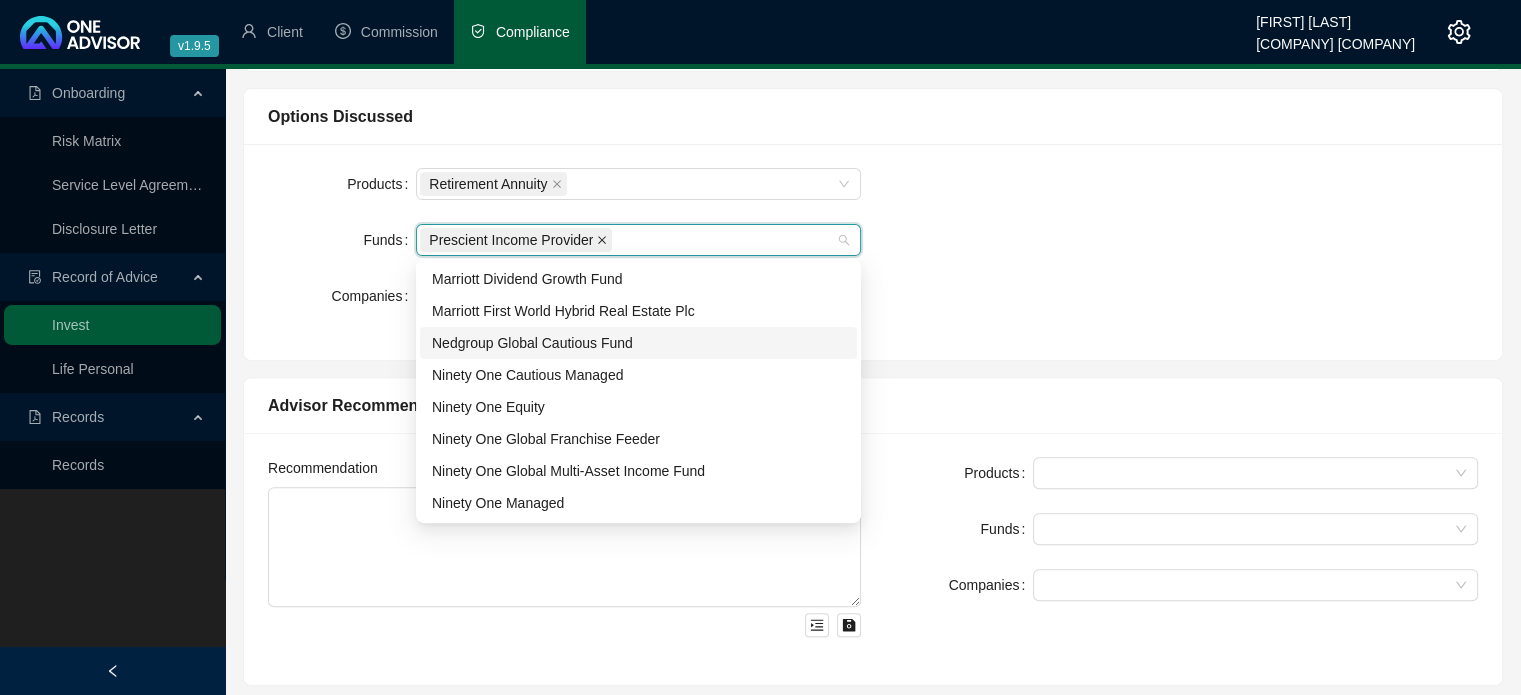 click 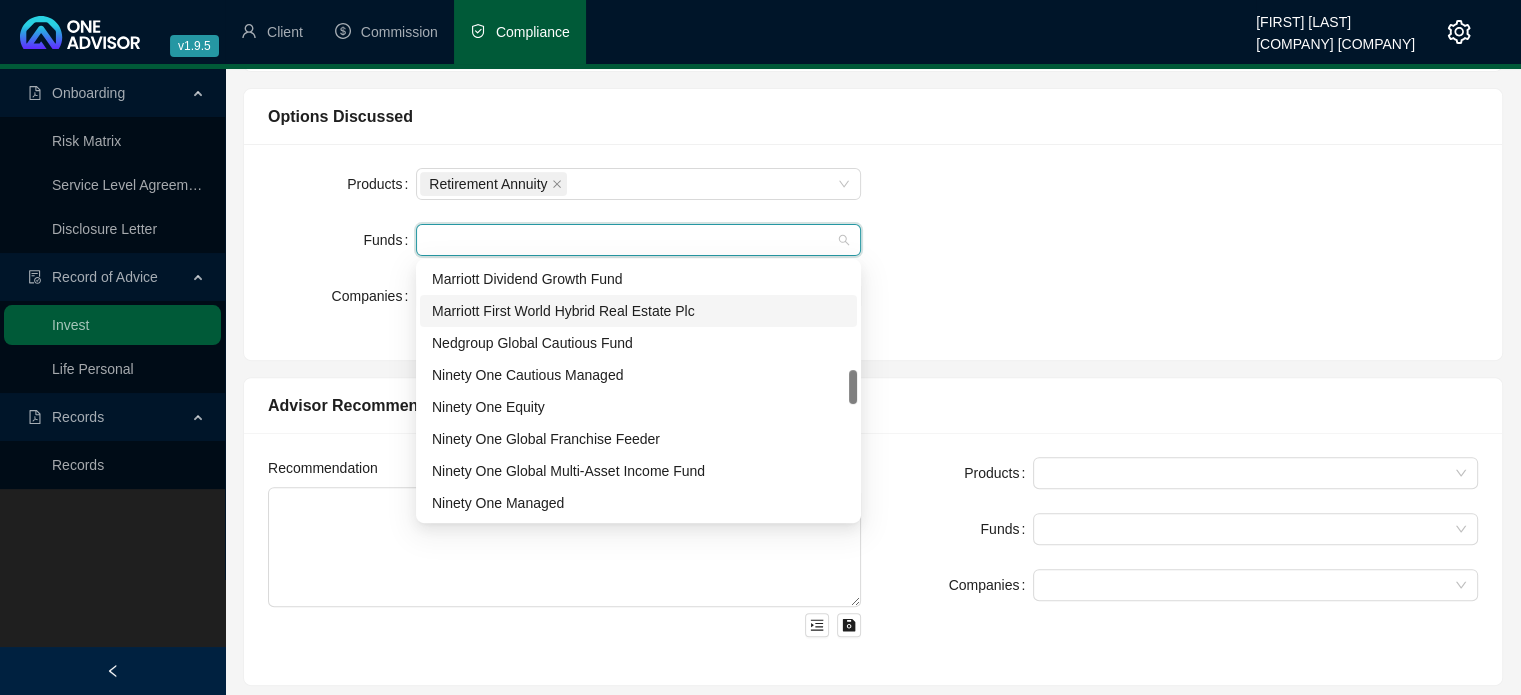 click on "Products Retirement Annuity   Funds   Companies" at bounding box center (873, 252) 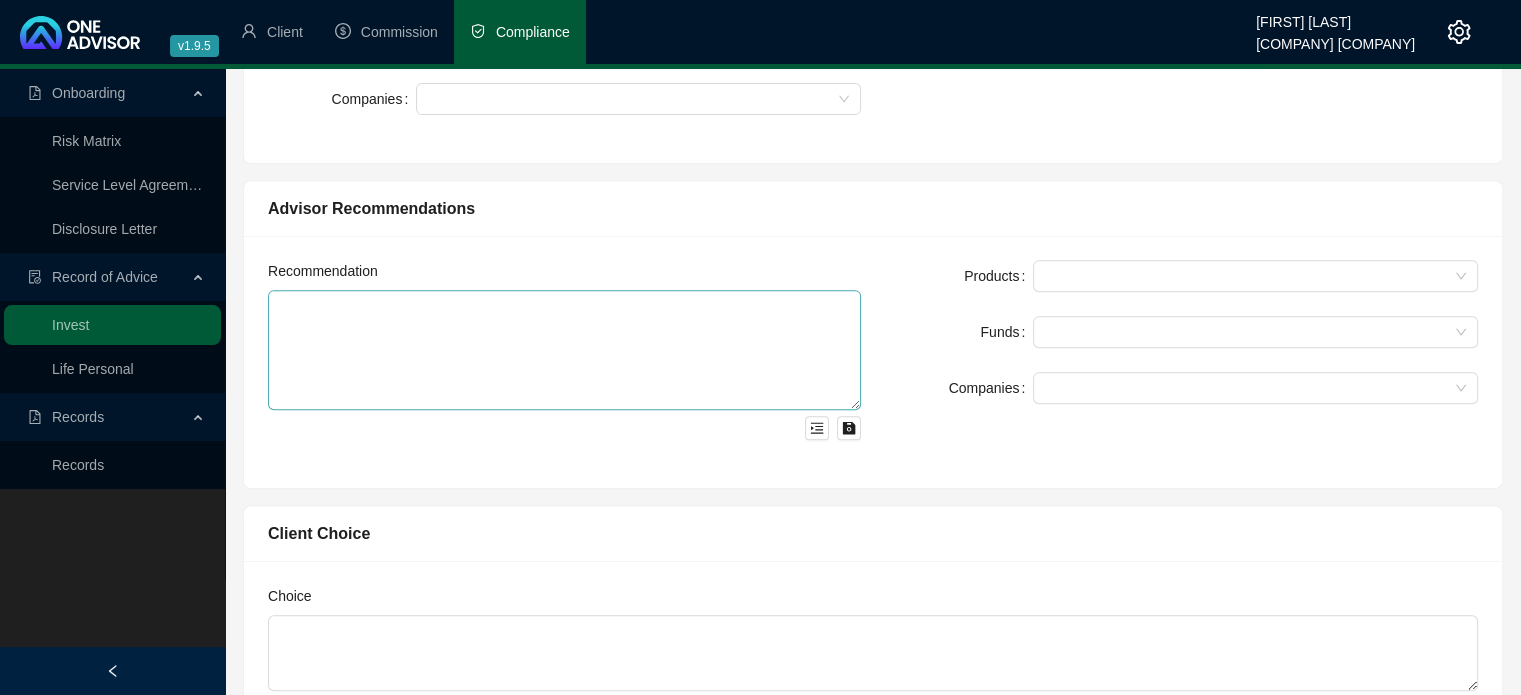 scroll, scrollTop: 800, scrollLeft: 0, axis: vertical 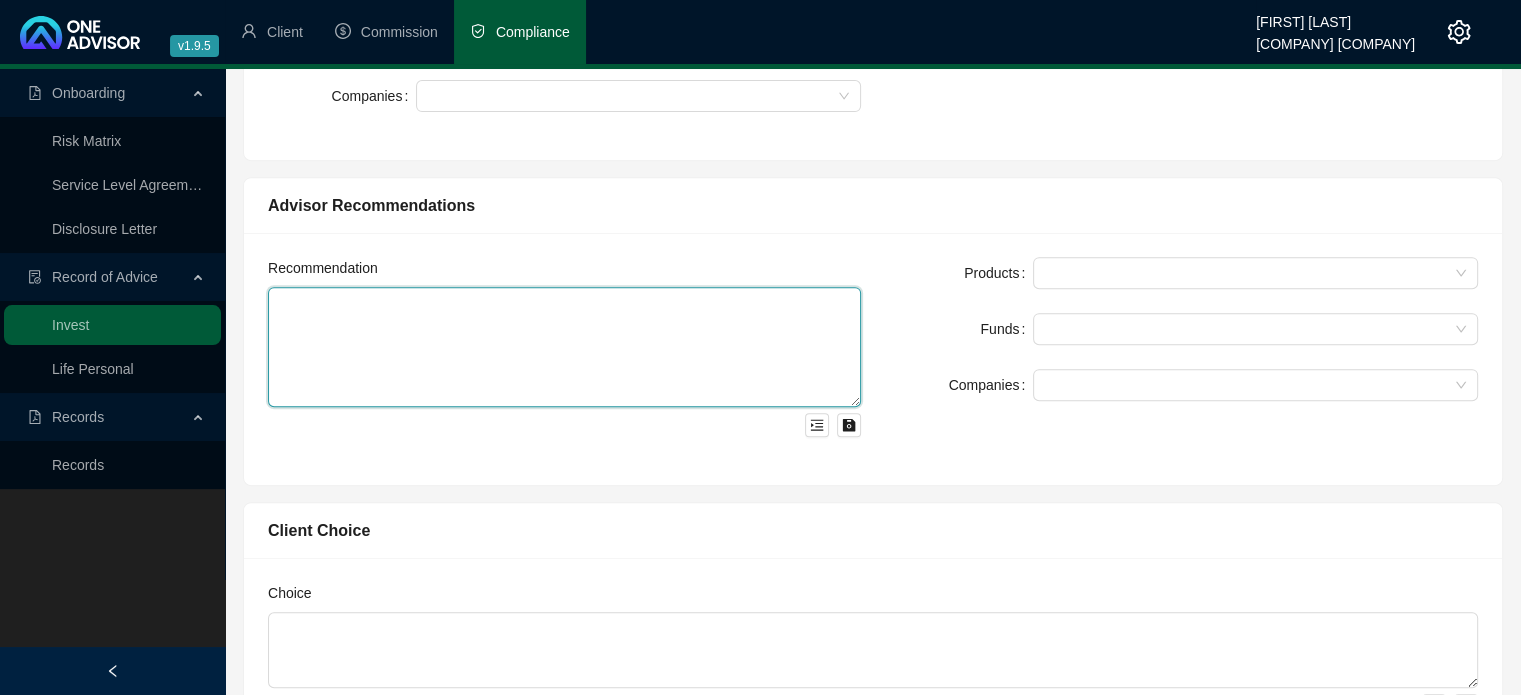 click at bounding box center [564, 347] 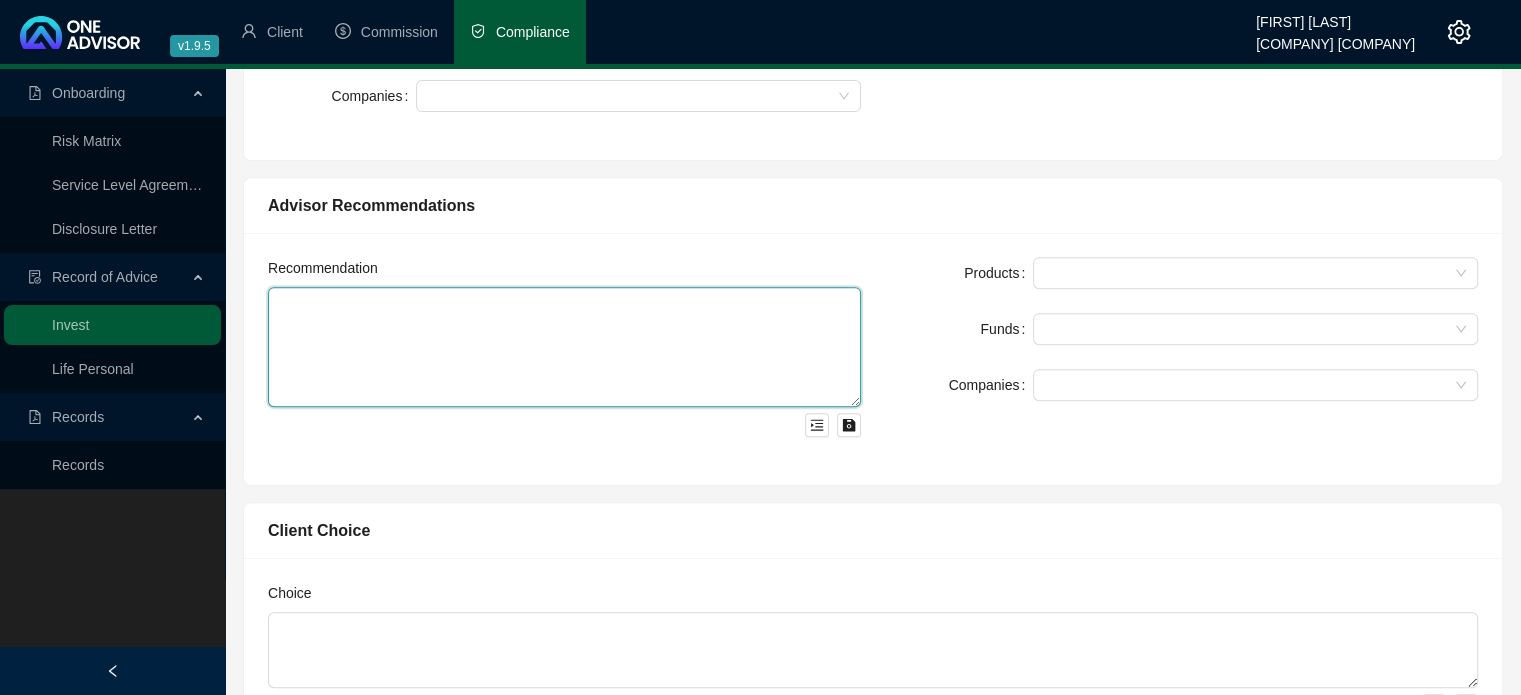 click at bounding box center [564, 347] 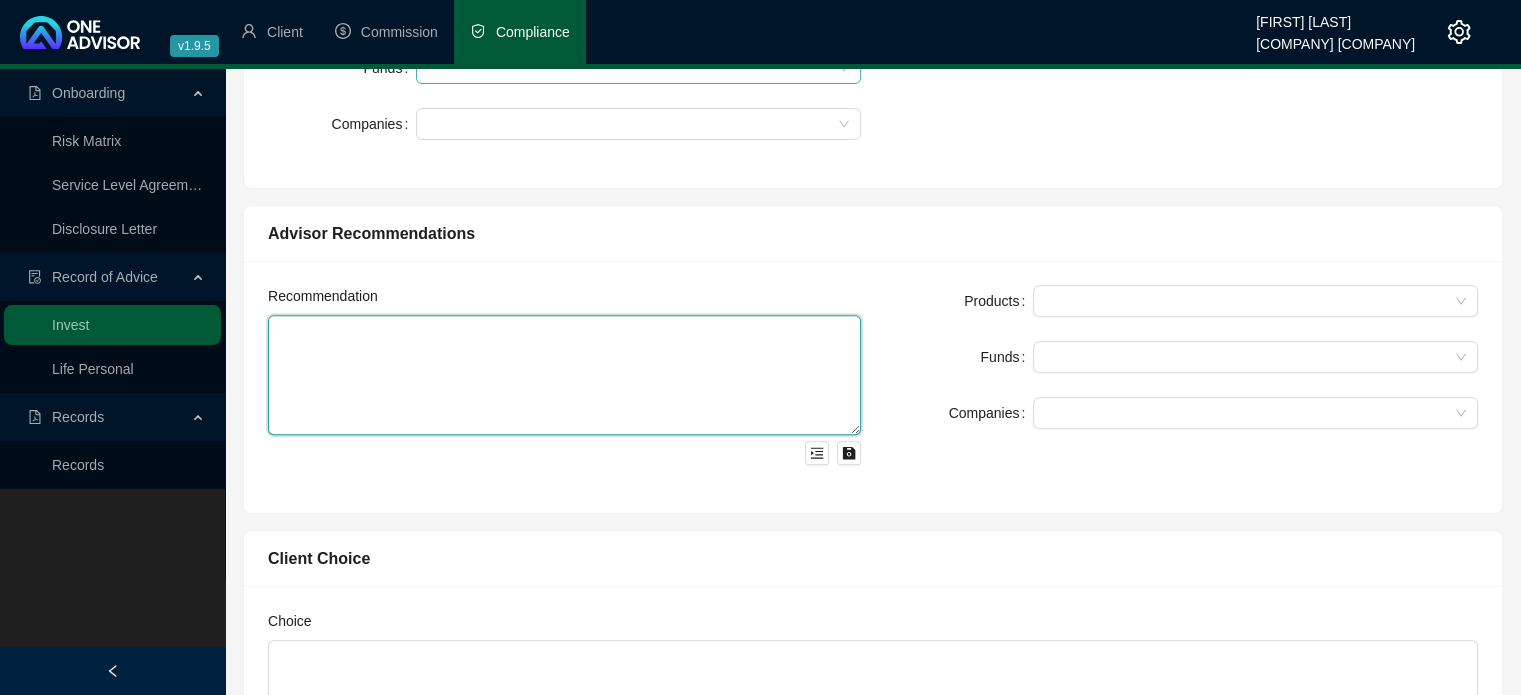 scroll, scrollTop: 800, scrollLeft: 0, axis: vertical 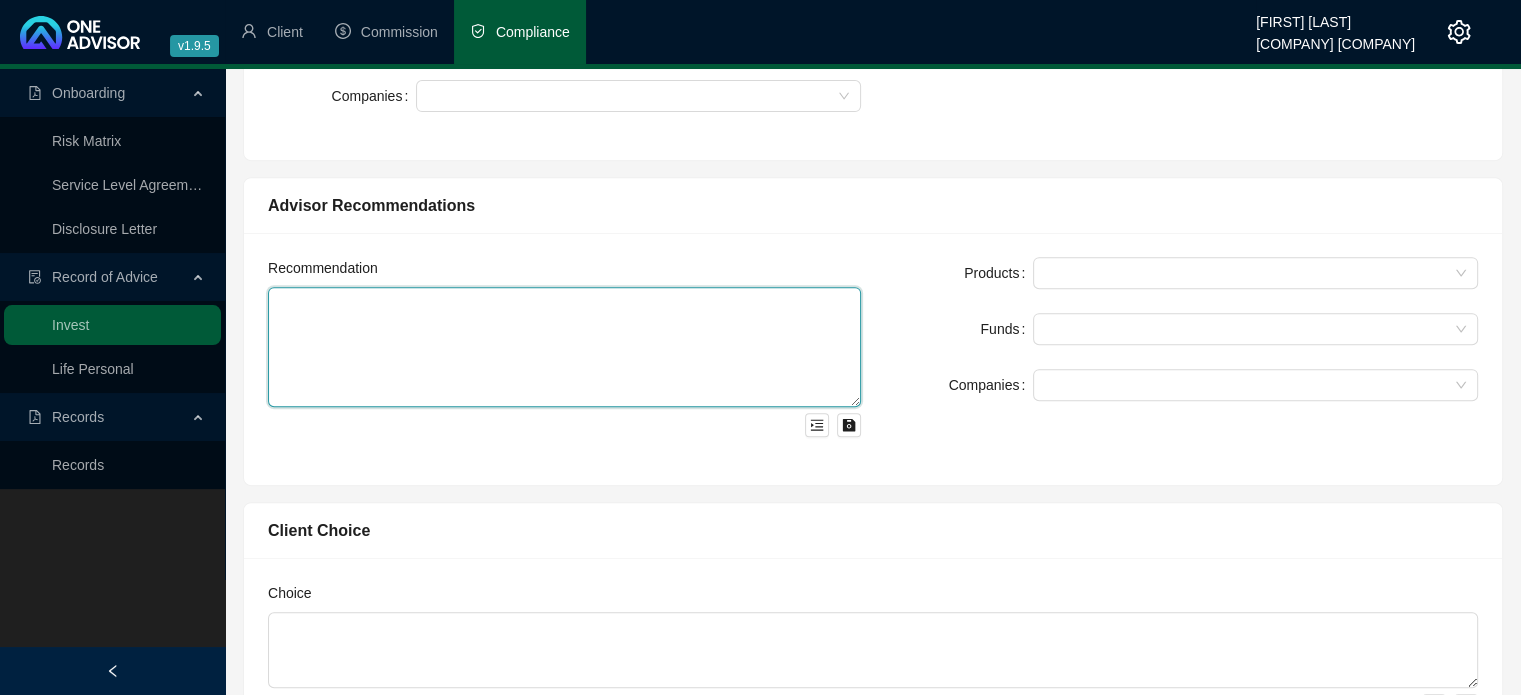 click at bounding box center [564, 347] 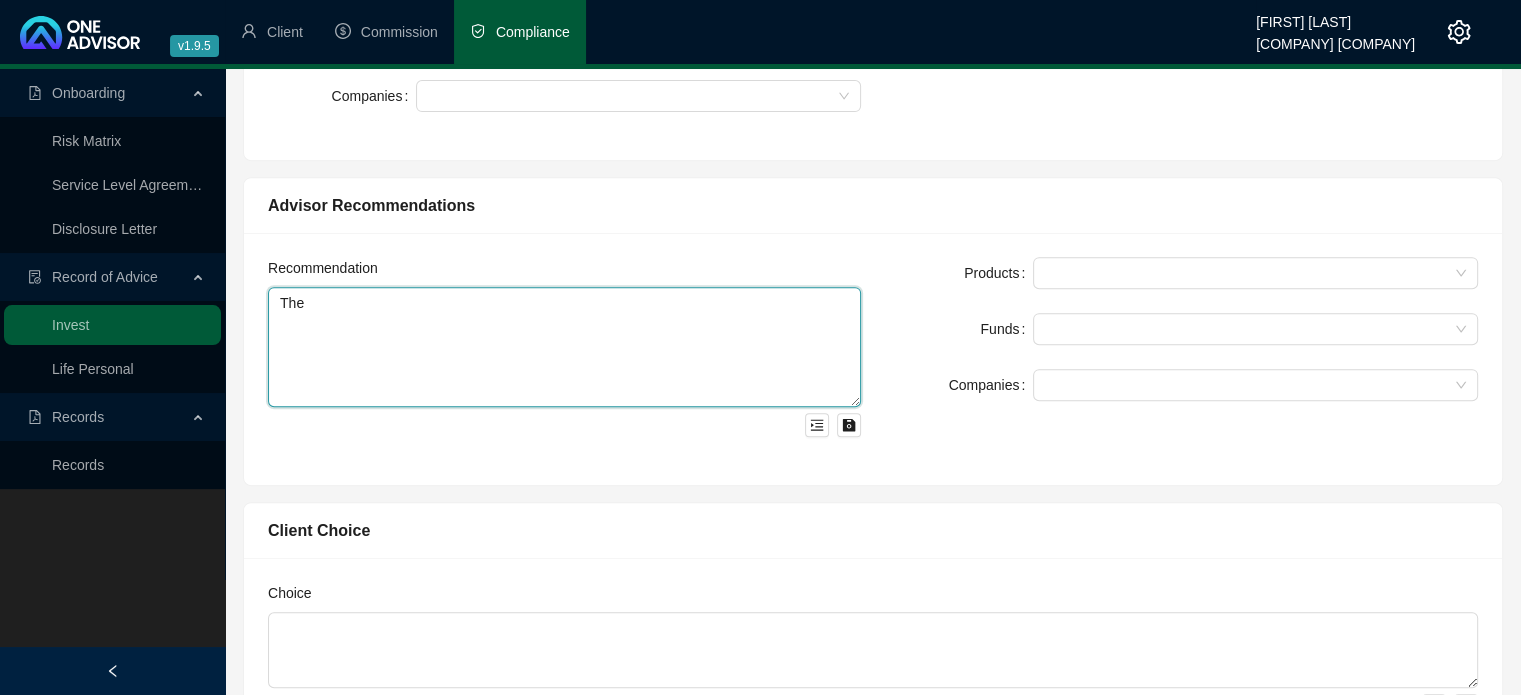 type on "T" 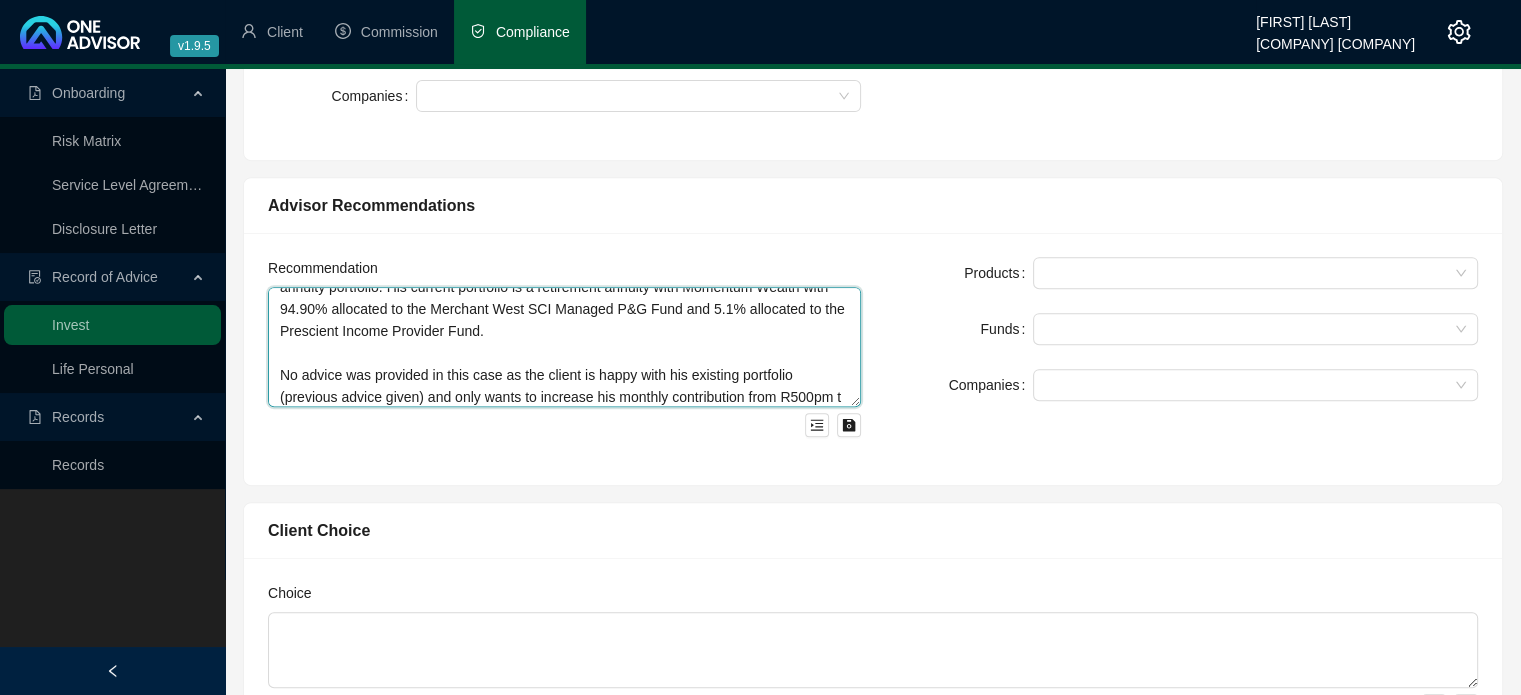 scroll, scrollTop: 60, scrollLeft: 0, axis: vertical 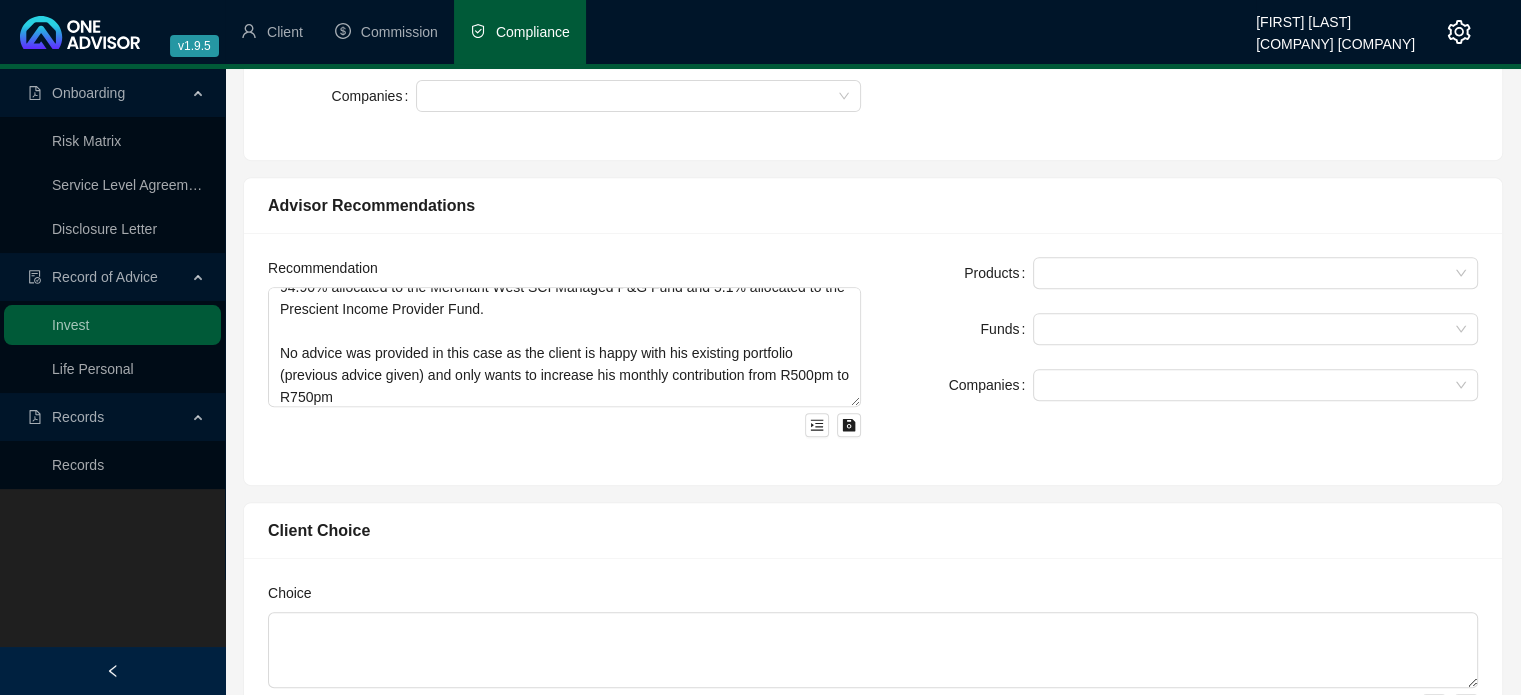 click at bounding box center [564, 422] 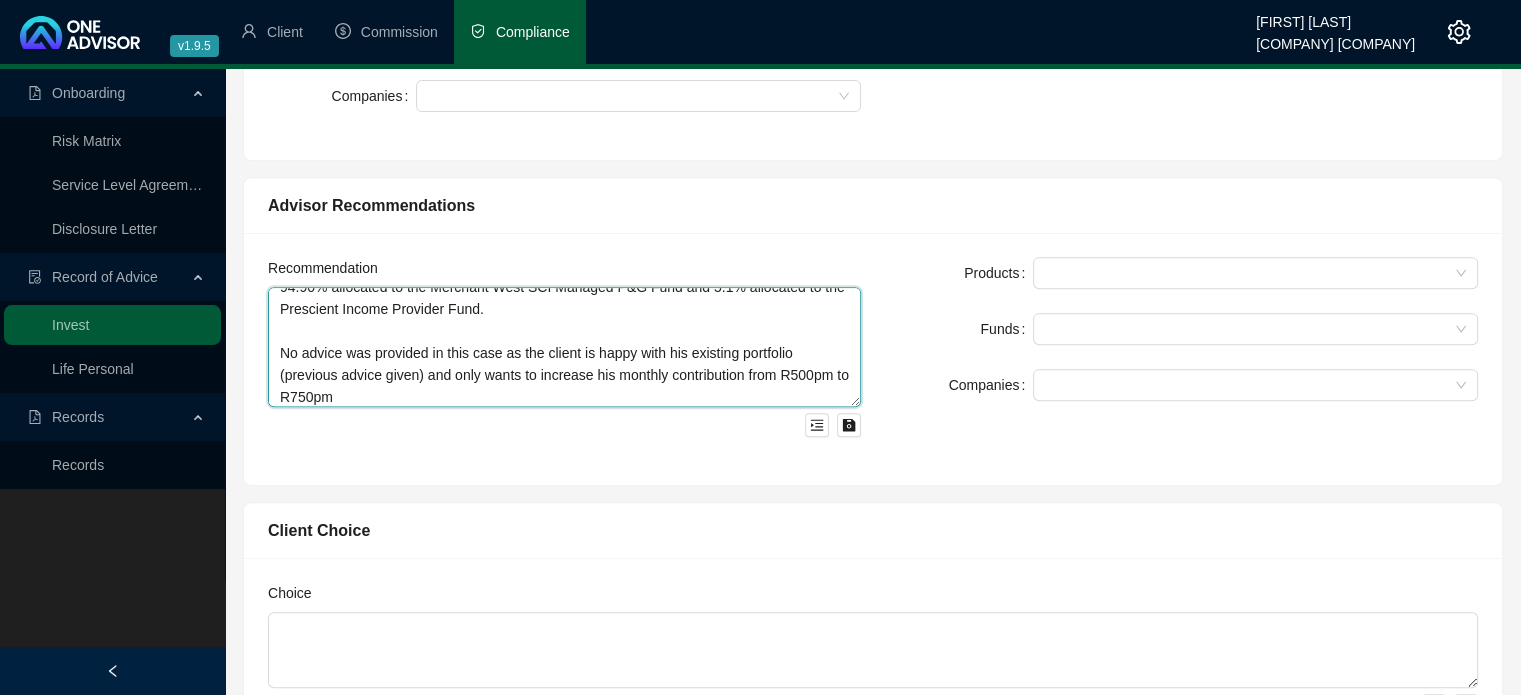 click on "The client simply wishes to increase his monthly contribution to his existing retirement annuity portfolio. His current portfolio is a retirement annuity with Momentum Wealth with 94.90% allocated to the Merchant West SCI Managed P&G Fund and 5.1% allocated to the Prescient Income Provider Fund.
No advice was provided in this case as the client is happy with his existing portfolio (previous advice given) and only wants to increase his monthly contribution from R500pm to R750pm" at bounding box center (564, 347) 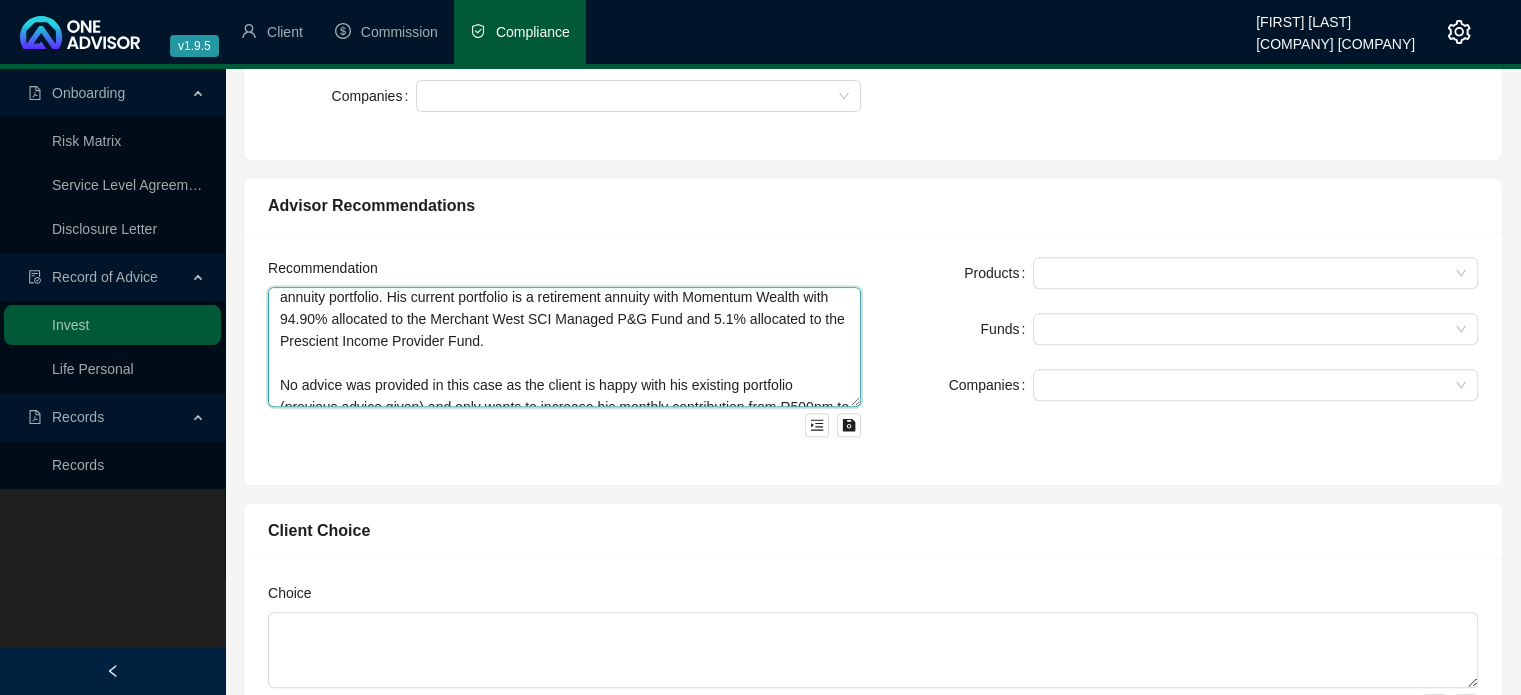 scroll, scrollTop: 0, scrollLeft: 0, axis: both 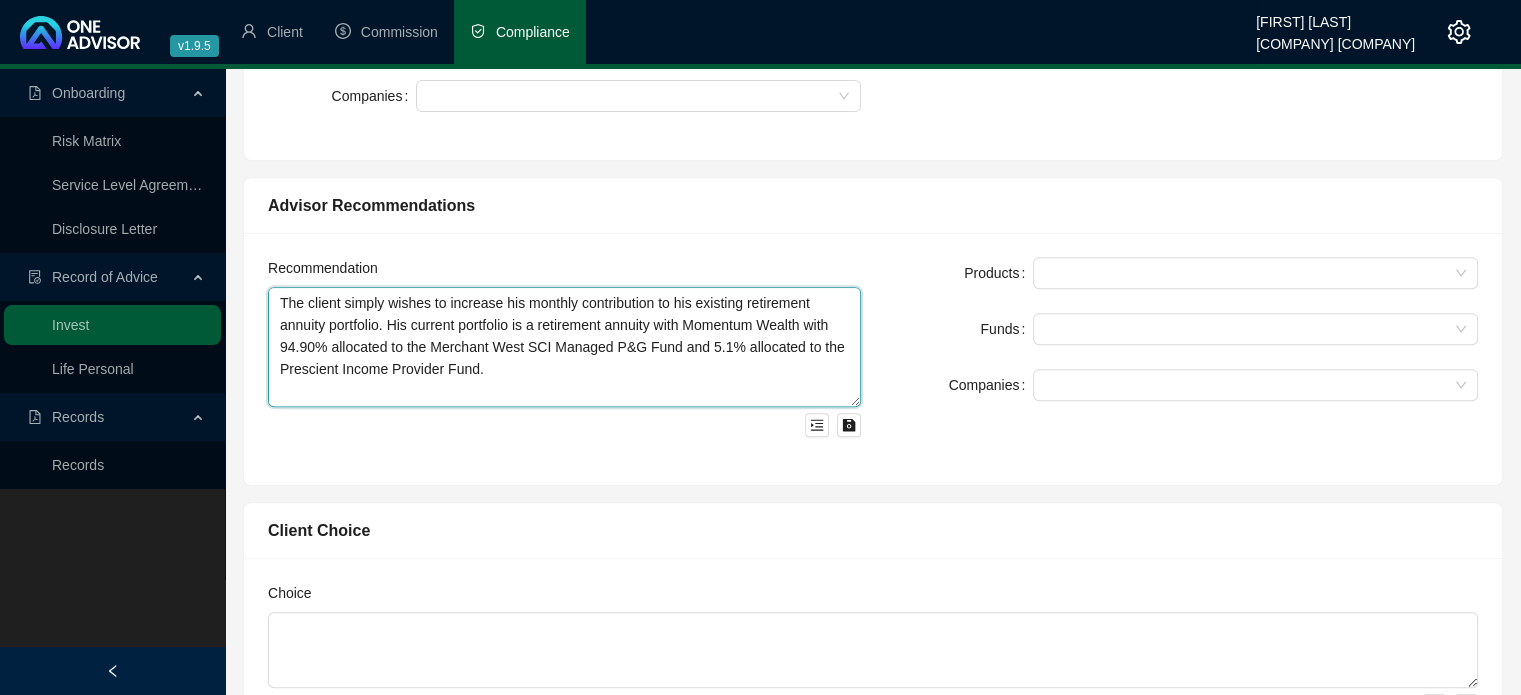 click on "The client simply wishes to increase his monthly contribution to his existing retirement annuity portfolio. His current portfolio is a retirement annuity with Momentum Wealth with 94.90% allocated to the Merchant West SCI Managed P&G Fund and 5.1% allocated to the Prescient Income Provider Fund.
No advice was provided in this case as the client is happy with his existing portfolio (previous advice given) and only wants to increase his monthly contribution from R500pm to R750pm." at bounding box center [564, 347] 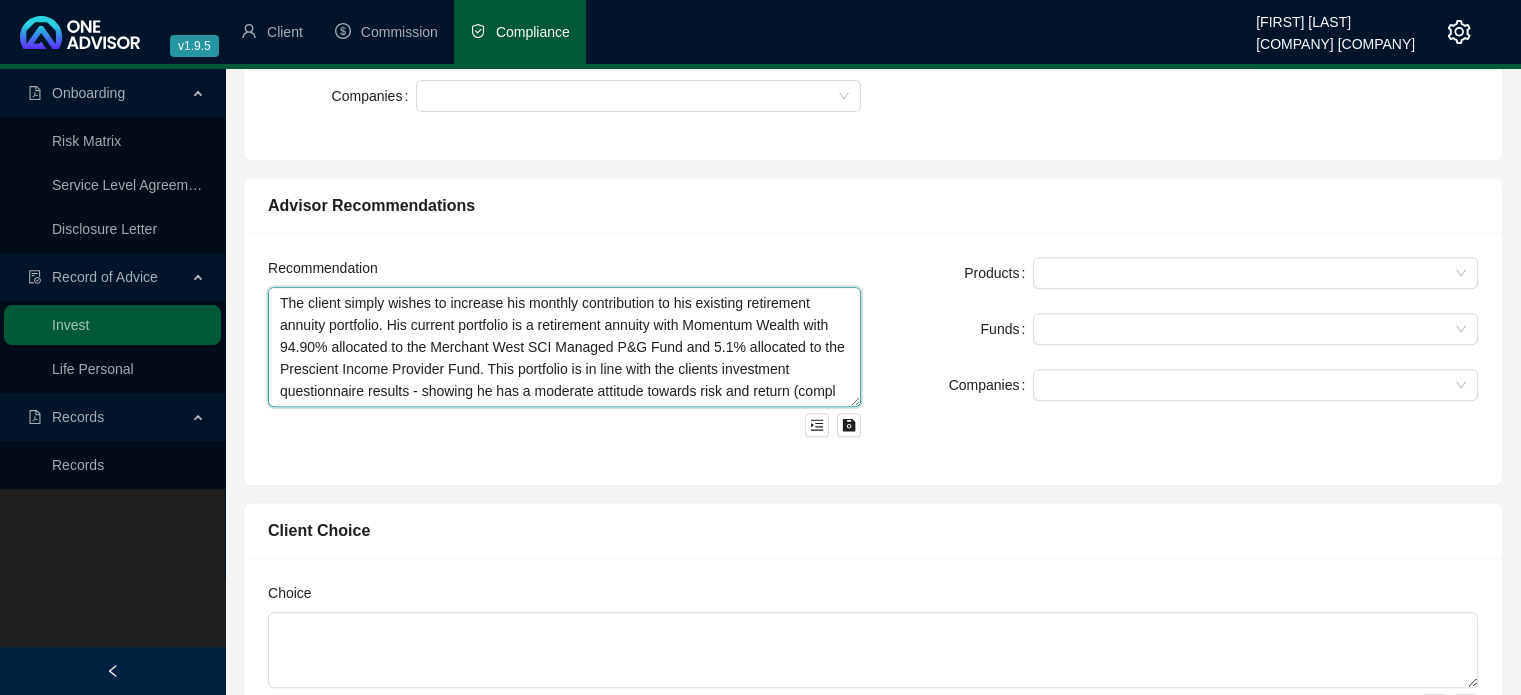 scroll, scrollTop: 16, scrollLeft: 0, axis: vertical 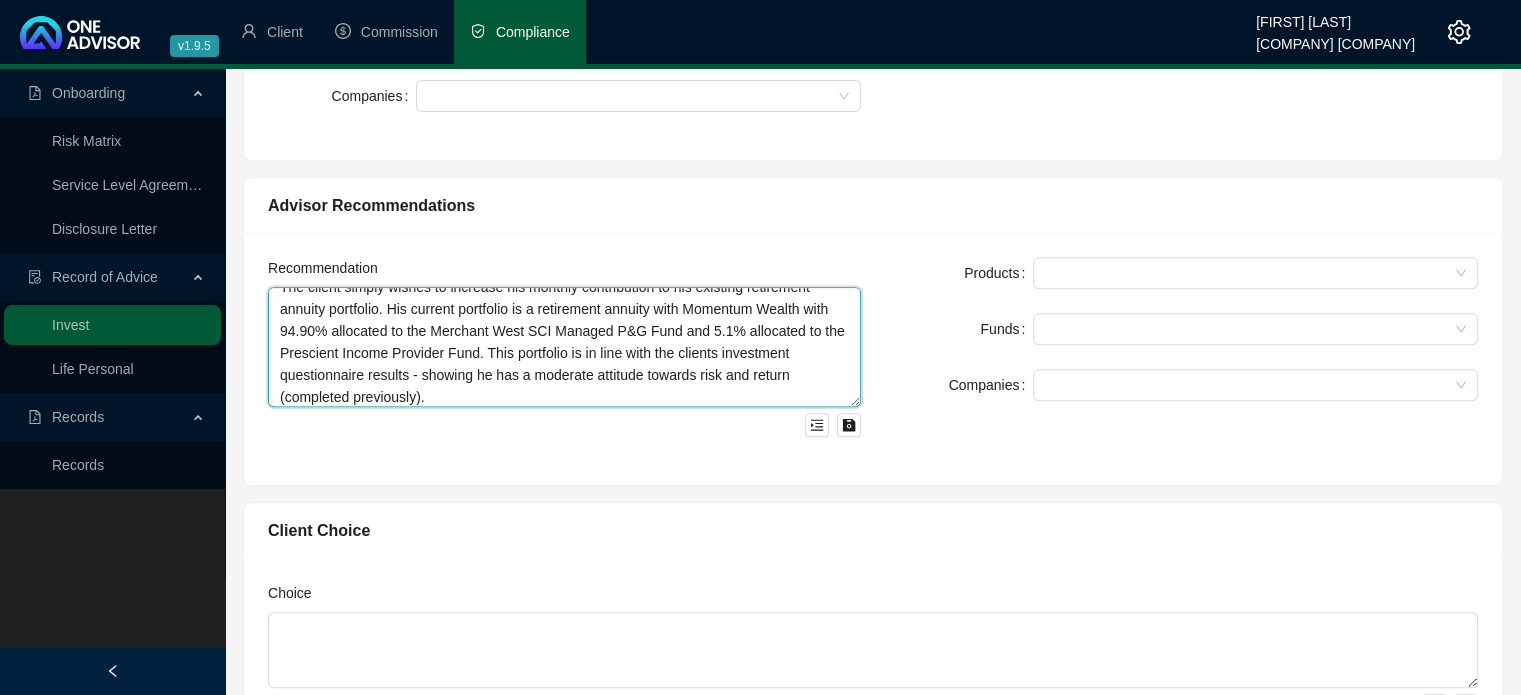 click on "The client simply wishes to increase his monthly contribution to his existing retirement annuity portfolio. His current portfolio is a retirement annuity with Momentum Wealth with 94.90% allocated to the Merchant West SCI Managed P&G Fund and 5.1% allocated to the Prescient Income Provider Fund. This portfolio is in line with the clients investment questionnaire results - showing he has a moderate attitude towards risk and return (completed previously).
No advice was provided in this case as the client is happy with his existing portfolio (previous advice given) and only wants to increase his monthly contribution from R500pm to R750pm." at bounding box center (564, 347) 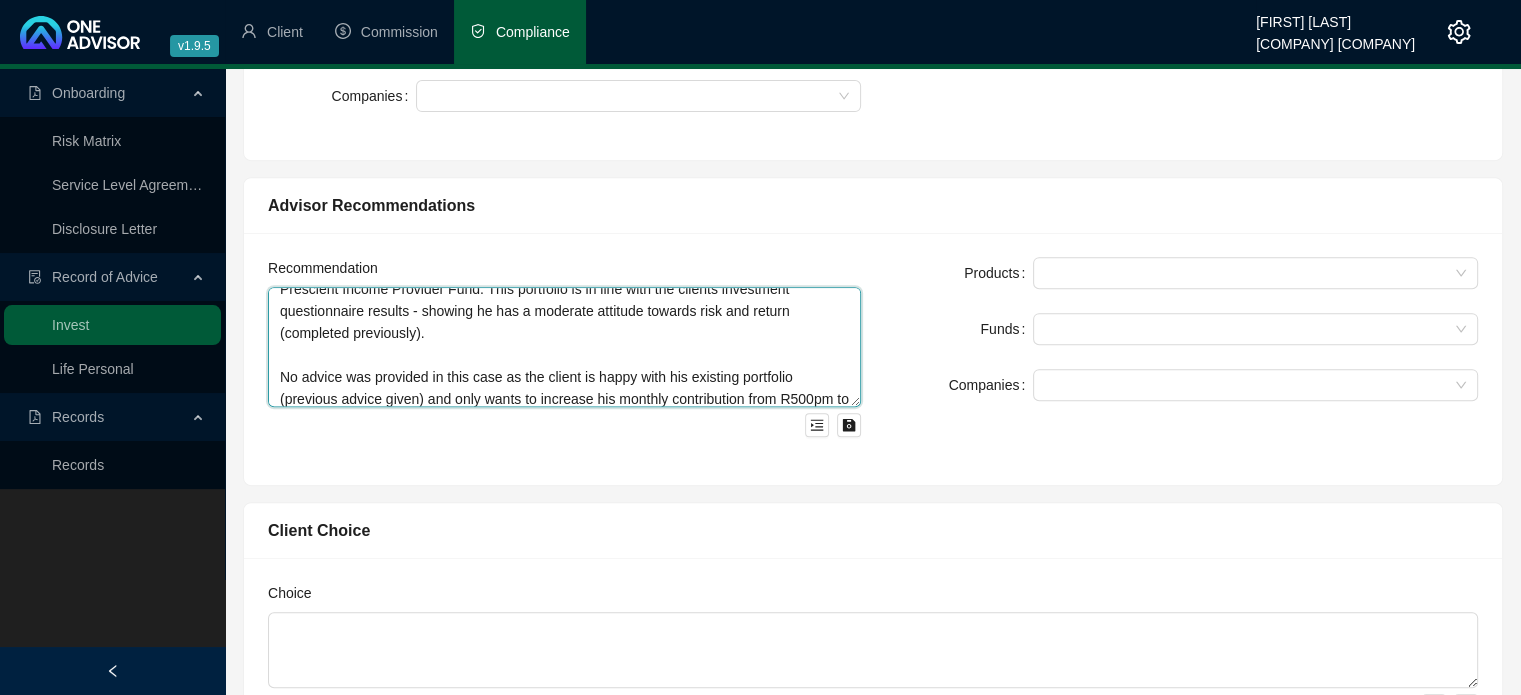 scroll, scrollTop: 109, scrollLeft: 0, axis: vertical 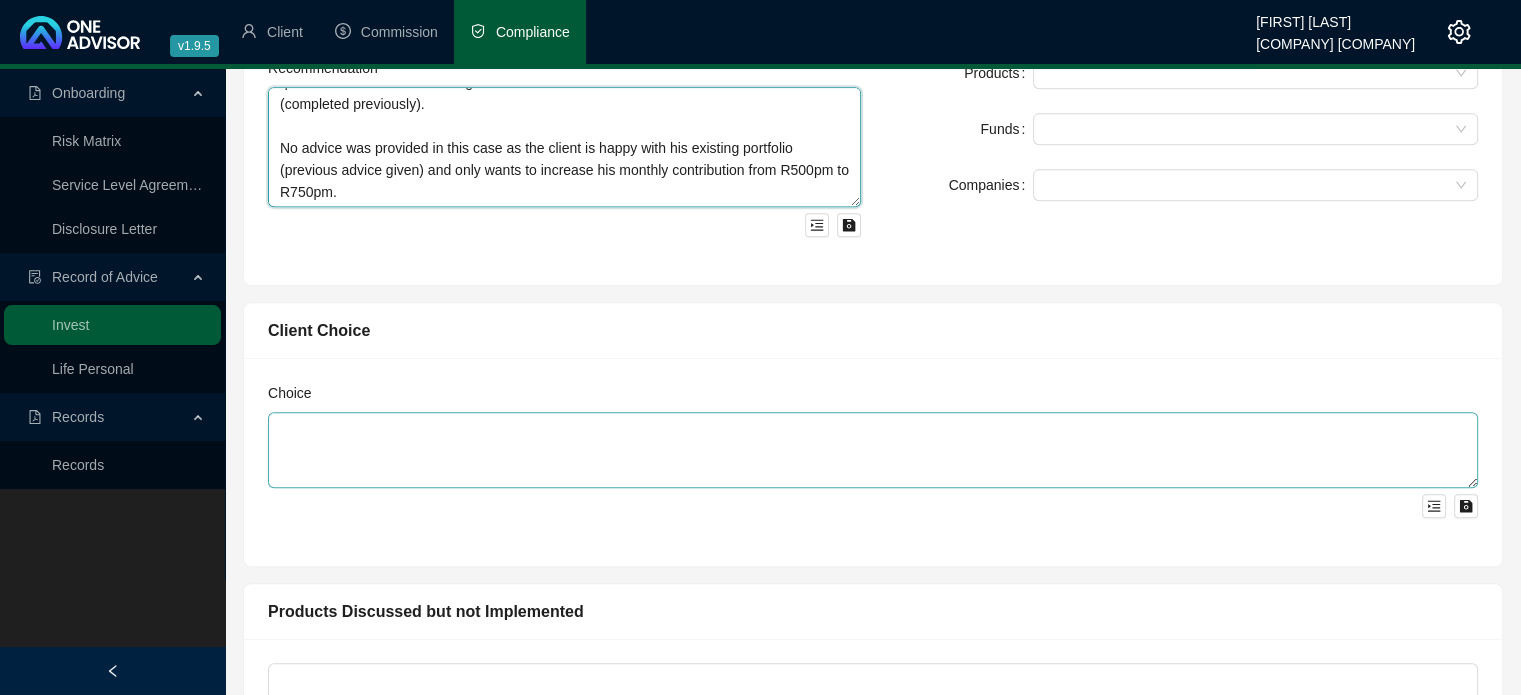 type on "The client simply wishes to increase his monthly contribution to his existing retirement annuity portfolio. His current portfolio is a retirement annuity with Momentum Wealth with 94.90% allocated to the Merchant West SCI Managed P&G Fund and 5.1% allocated to the Prescient Income Provider Fund. This portfolio is in line with the clients investment questionnaire results - showing he has a moderate attitude towards risk and return (completed previously).
No advice was provided in this case as the client is happy with his existing portfolio (previous advice given) and only wants to increase his monthly contribution from R500pm to R750pm." 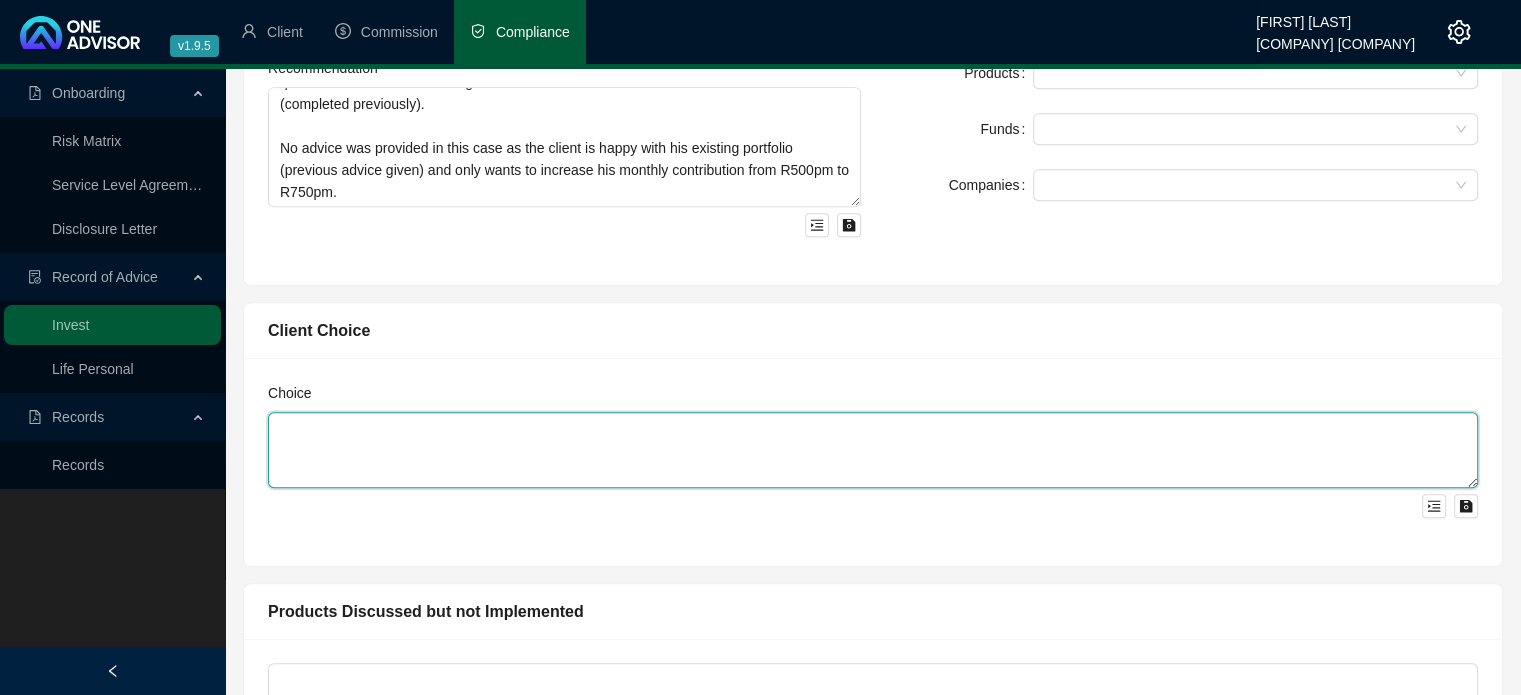 click at bounding box center (873, 450) 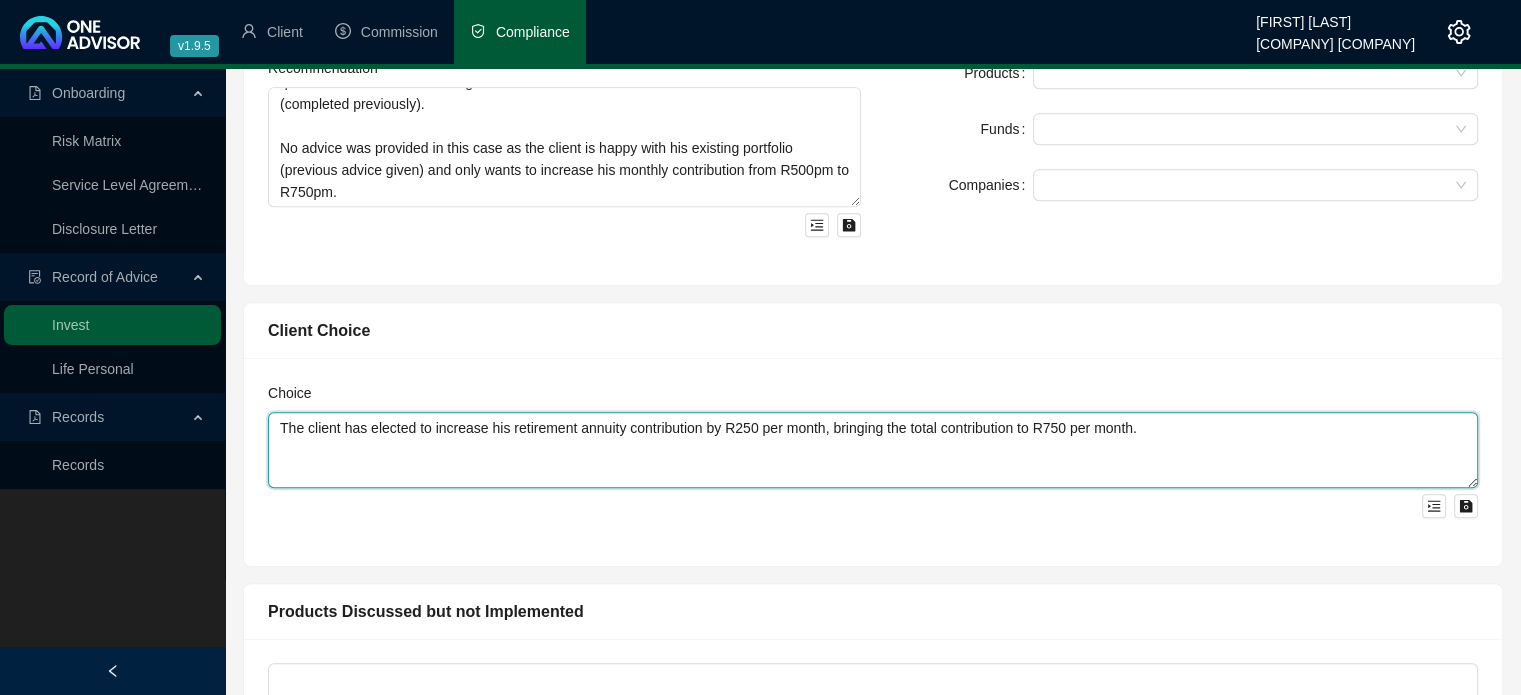 click on "The client has elected to increase his retirement annuity contribution by R250 per month, bringing the total contribution to R750 per month." at bounding box center (873, 450) 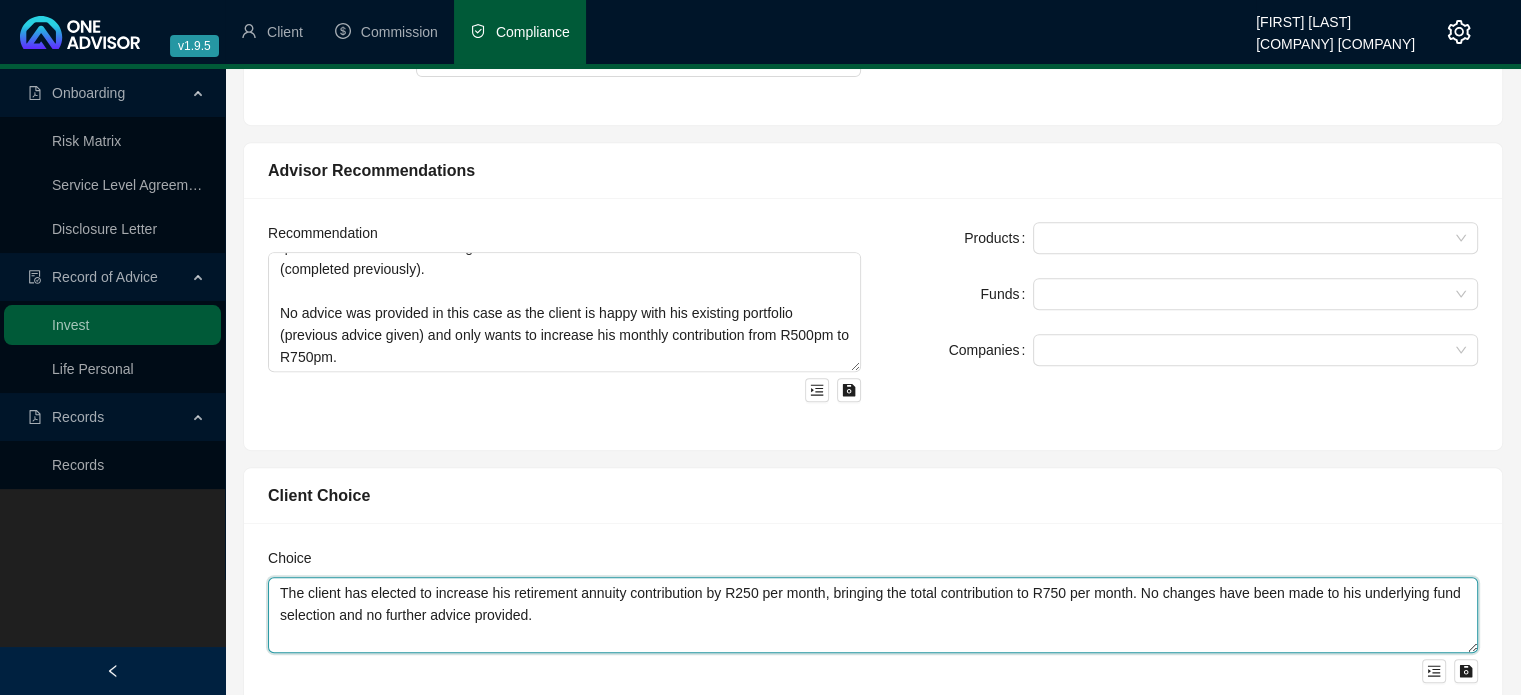 scroll, scrollTop: 800, scrollLeft: 0, axis: vertical 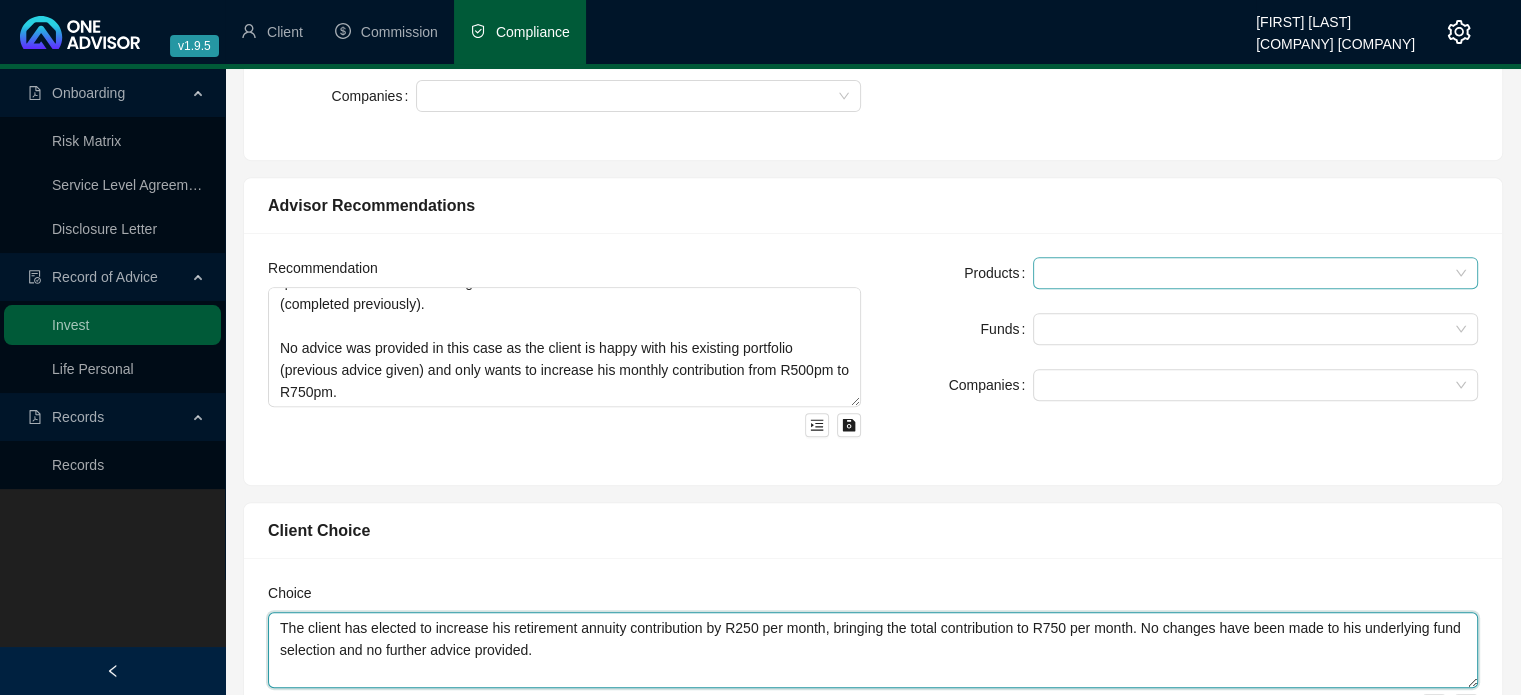 click at bounding box center (1245, 273) 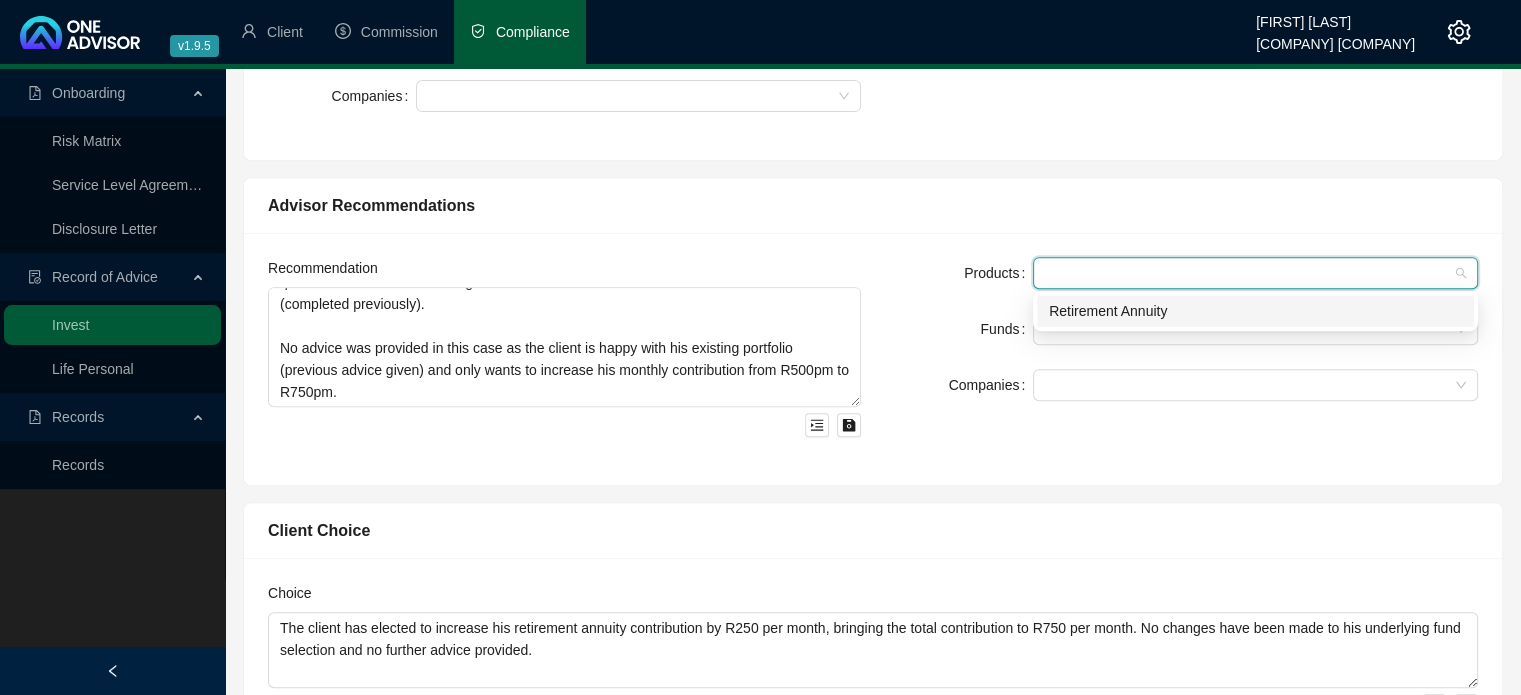 click on "Retirement Annuity" at bounding box center (1255, 311) 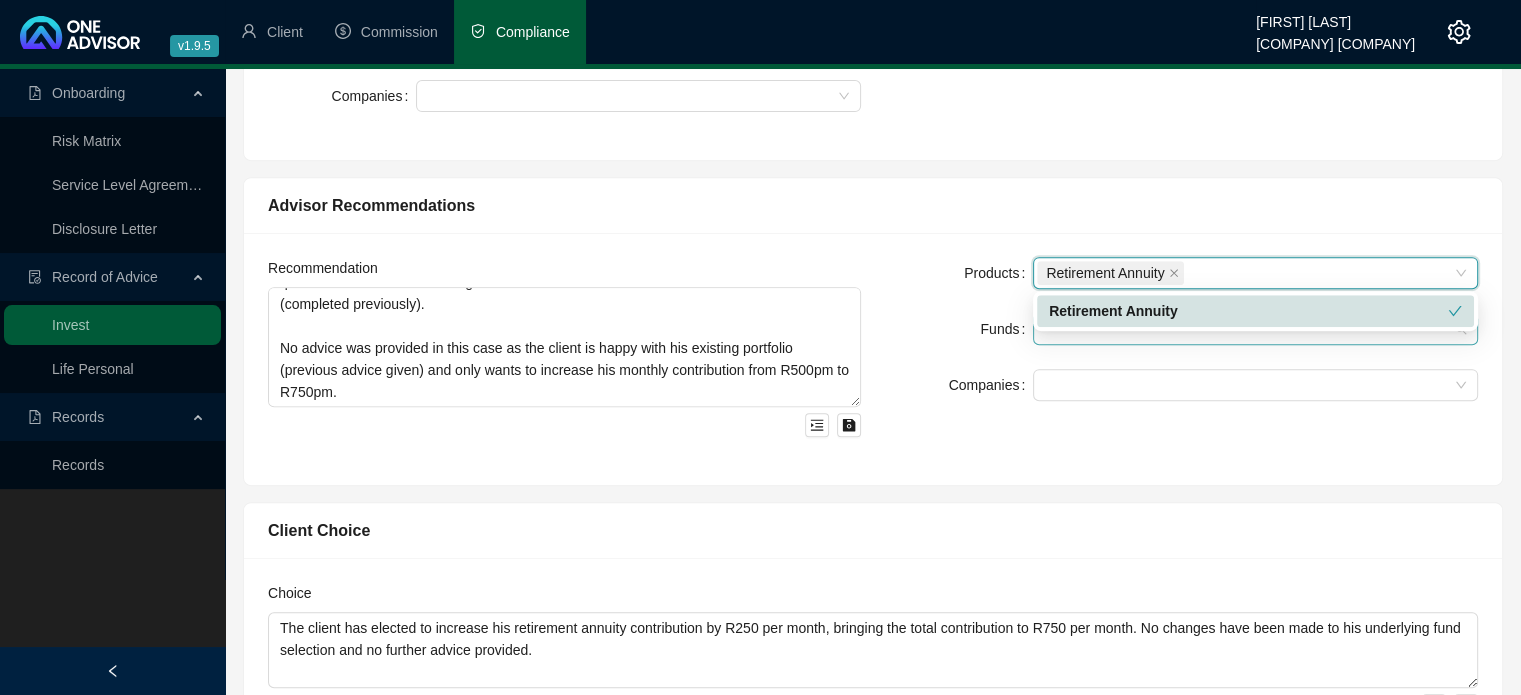 click at bounding box center (1255, 329) 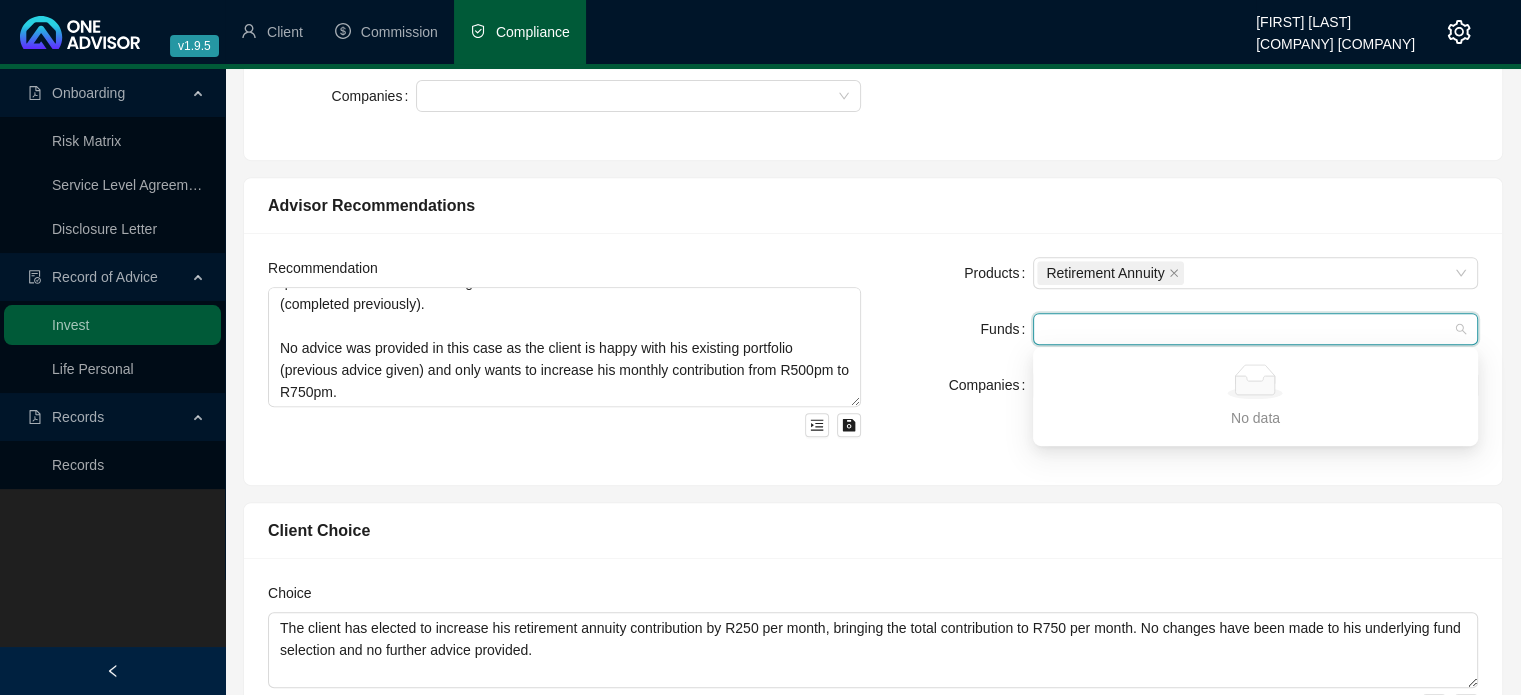 click at bounding box center (1245, 329) 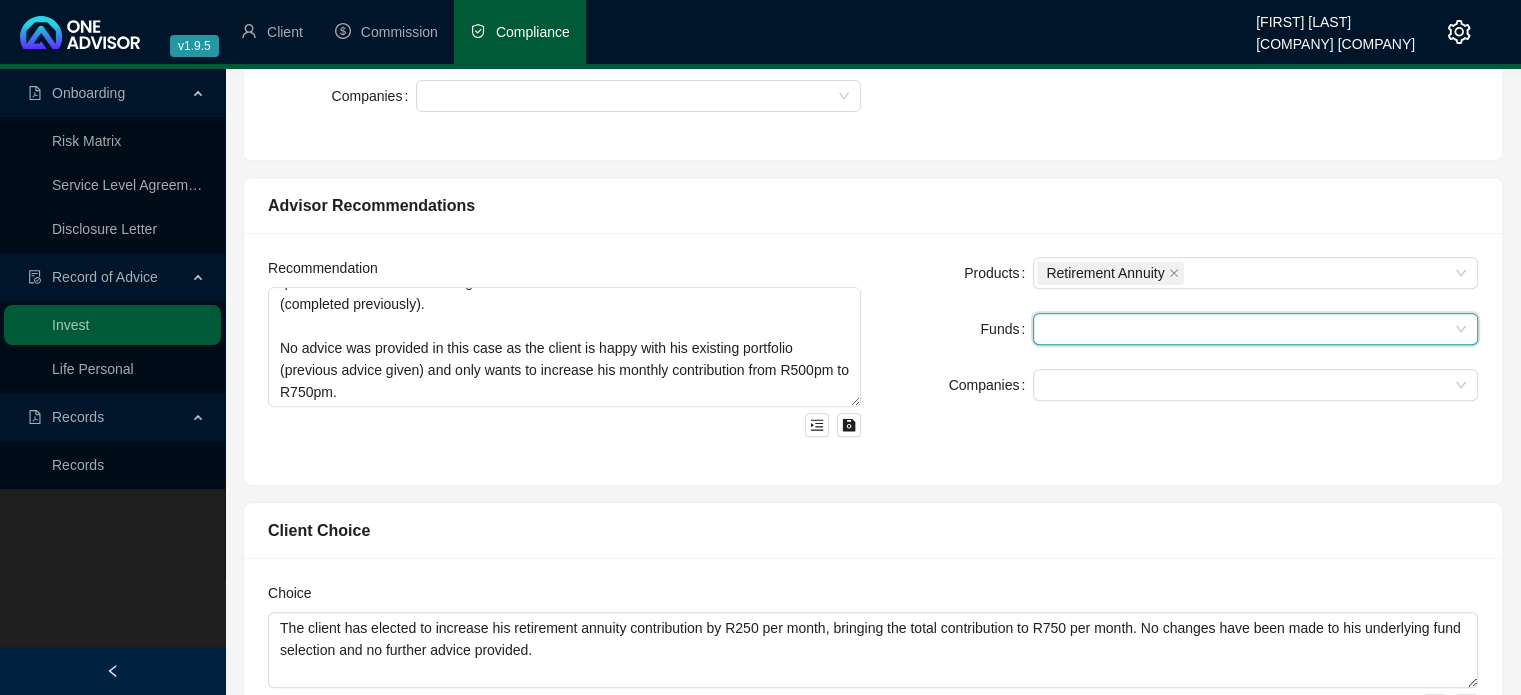click on "Funds" at bounding box center (1006, 329) 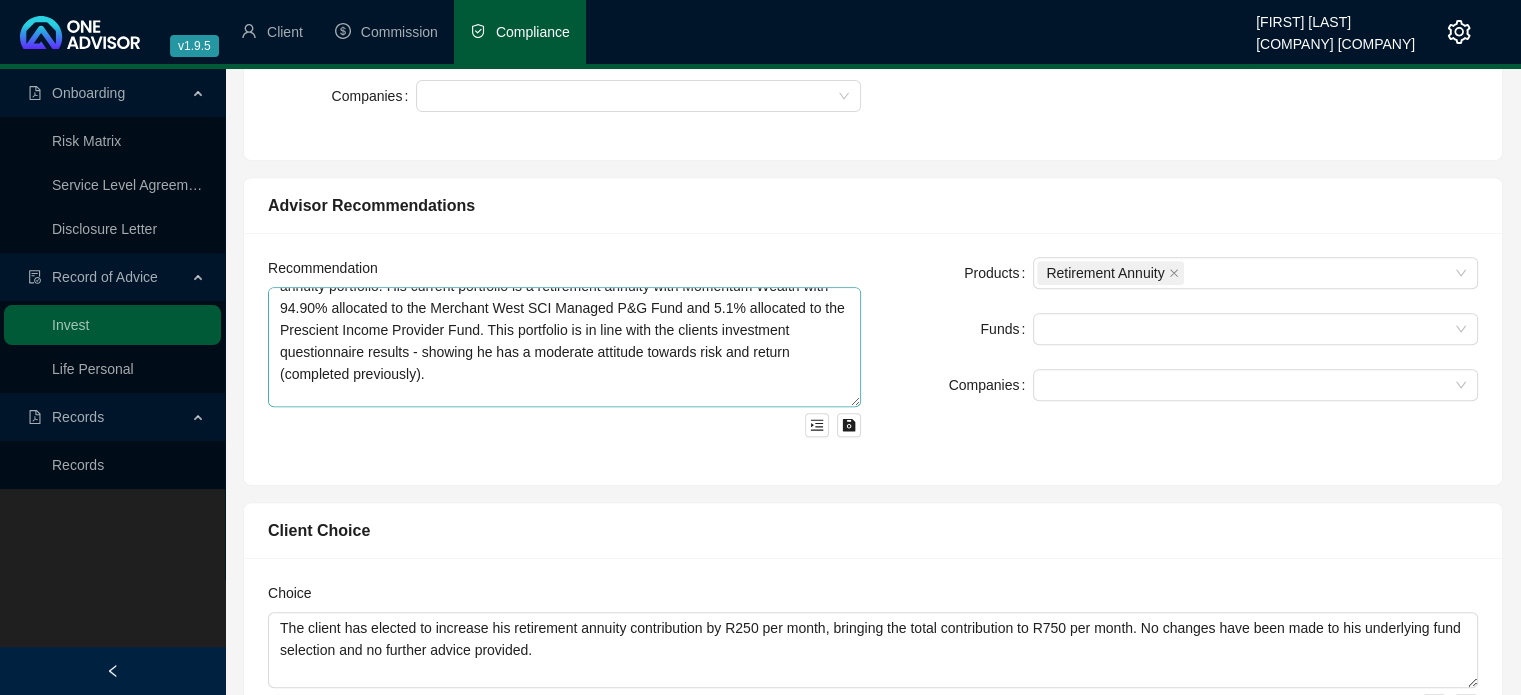 scroll, scrollTop: 0, scrollLeft: 0, axis: both 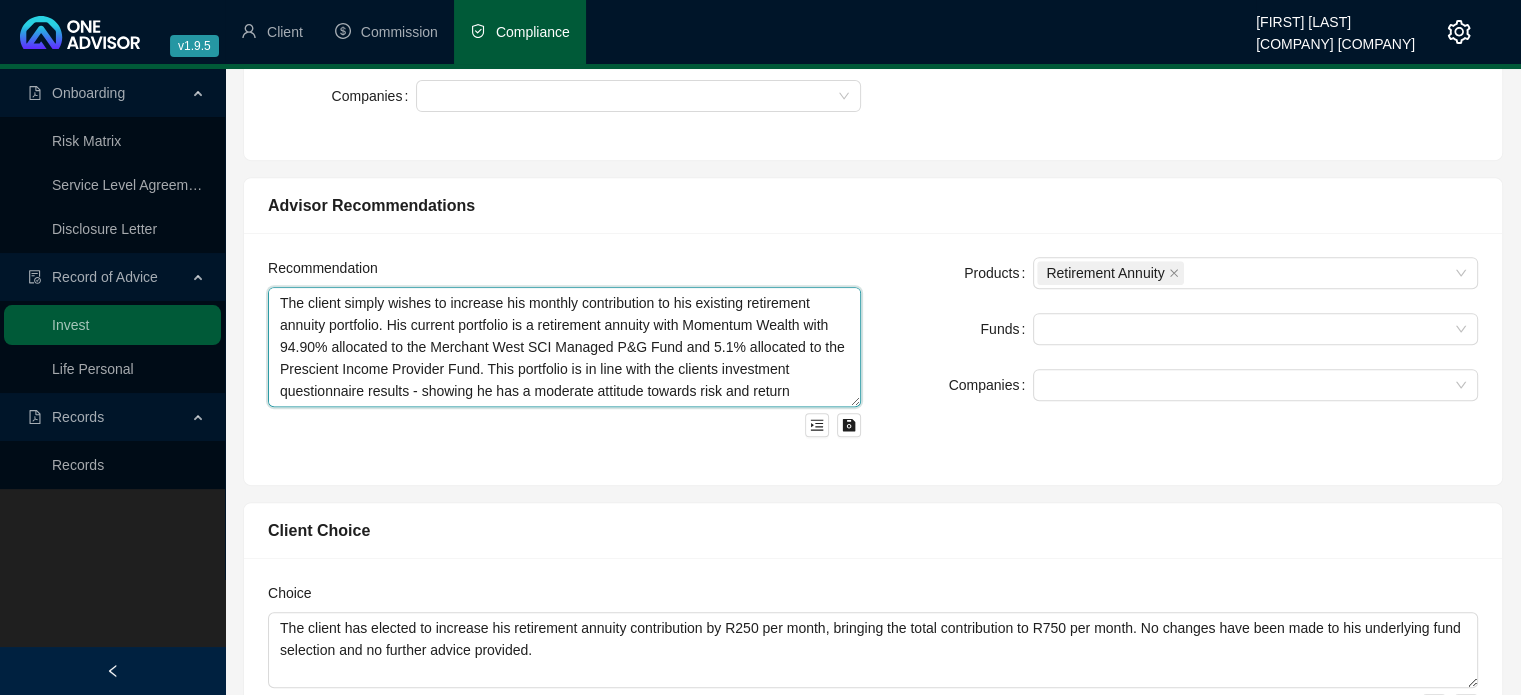 click on "The client simply wishes to increase his monthly contribution to his existing retirement annuity portfolio. His current portfolio is a retirement annuity with Momentum Wealth with 94.90% allocated to the Merchant West SCI Managed P&G Fund and 5.1% allocated to the Prescient Income Provider Fund. This portfolio is in line with the clients investment questionnaire results - showing he has a moderate attitude towards risk and return (completed previously).
No advice was provided in this case as the client is happy with his existing portfolio (previous advice given) and only wants to increase his monthly contribution from R500pm to R750pm." at bounding box center [564, 347] 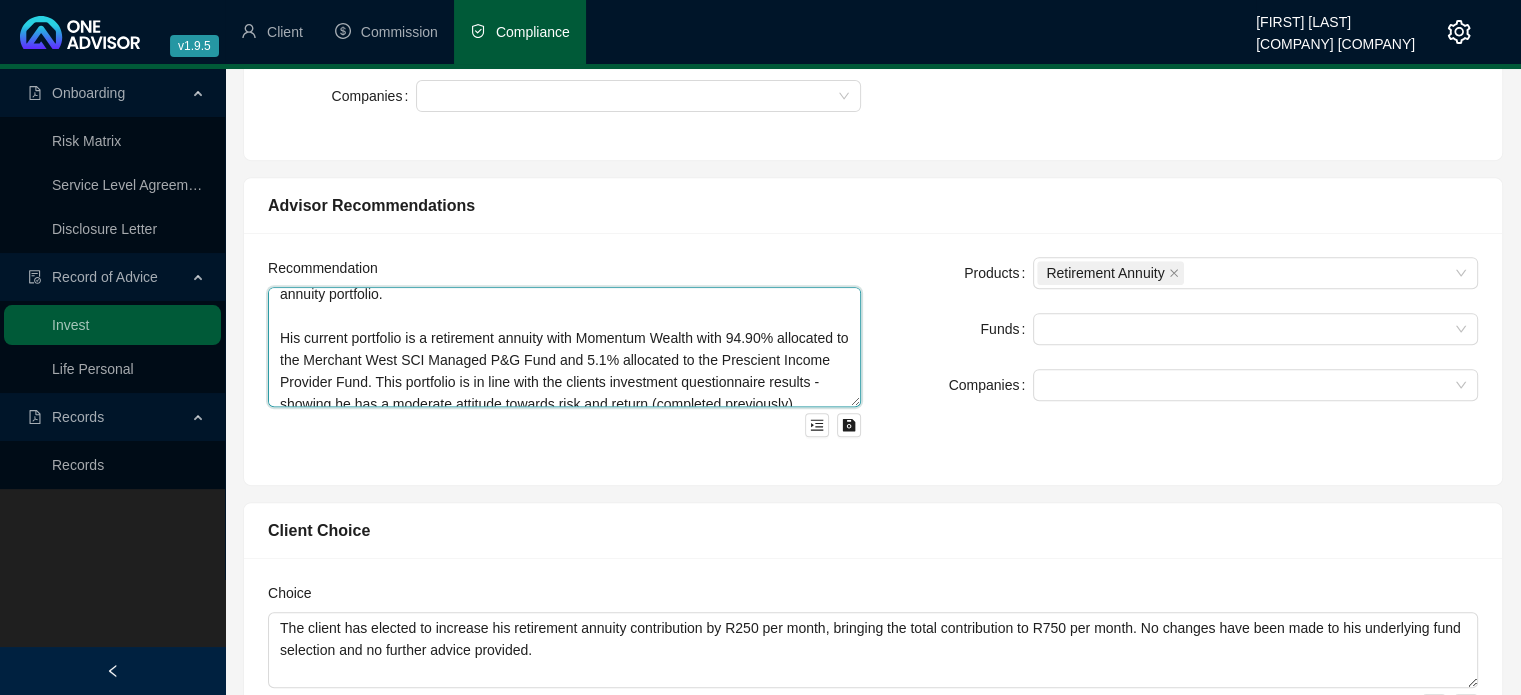 scroll, scrollTop: 0, scrollLeft: 0, axis: both 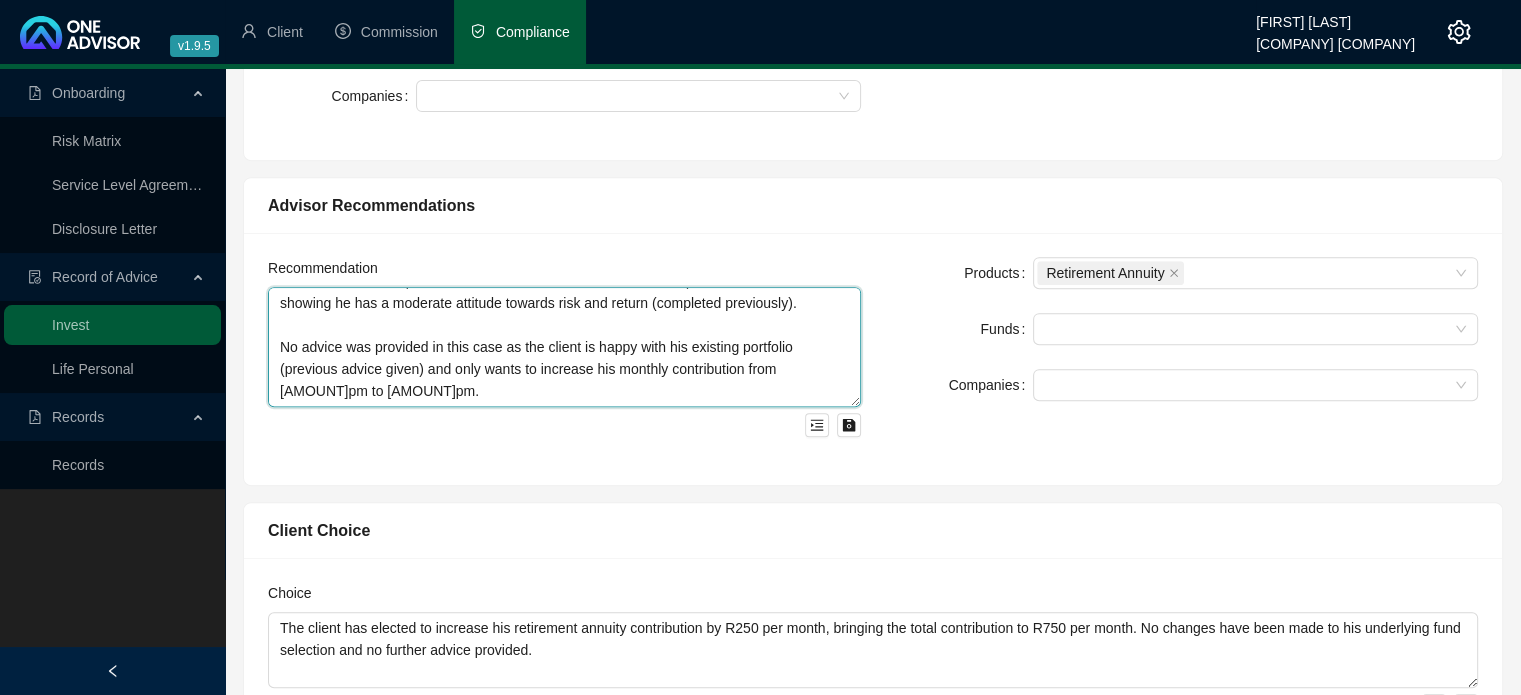 click on "The client simply wishes to increase his monthly contribution to his existing retirement annuity portfolio.
His current portfolio is a retirement annuity with Momentum Wealth with 94.90% allocated to the Merchant West SCI Managed P&G Fund and 5.1% allocated to the Prescient Income Provider Fund. This portfolio is in line with the clients investment questionnaire results - showing he has a moderate attitude towards risk and return (completed previously).
No advice was provided in this case as the client is happy with his existing portfolio (previous advice given) and only wants to increase his monthly contribution from [AMOUNT]pm to [AMOUNT]pm." at bounding box center [564, 347] 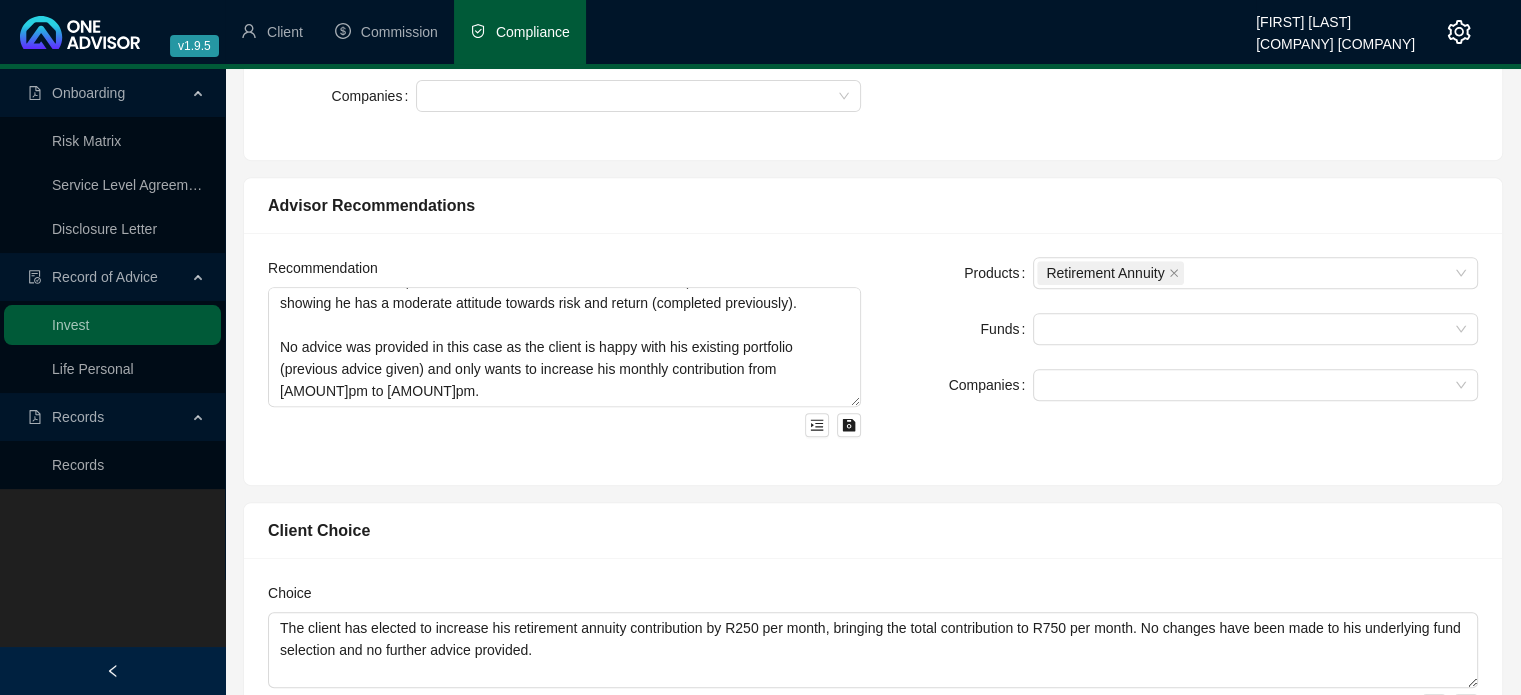 click on "Products Retirement Annuity   Funds   Companies" at bounding box center (1181, 329) 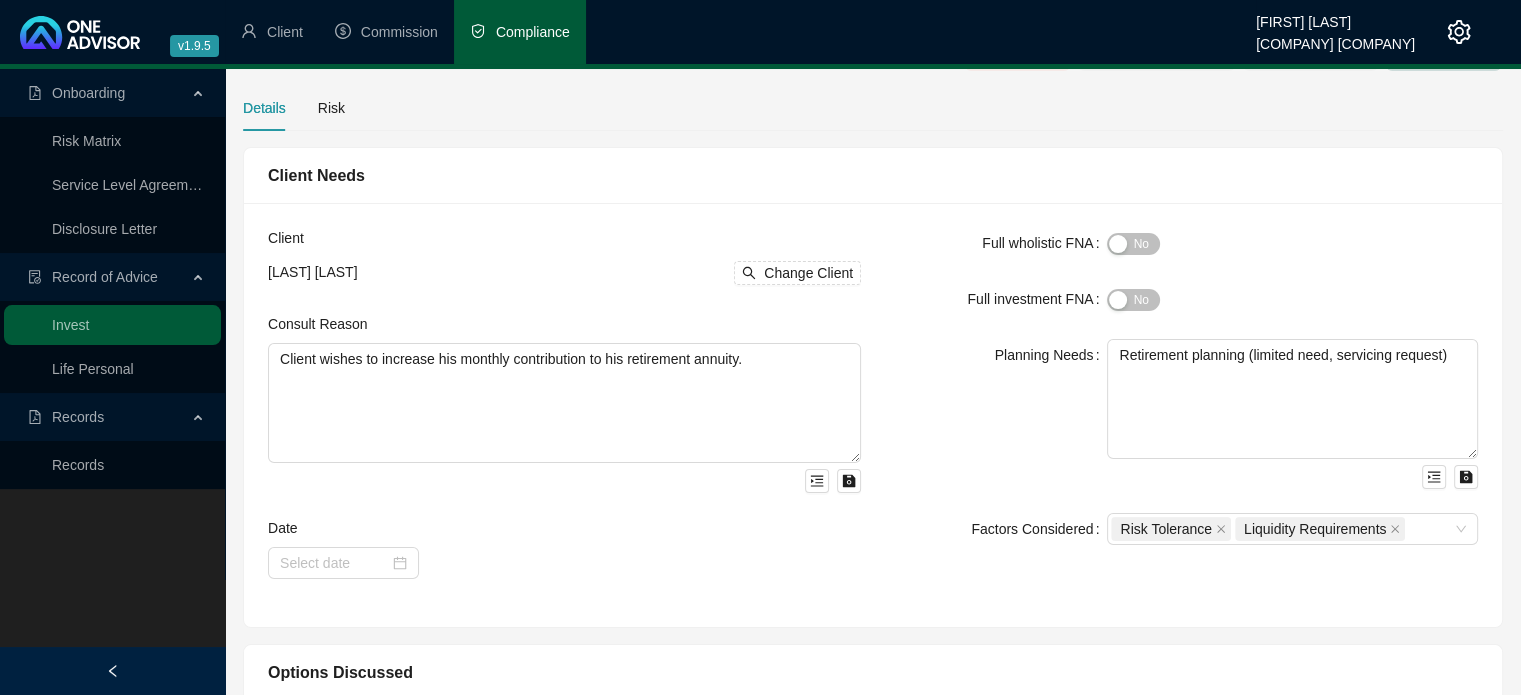 scroll, scrollTop: 0, scrollLeft: 0, axis: both 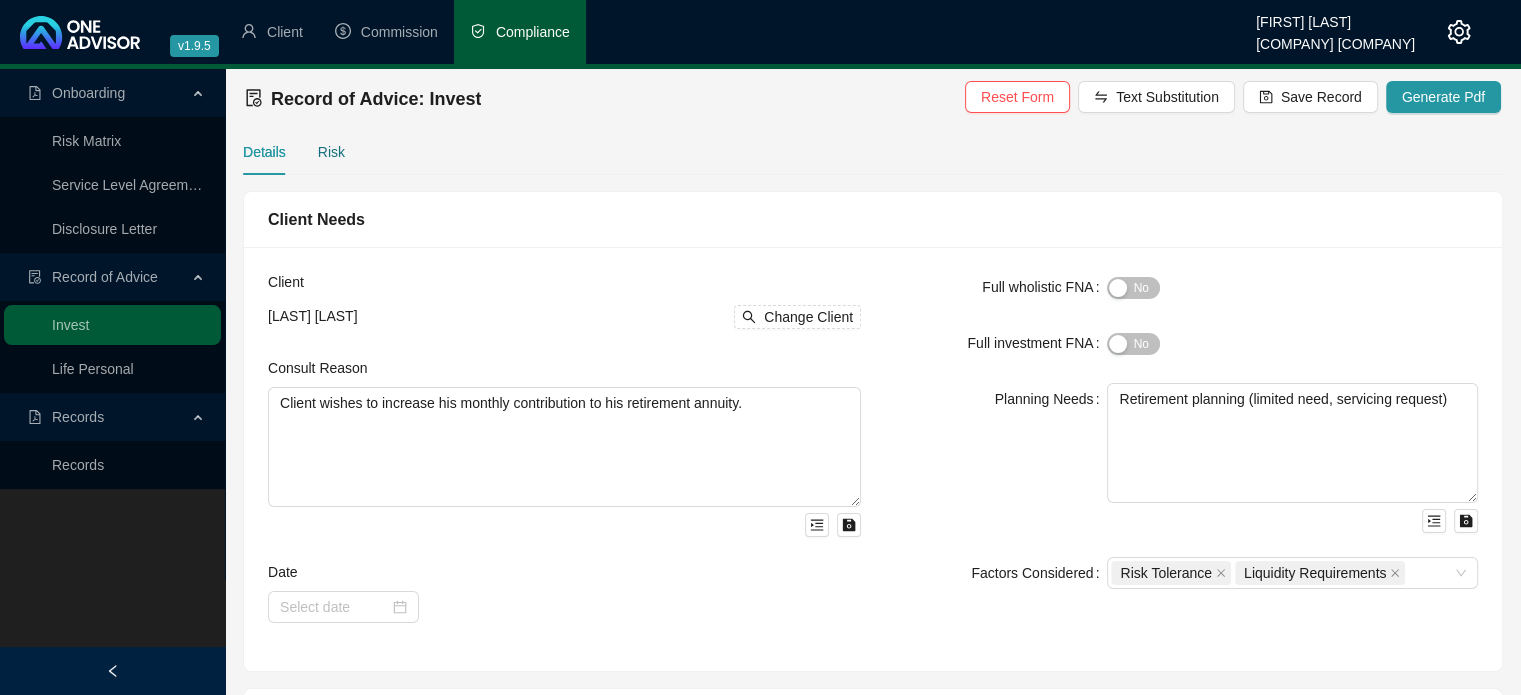 click on "Risk" at bounding box center (331, 152) 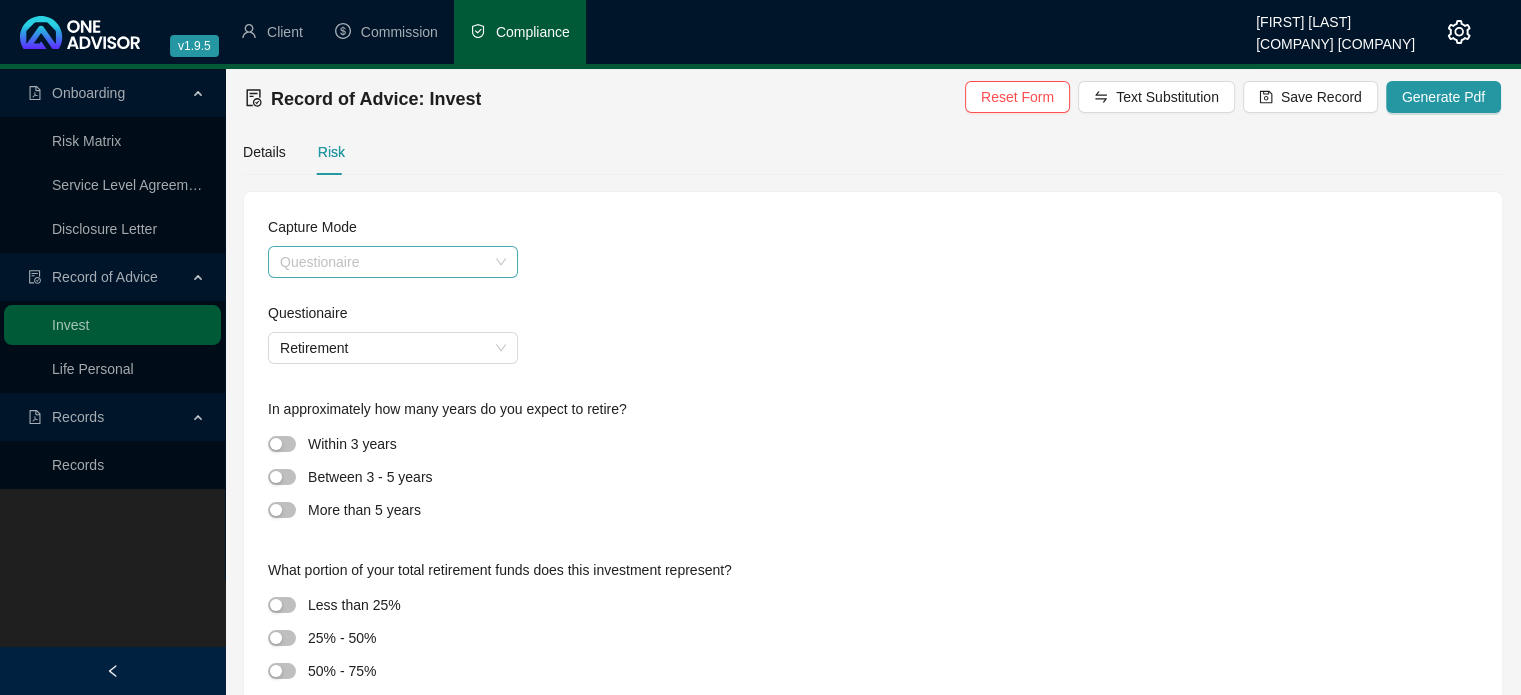 click on "Questionaire" at bounding box center (393, 262) 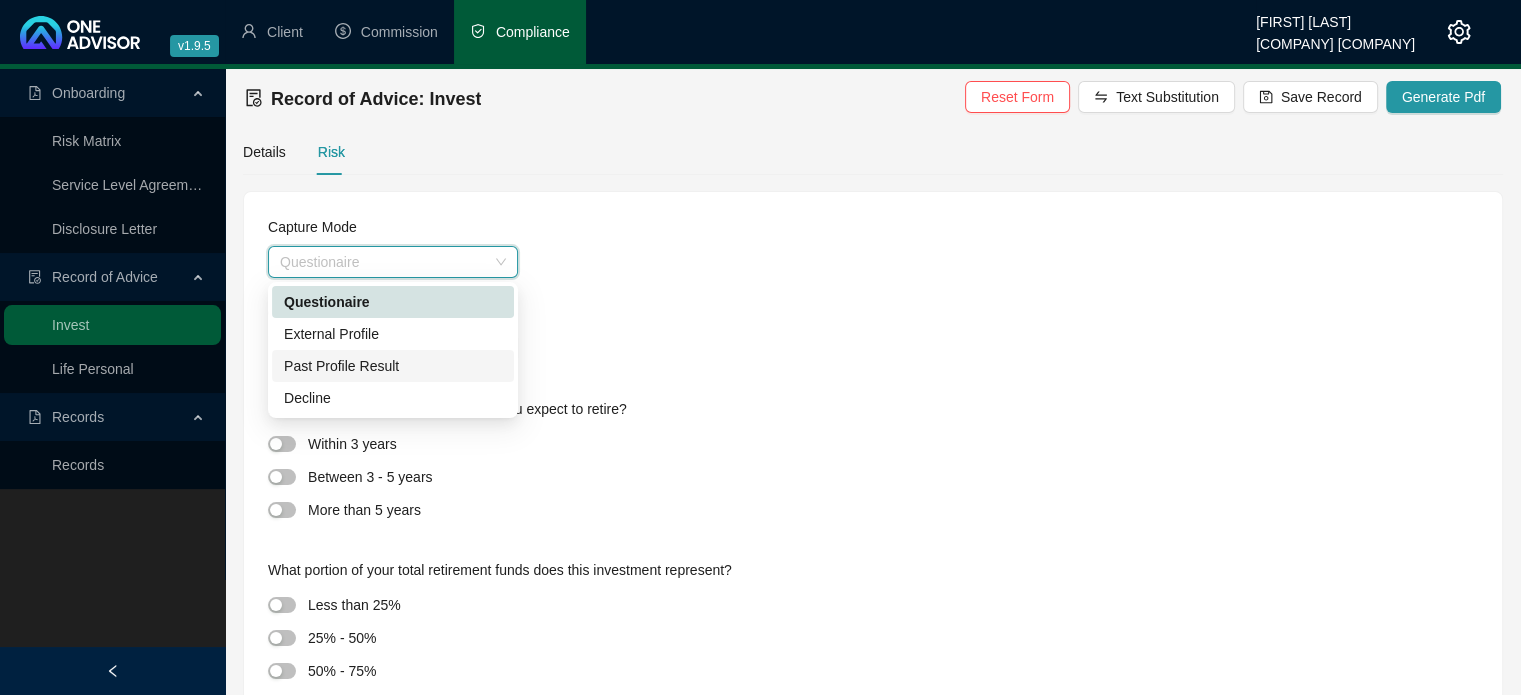 click on "Past Profile Result" at bounding box center (393, 366) 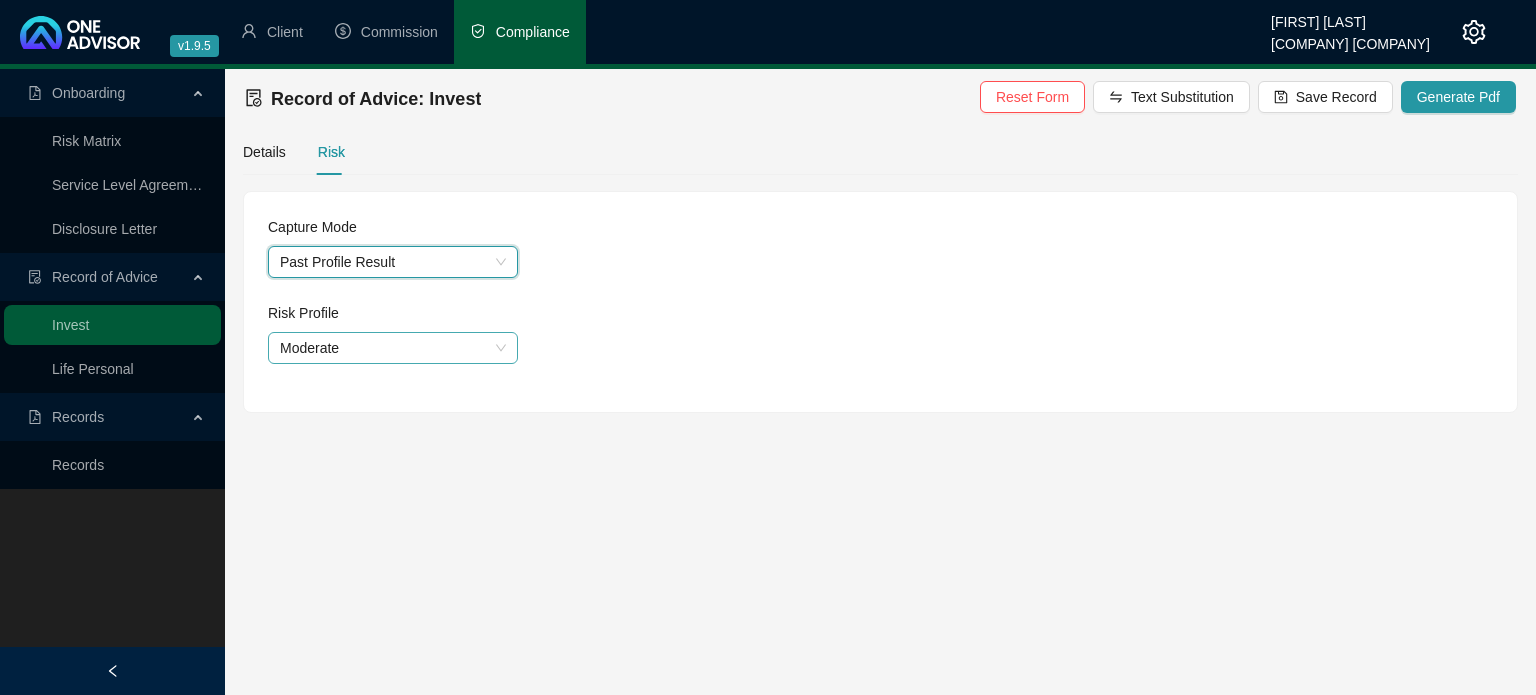 click on "Moderate" at bounding box center (393, 348) 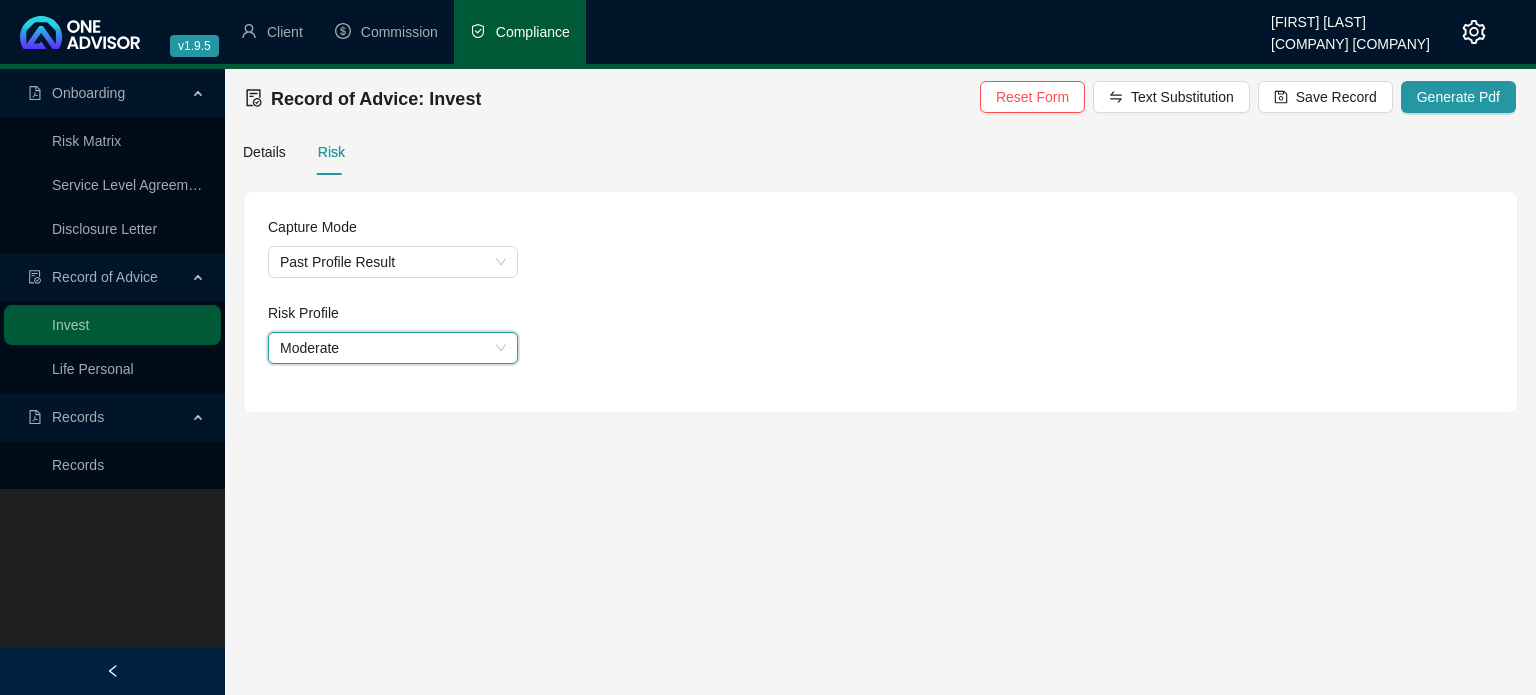 click on "Moderate" at bounding box center [393, 348] 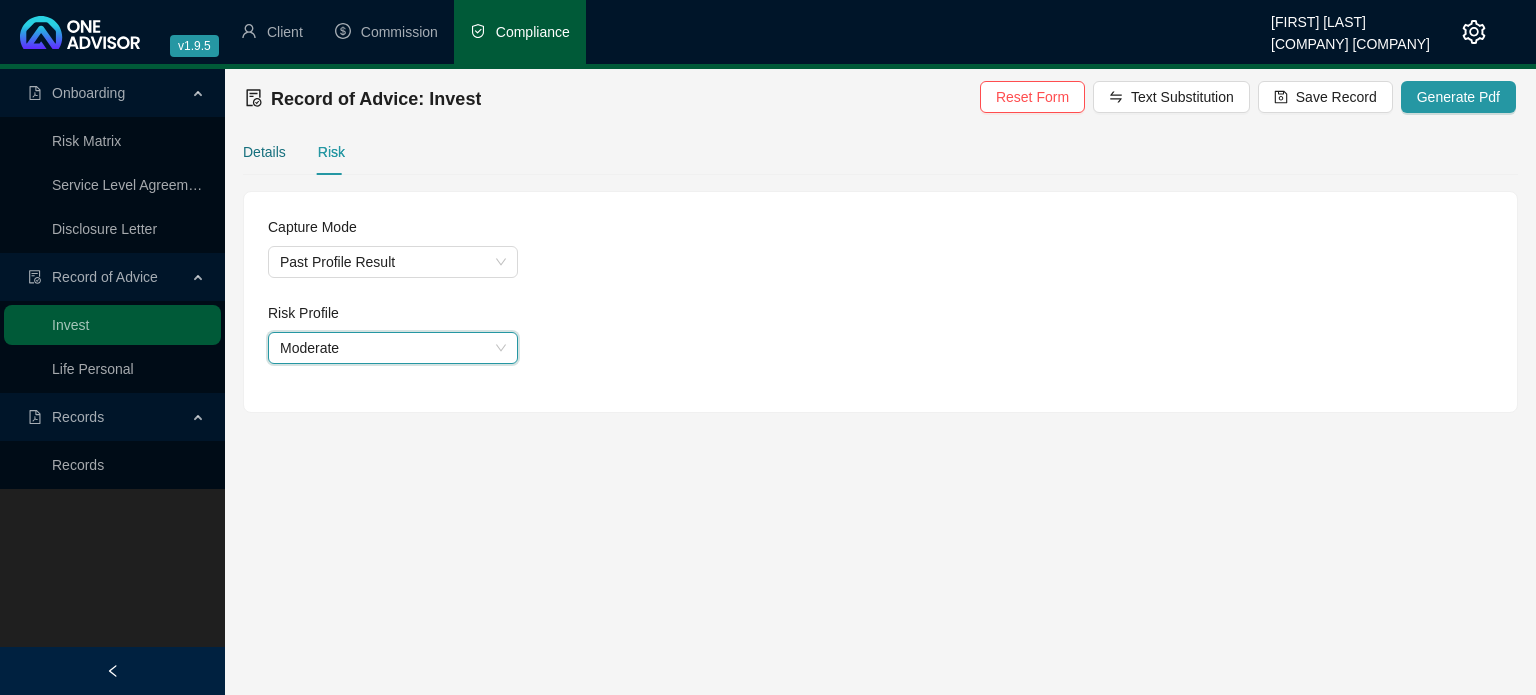 click on "Details" at bounding box center (264, 152) 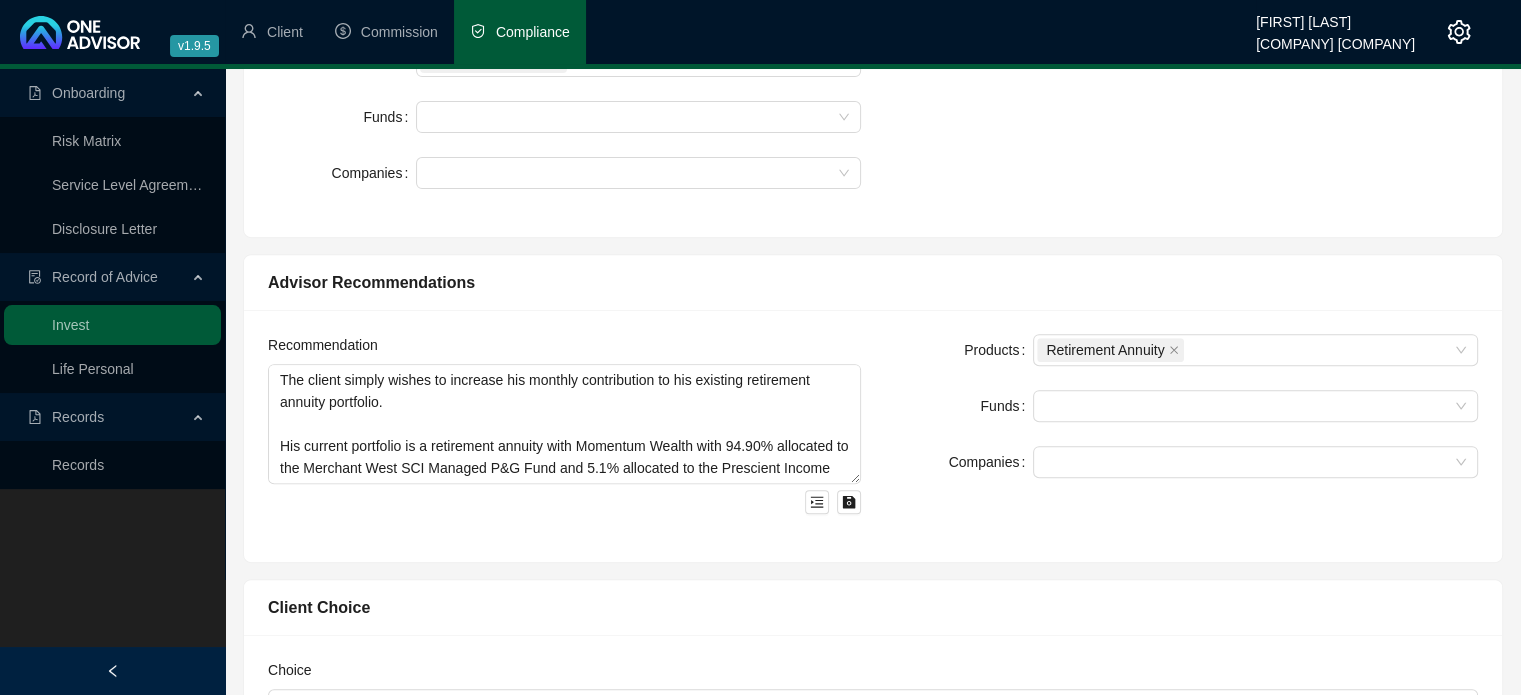 scroll, scrollTop: 1207, scrollLeft: 0, axis: vertical 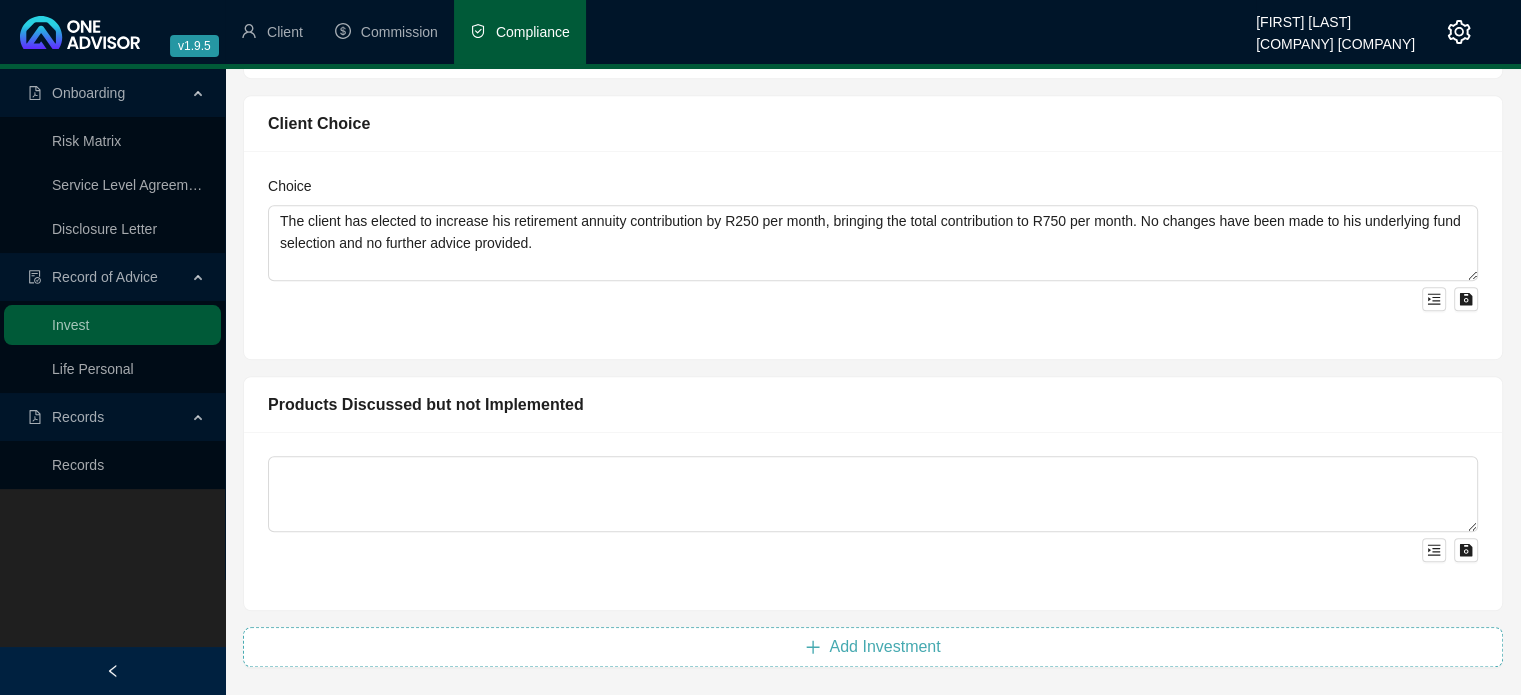 click on "Add Investment" at bounding box center [884, 647] 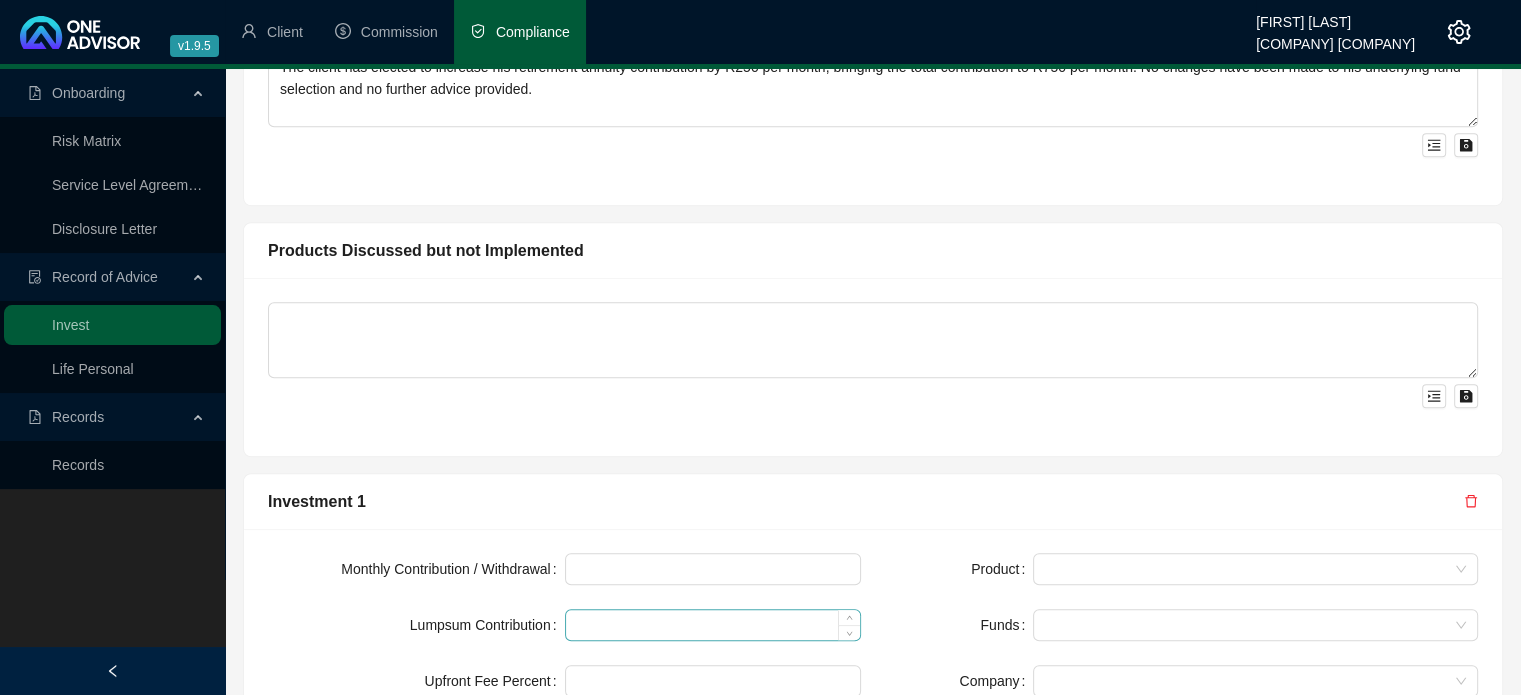 scroll, scrollTop: 1608, scrollLeft: 0, axis: vertical 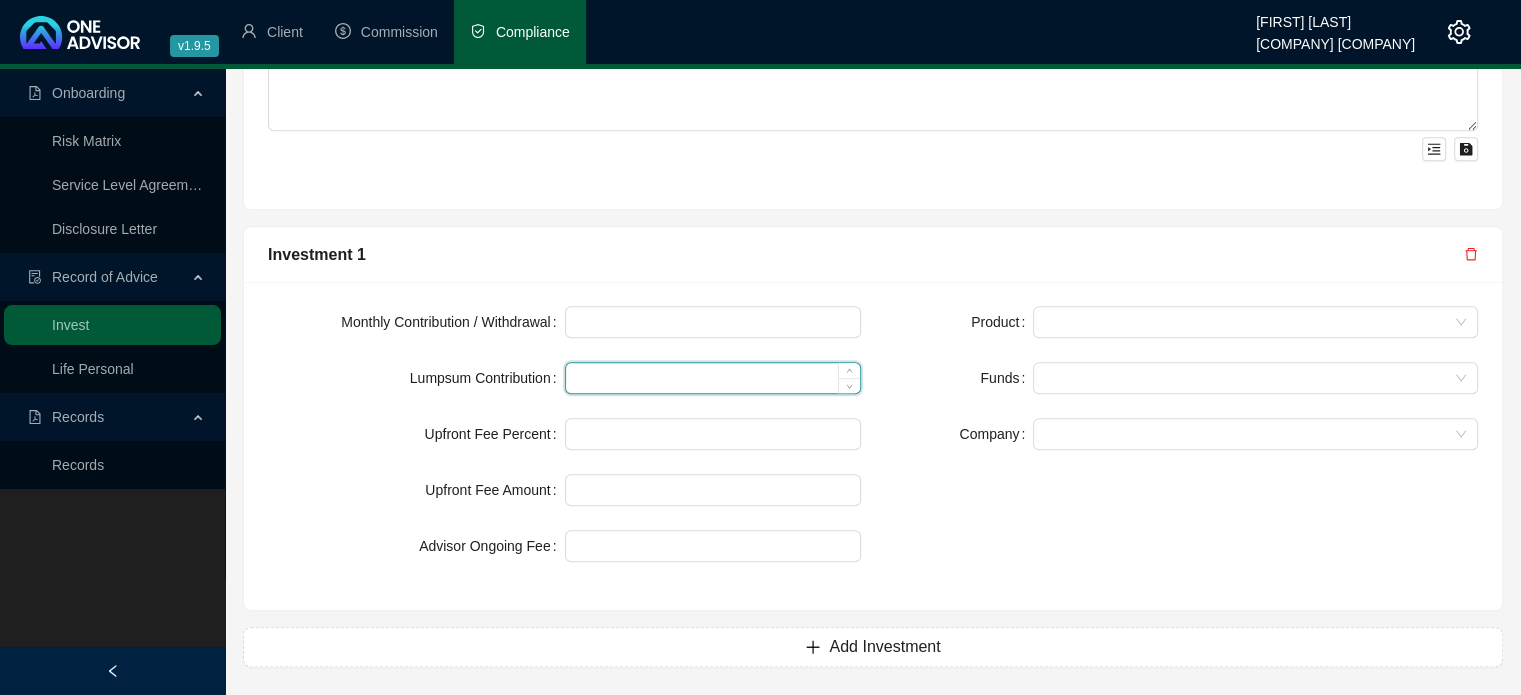 click at bounding box center [713, 378] 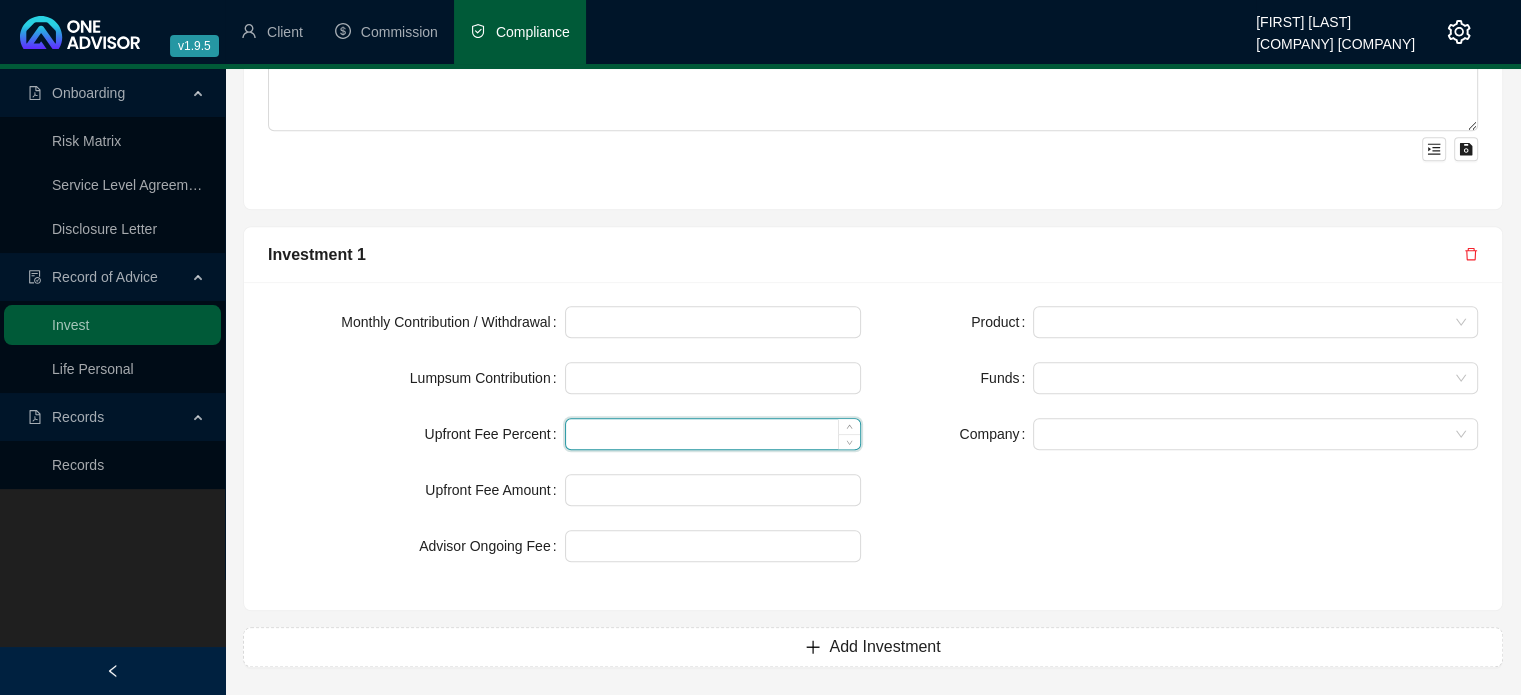 click at bounding box center (713, 434) 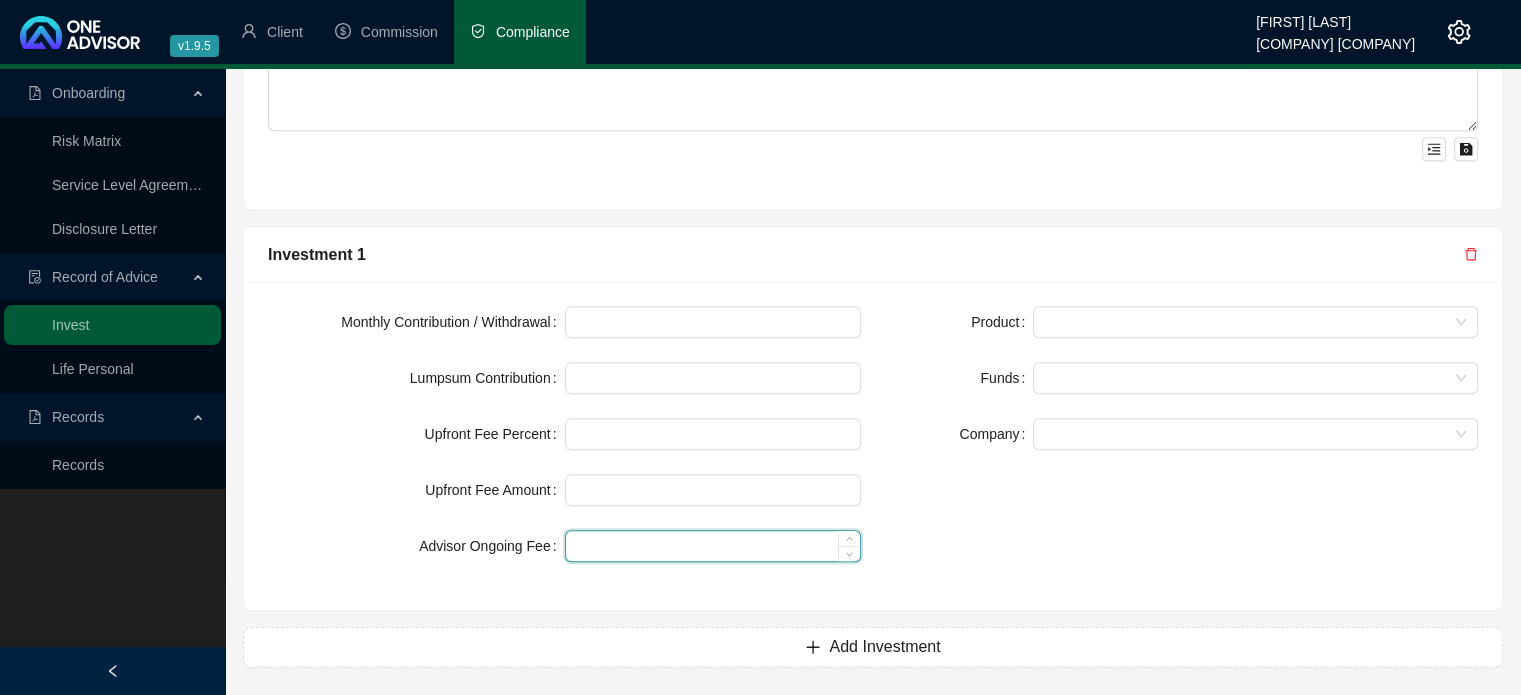click at bounding box center (713, 546) 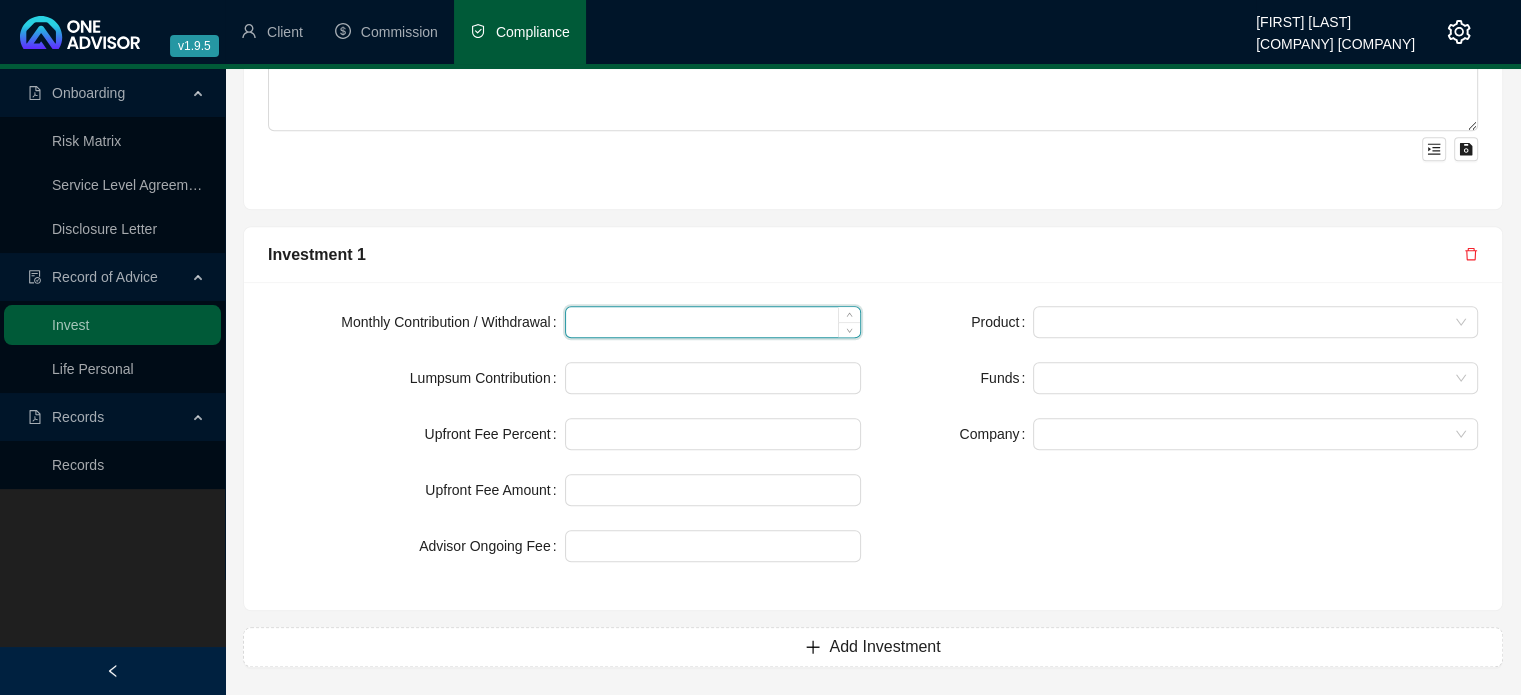 click at bounding box center [713, 322] 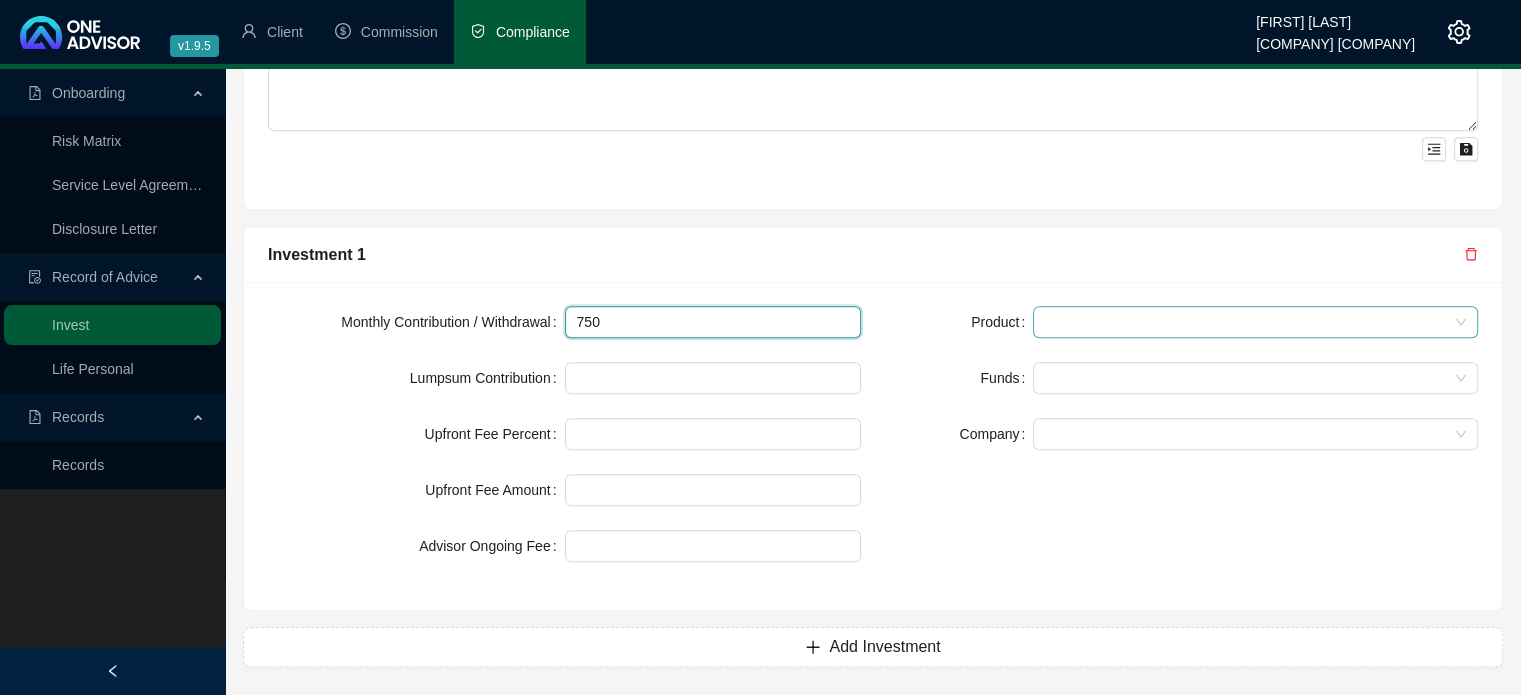 click at bounding box center [1255, 322] 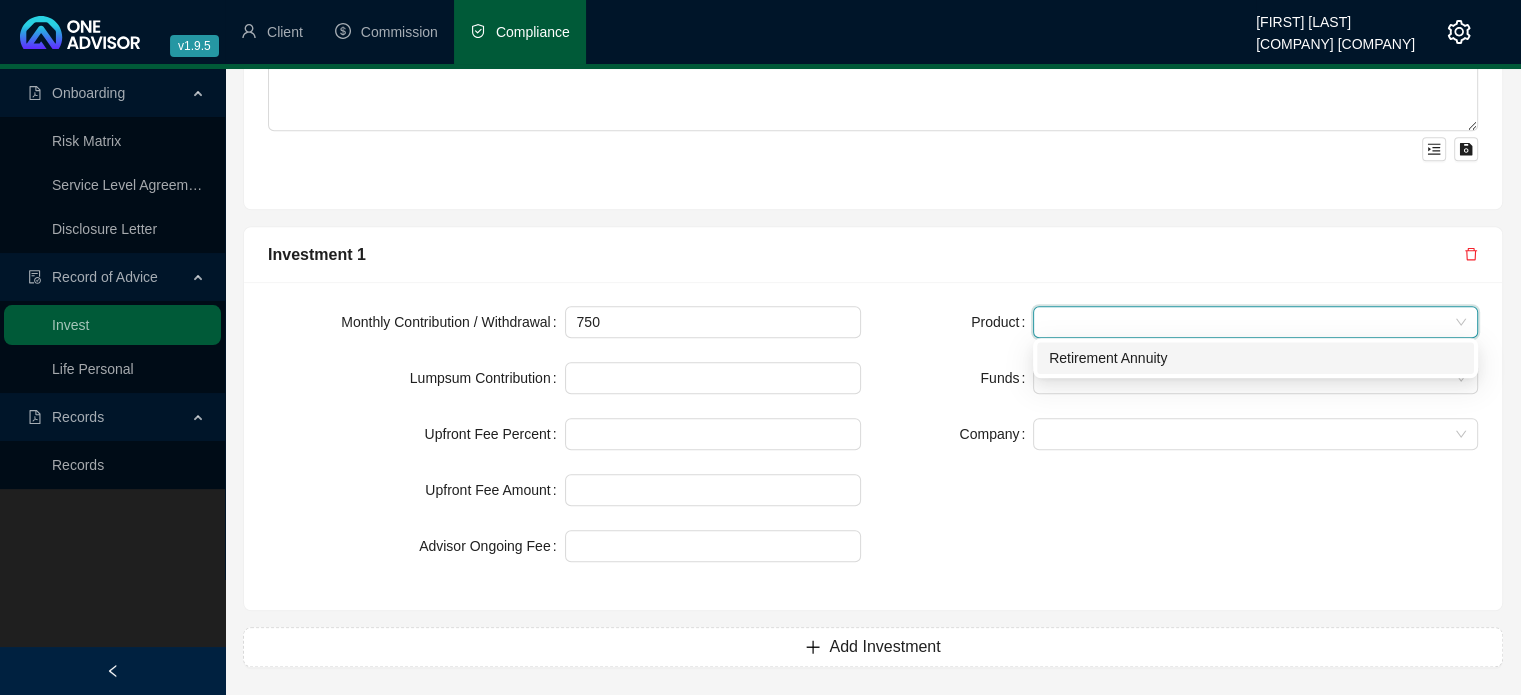 click on "Retirement Annuity" at bounding box center (1255, 358) 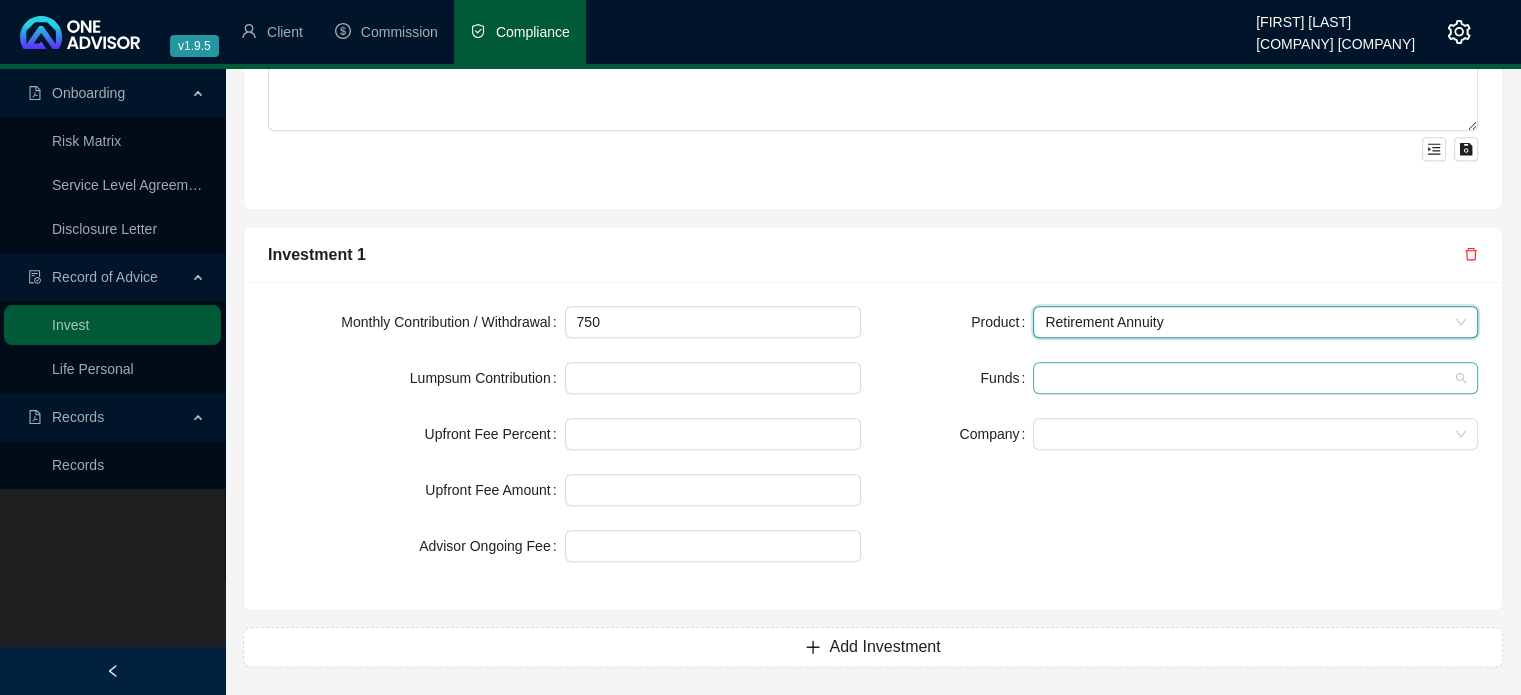 click at bounding box center [1255, 378] 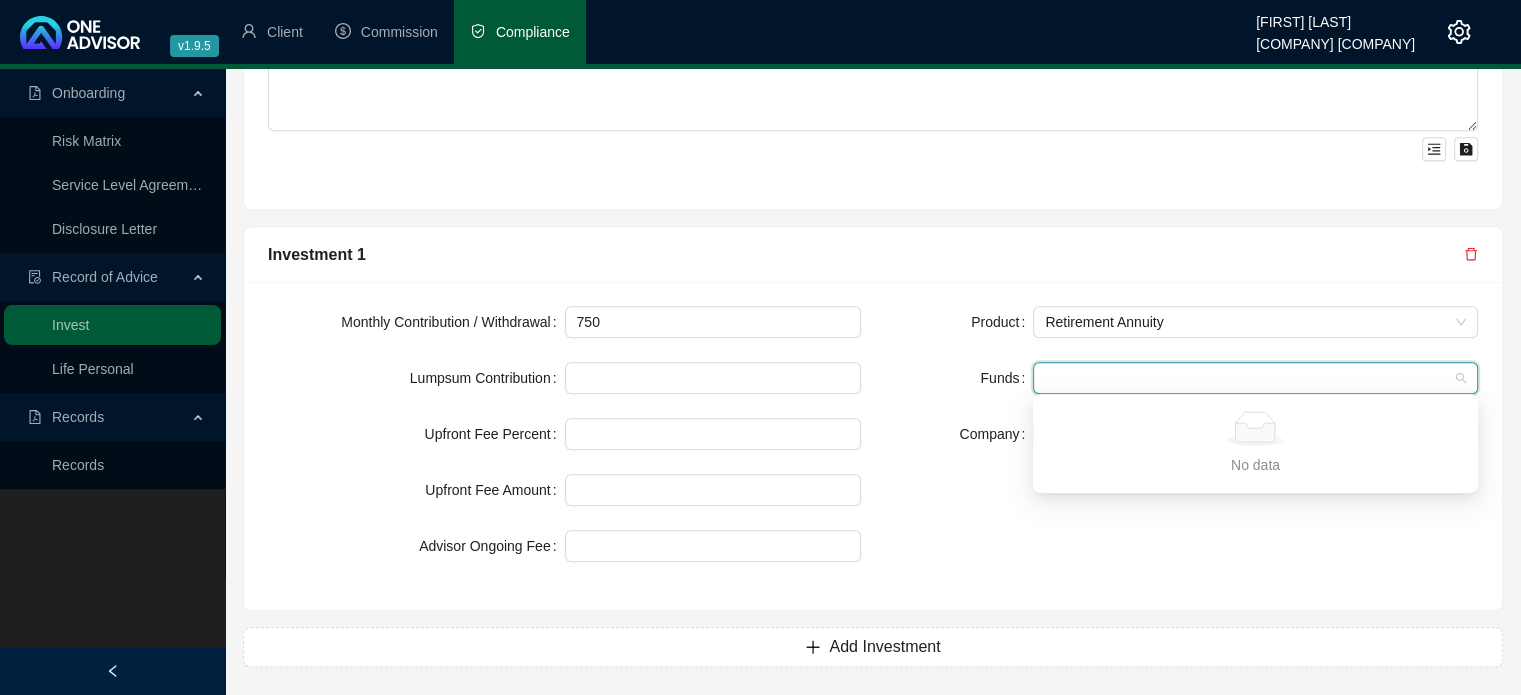 click at bounding box center [1255, 378] 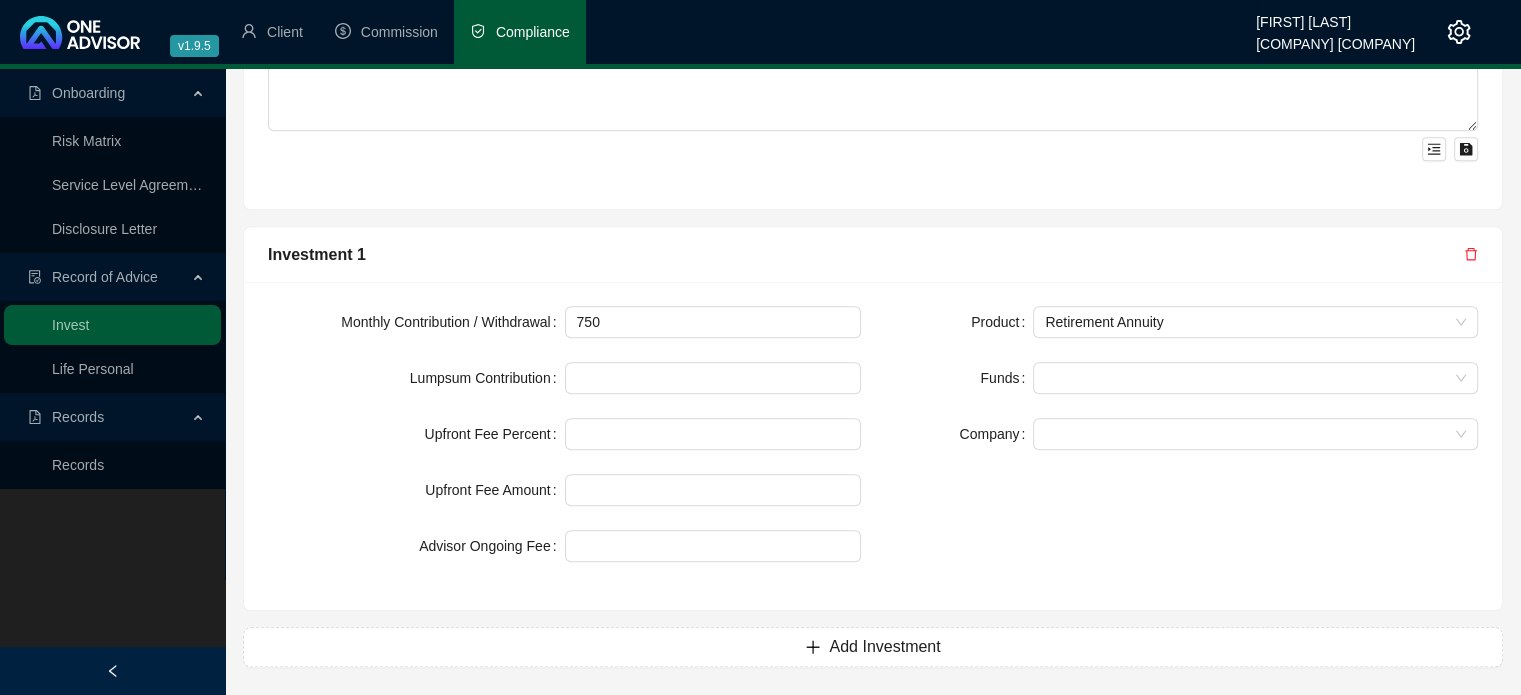 click on "Product Retirement Annuity Funds   Company" at bounding box center [1181, 378] 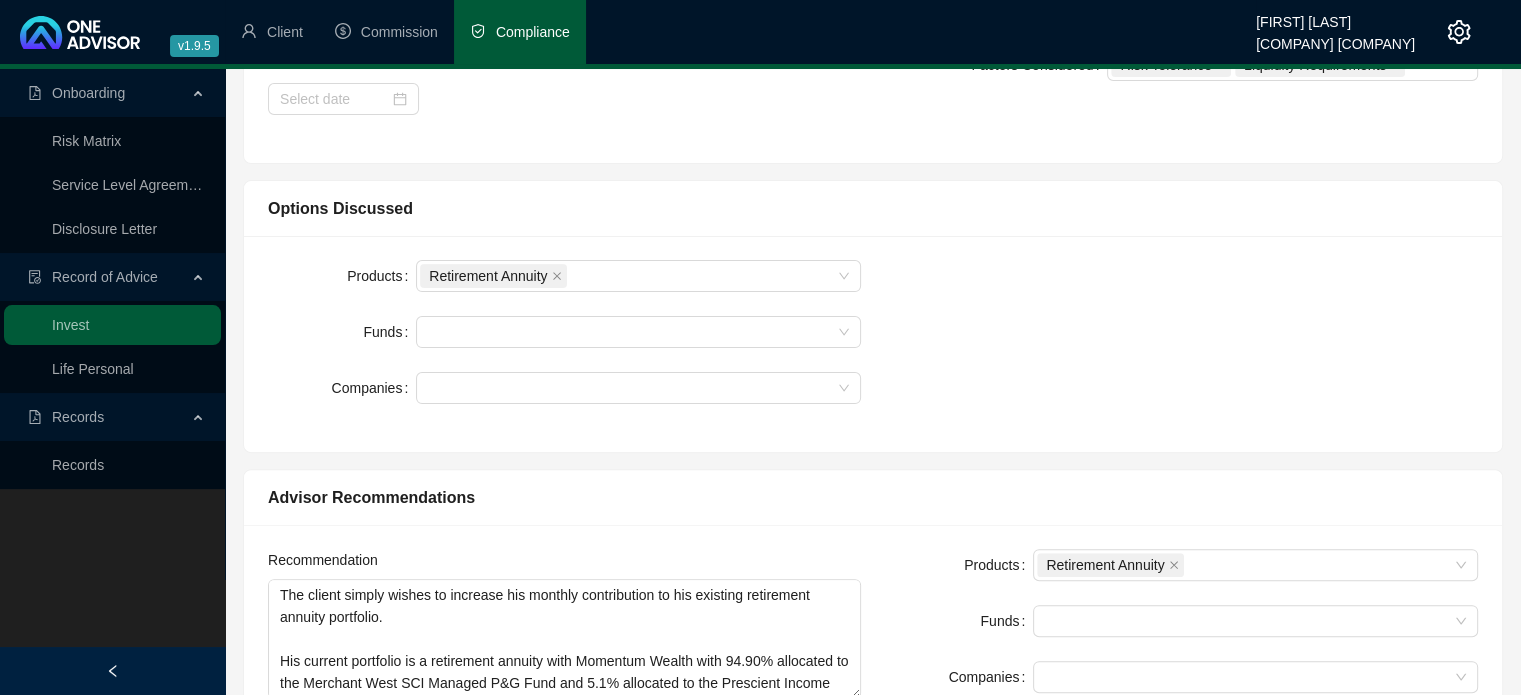 scroll, scrollTop: 0, scrollLeft: 0, axis: both 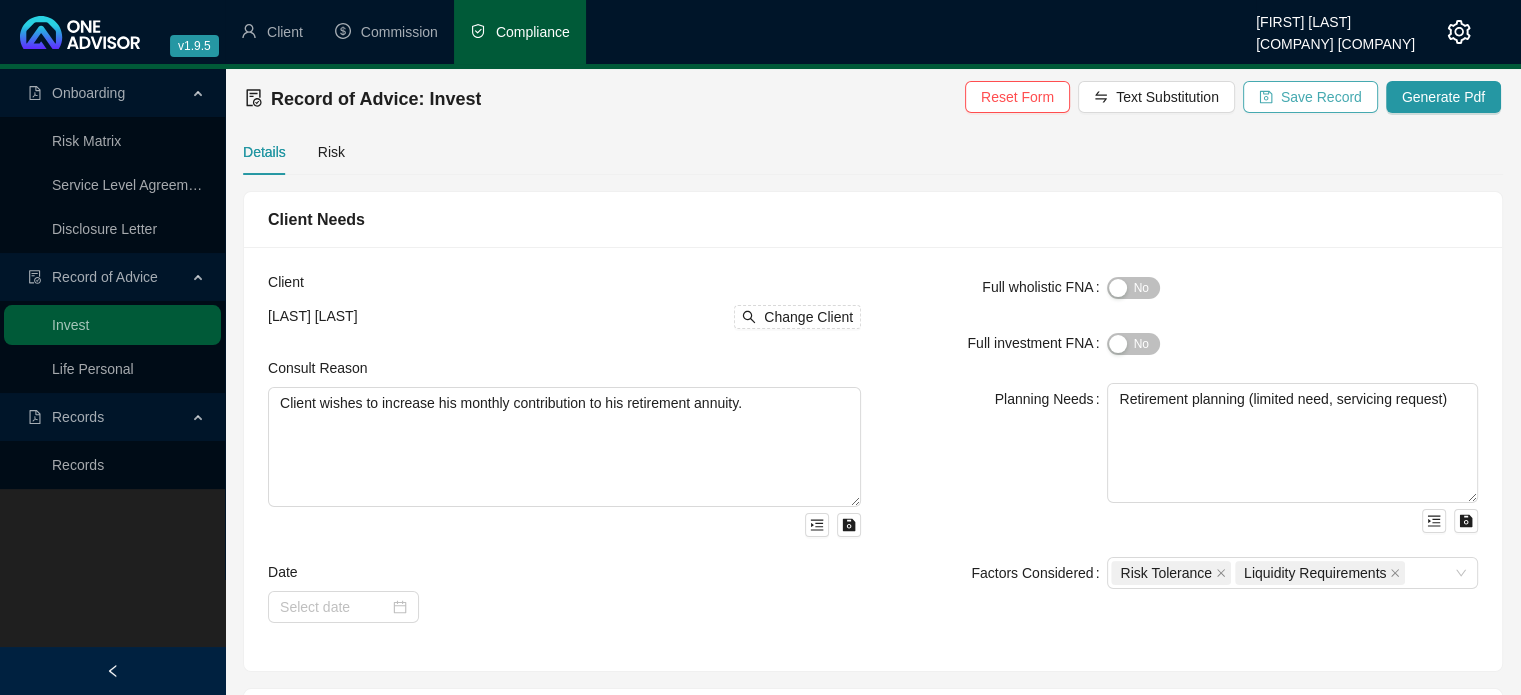 click on "Save Record" at bounding box center (1321, 97) 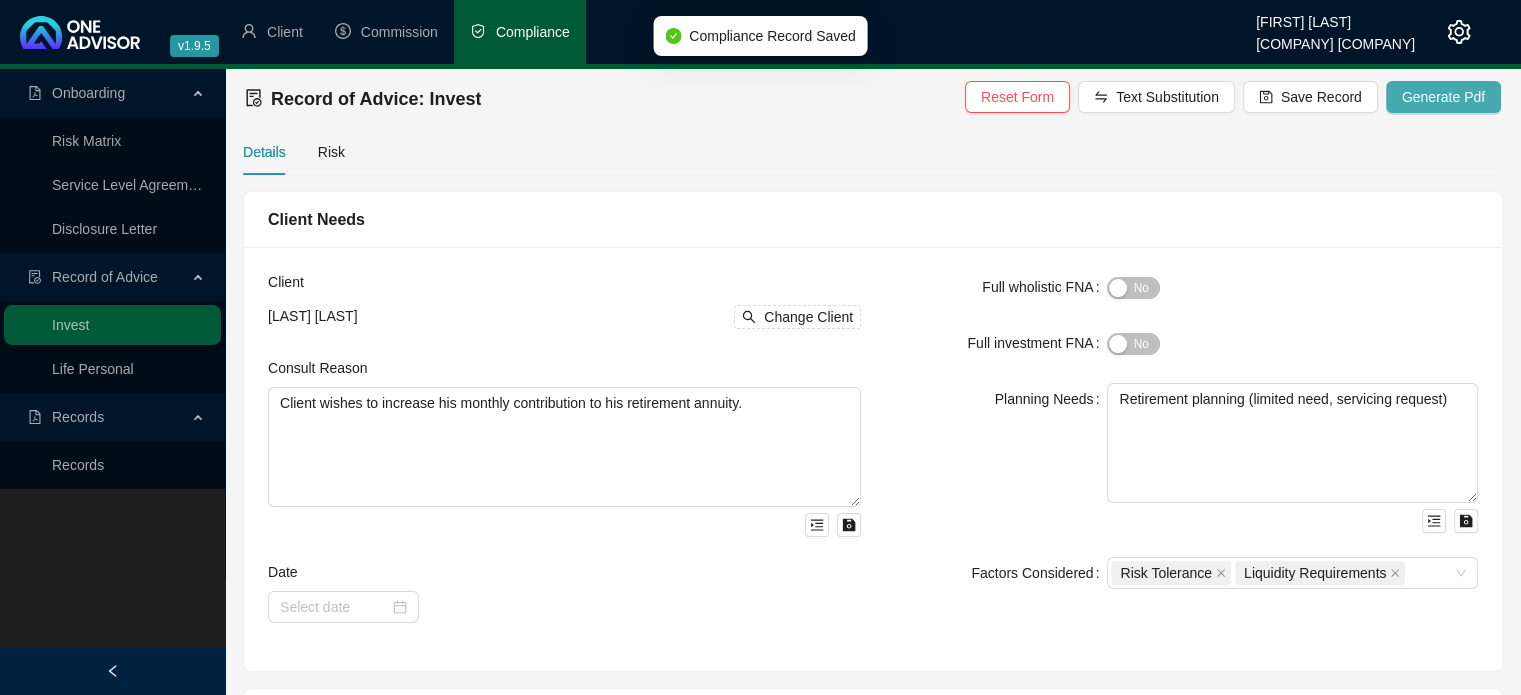 click on "Generate Pdf" at bounding box center (1443, 97) 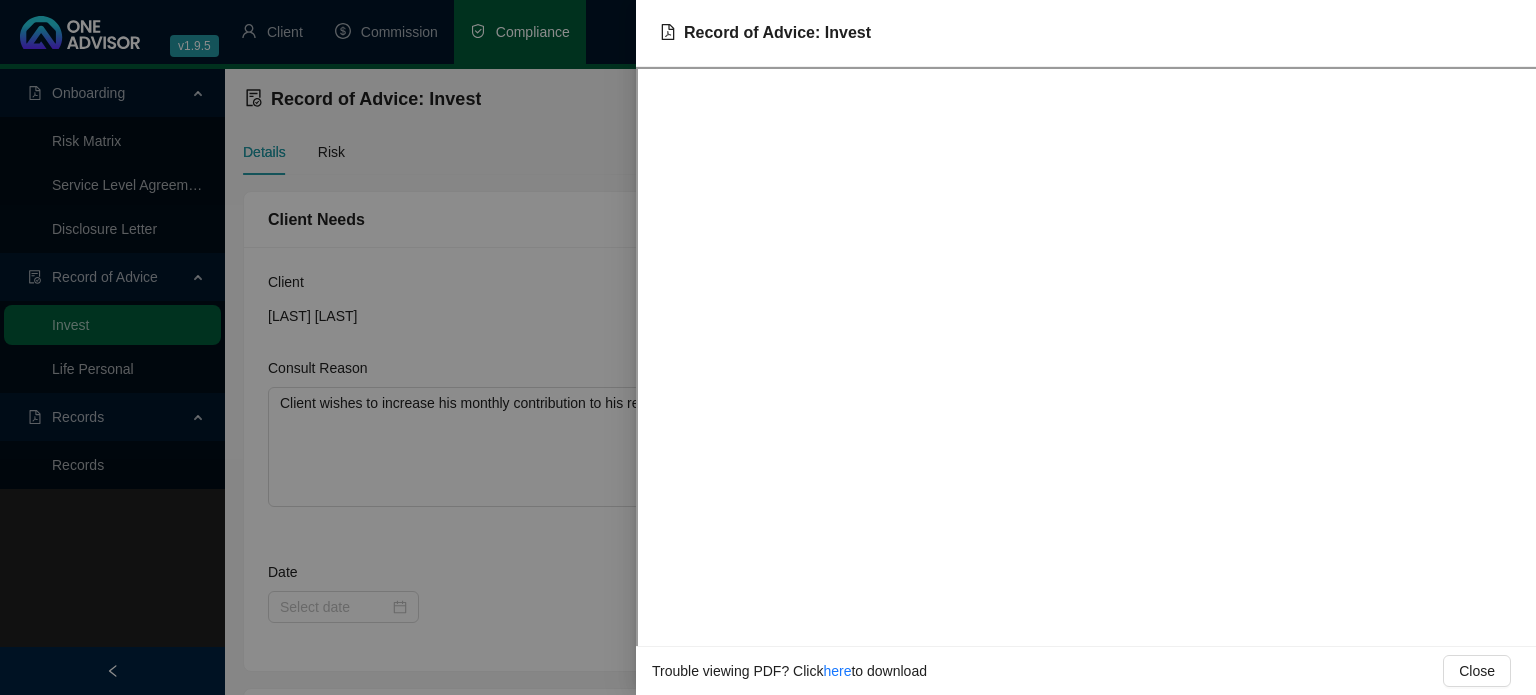 drag, startPoint x: 1460, startPoint y: 671, endPoint x: 1364, endPoint y: 646, distance: 99.20181 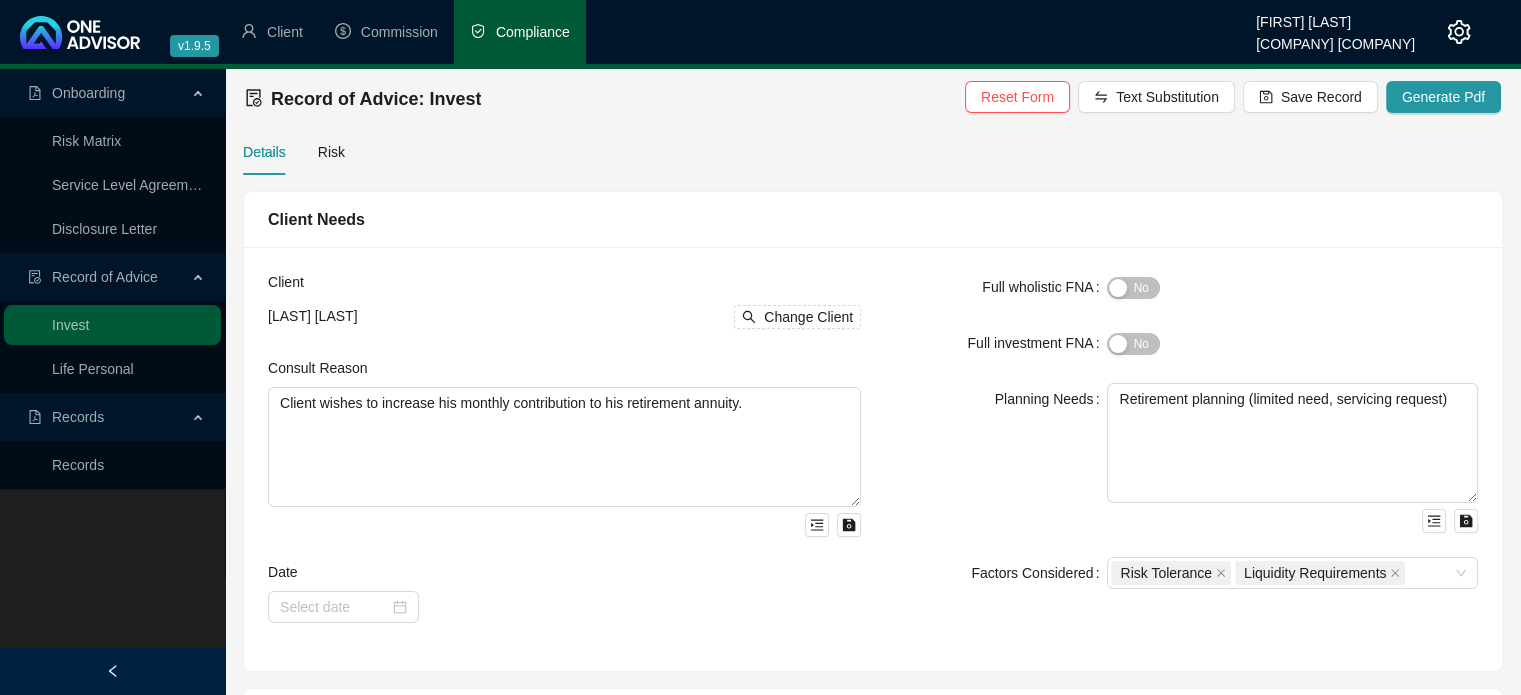 click on "Client" at bounding box center [564, 286] 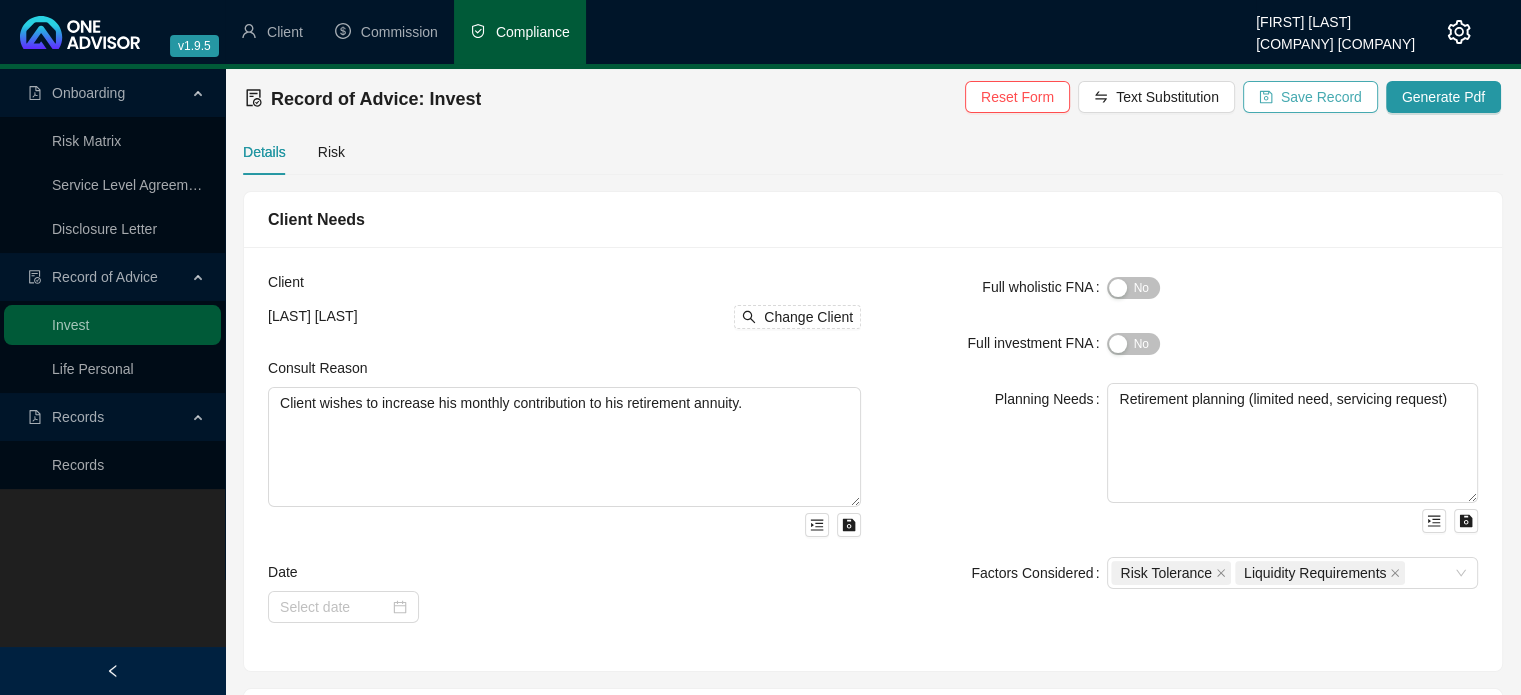 click on "Save Record" at bounding box center (1321, 97) 